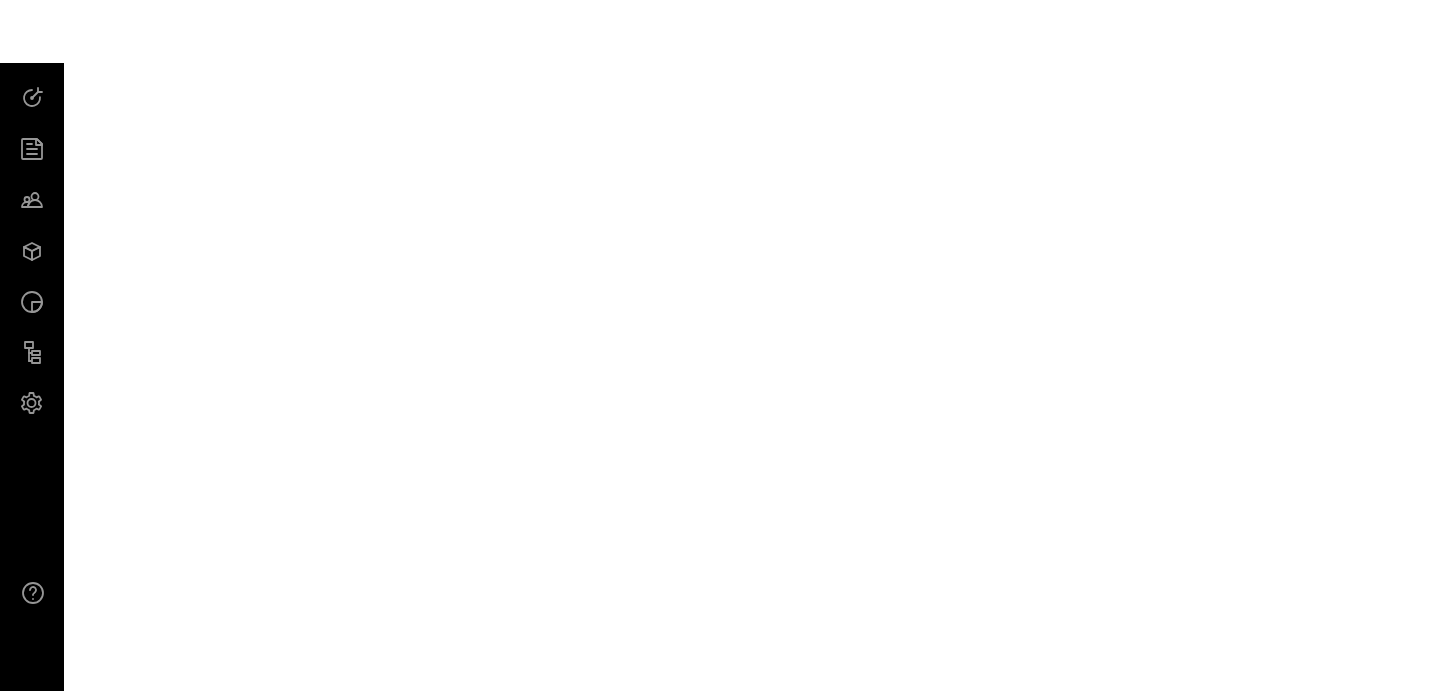 scroll, scrollTop: 0, scrollLeft: 0, axis: both 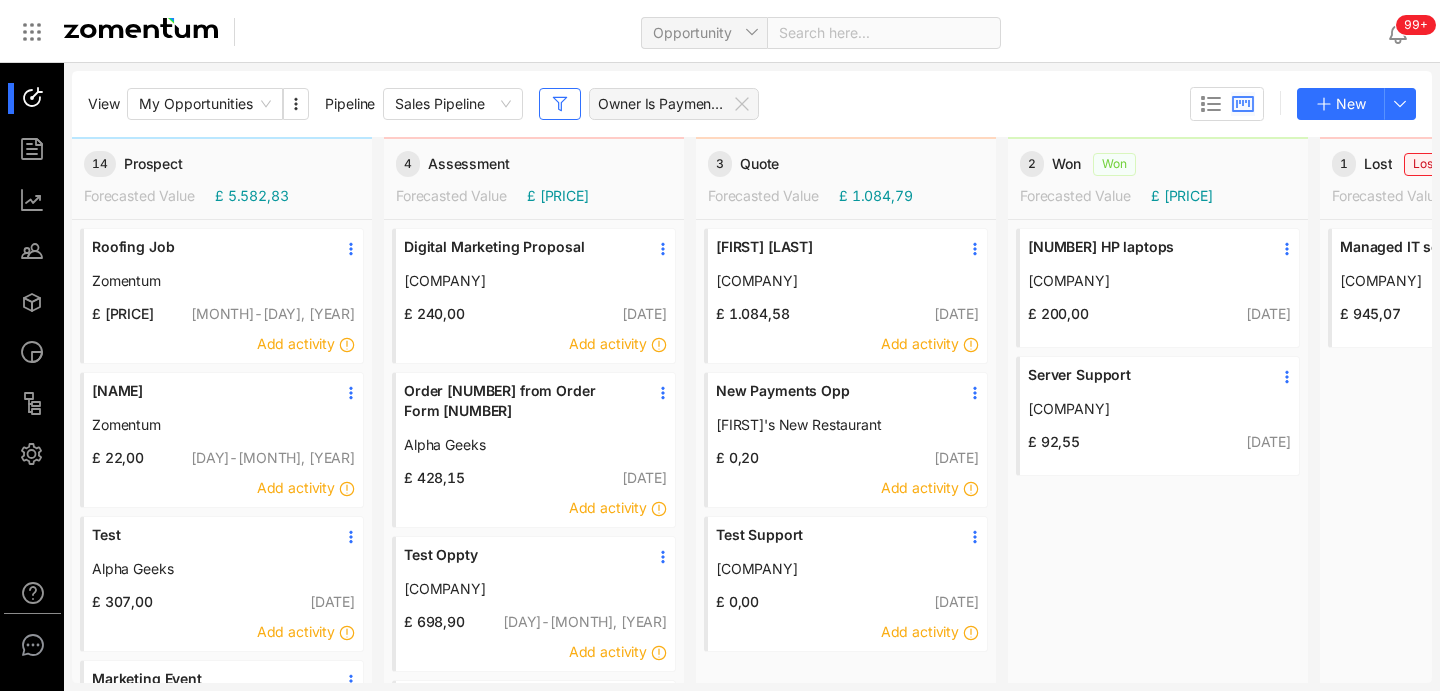 click on "[NAME]" at bounding box center [207, 391] 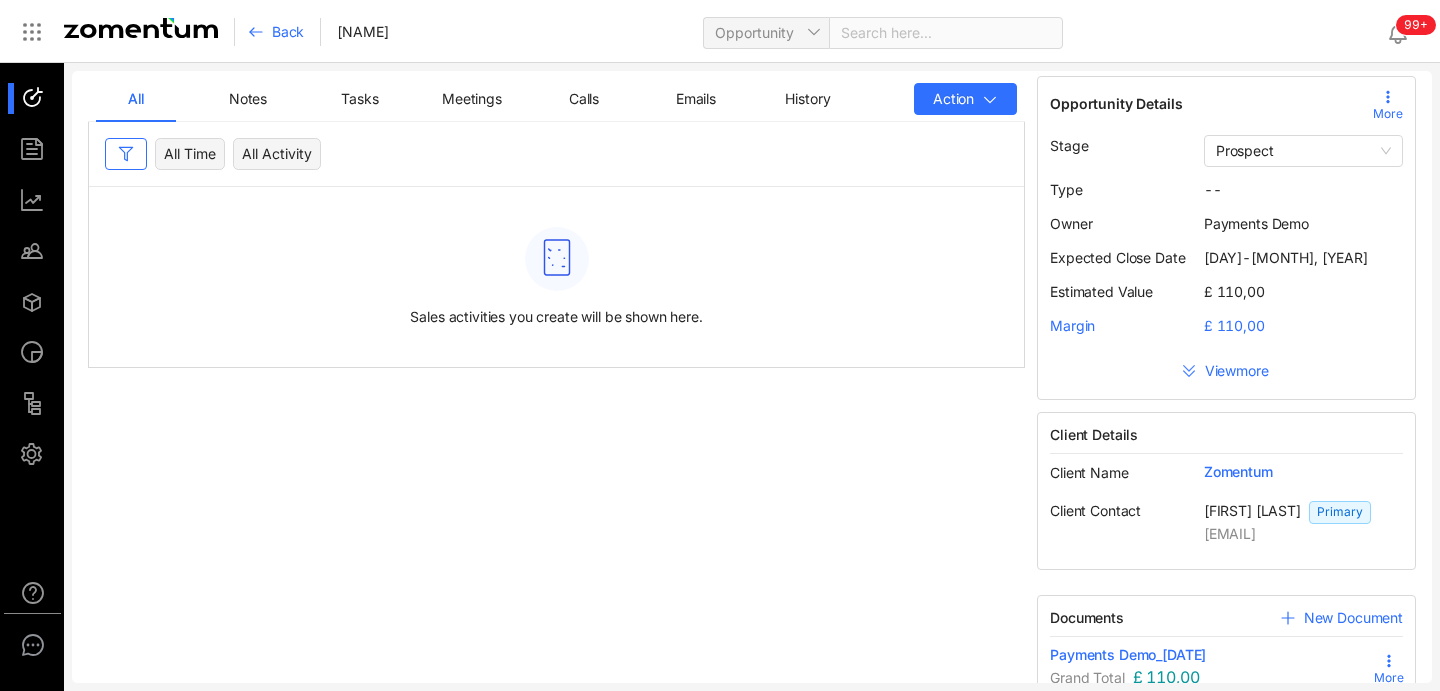 scroll, scrollTop: 0, scrollLeft: 0, axis: both 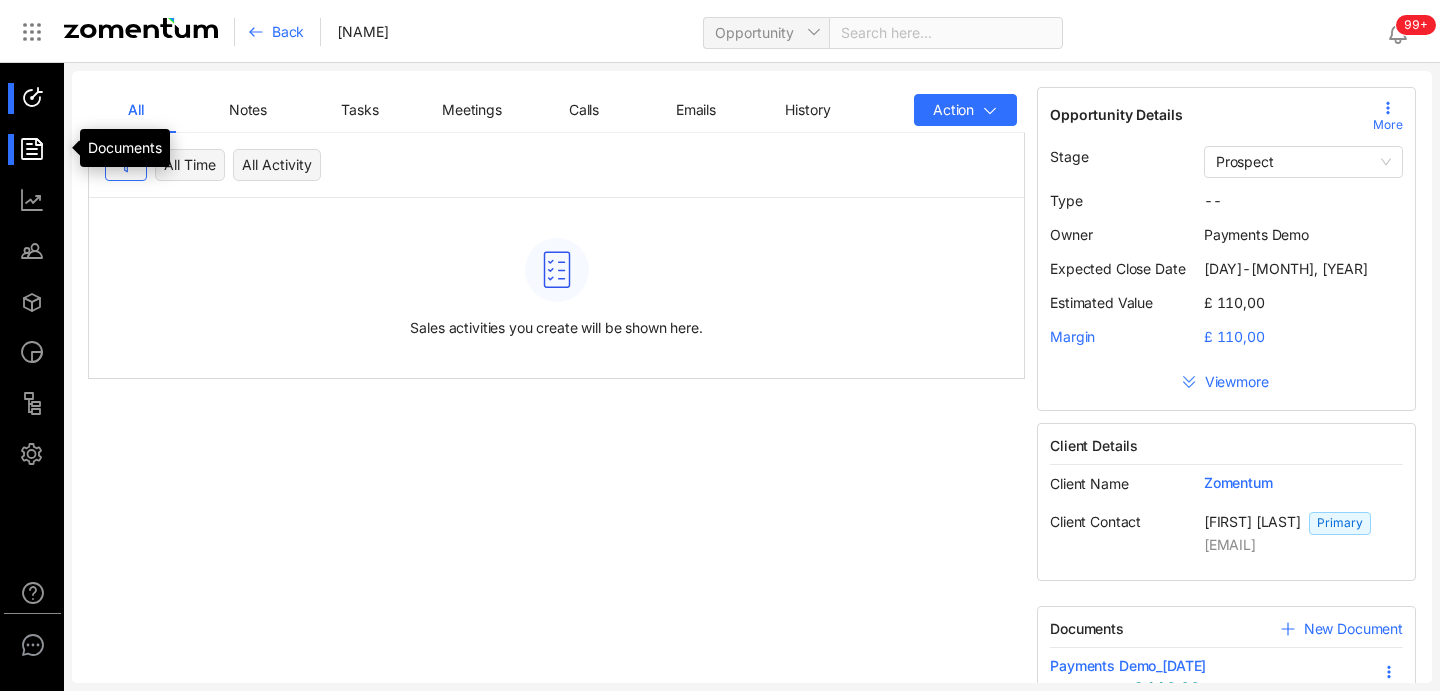 click at bounding box center [41, 149] 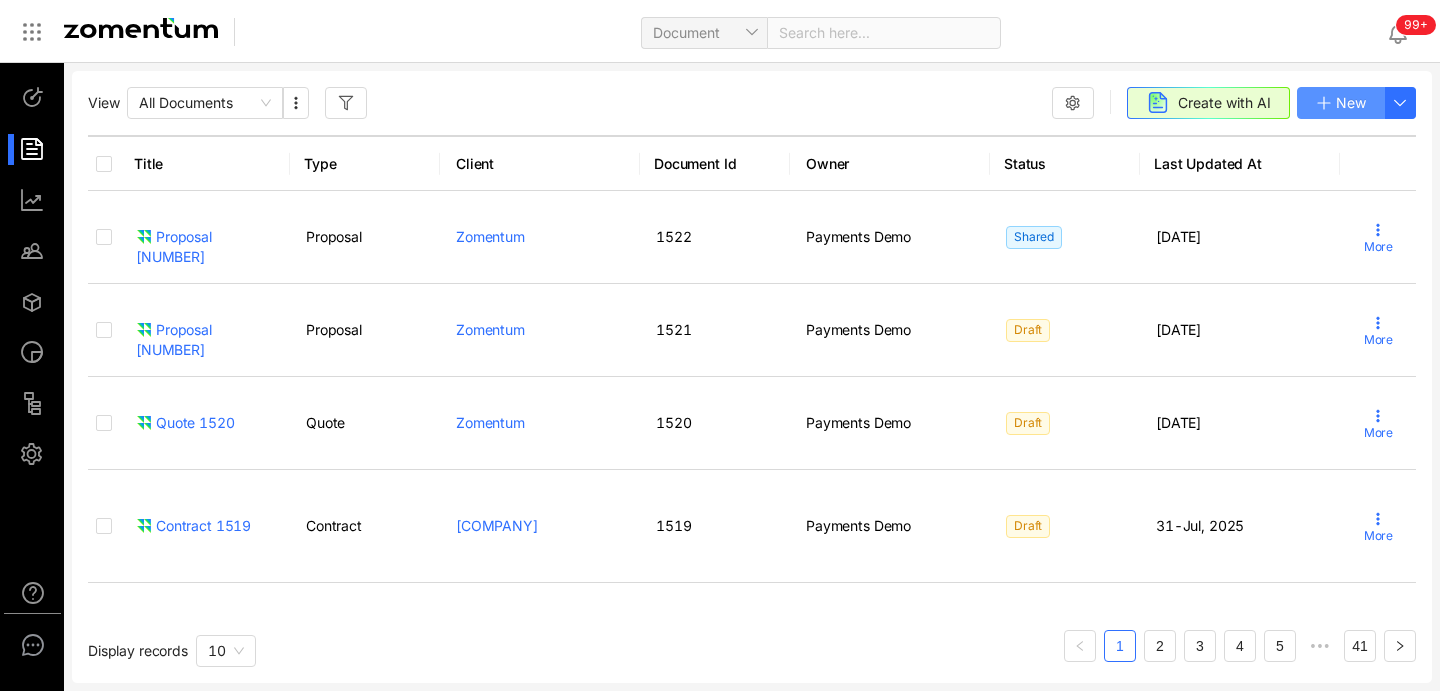 click on "New" at bounding box center (1351, 103) 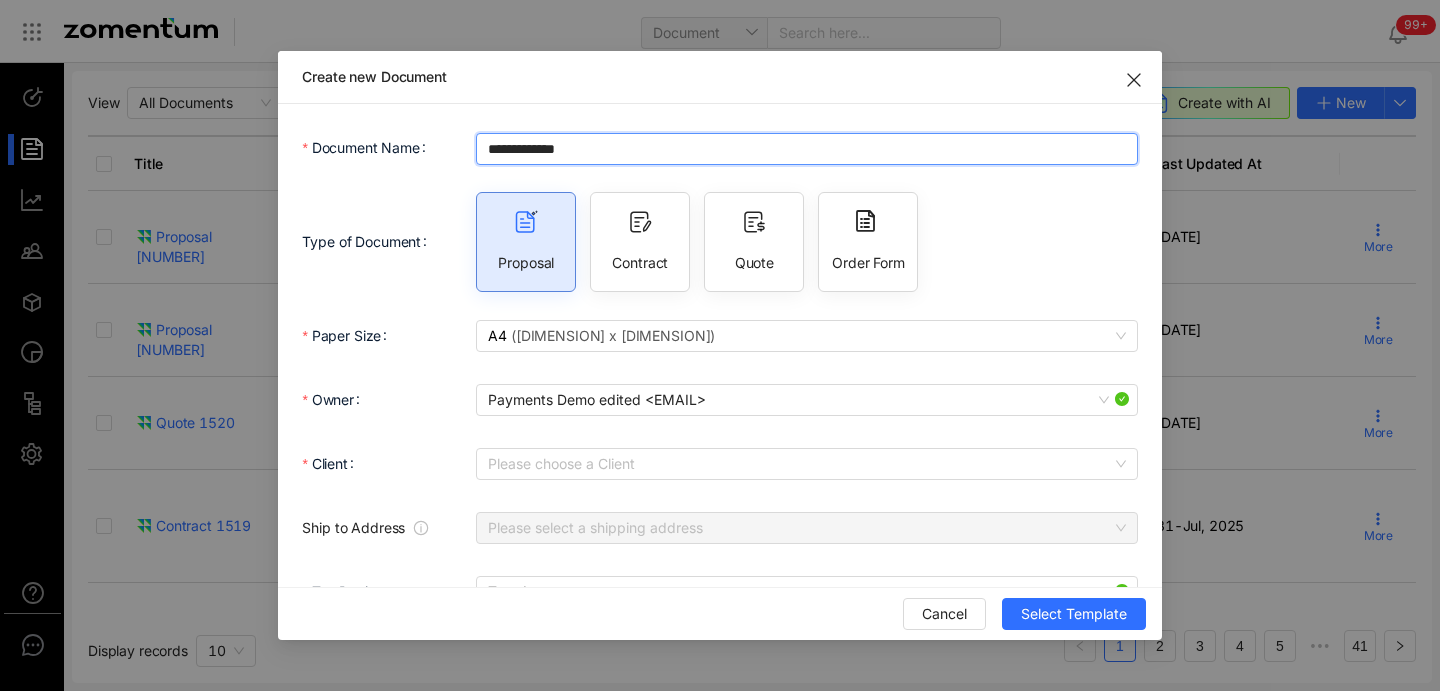 drag, startPoint x: 606, startPoint y: 151, endPoint x: 453, endPoint y: 147, distance: 153.05228 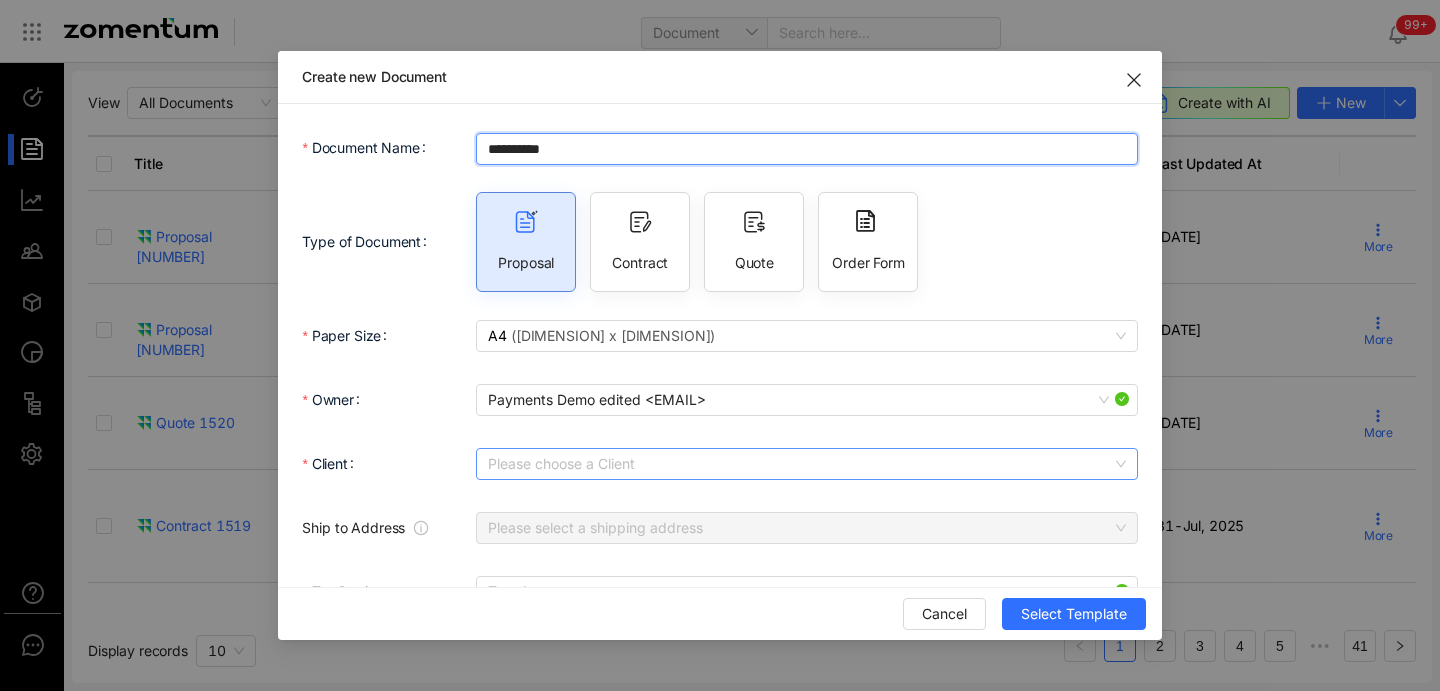 type on "**********" 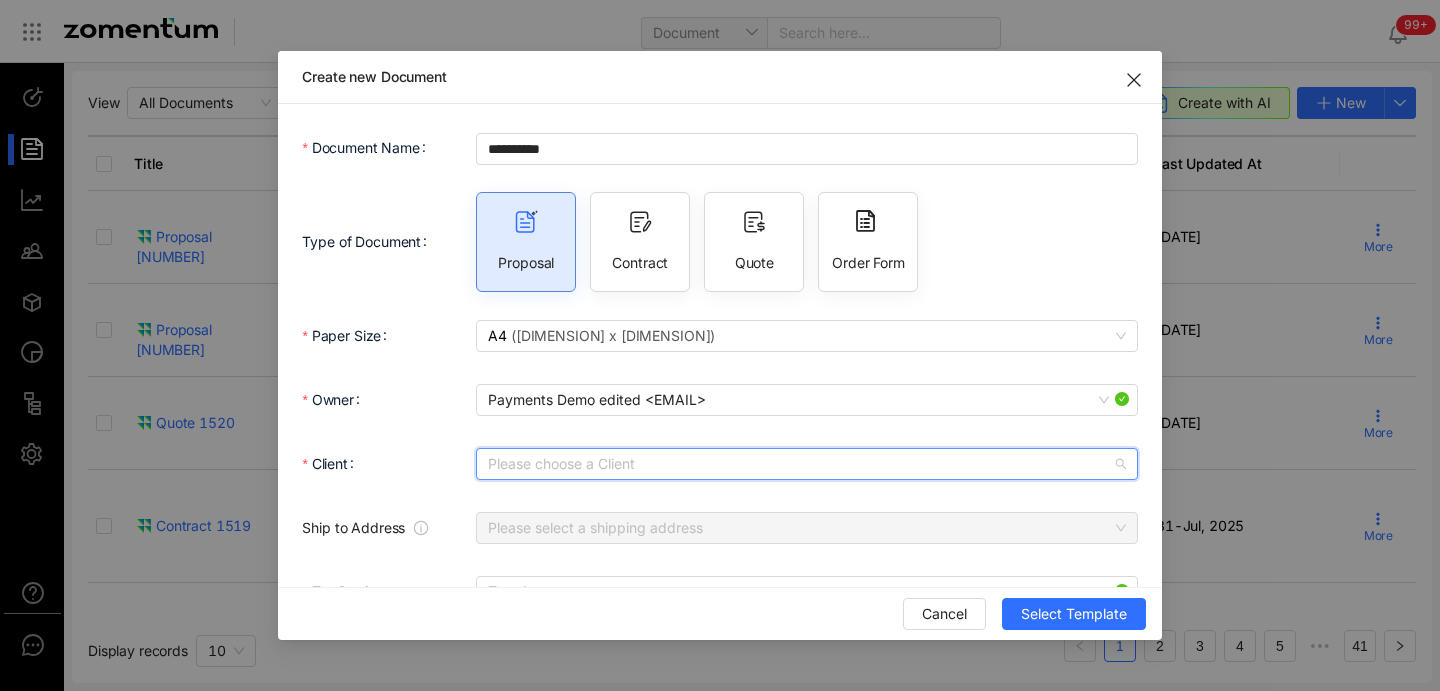 click on "Client" at bounding box center [799, 464] 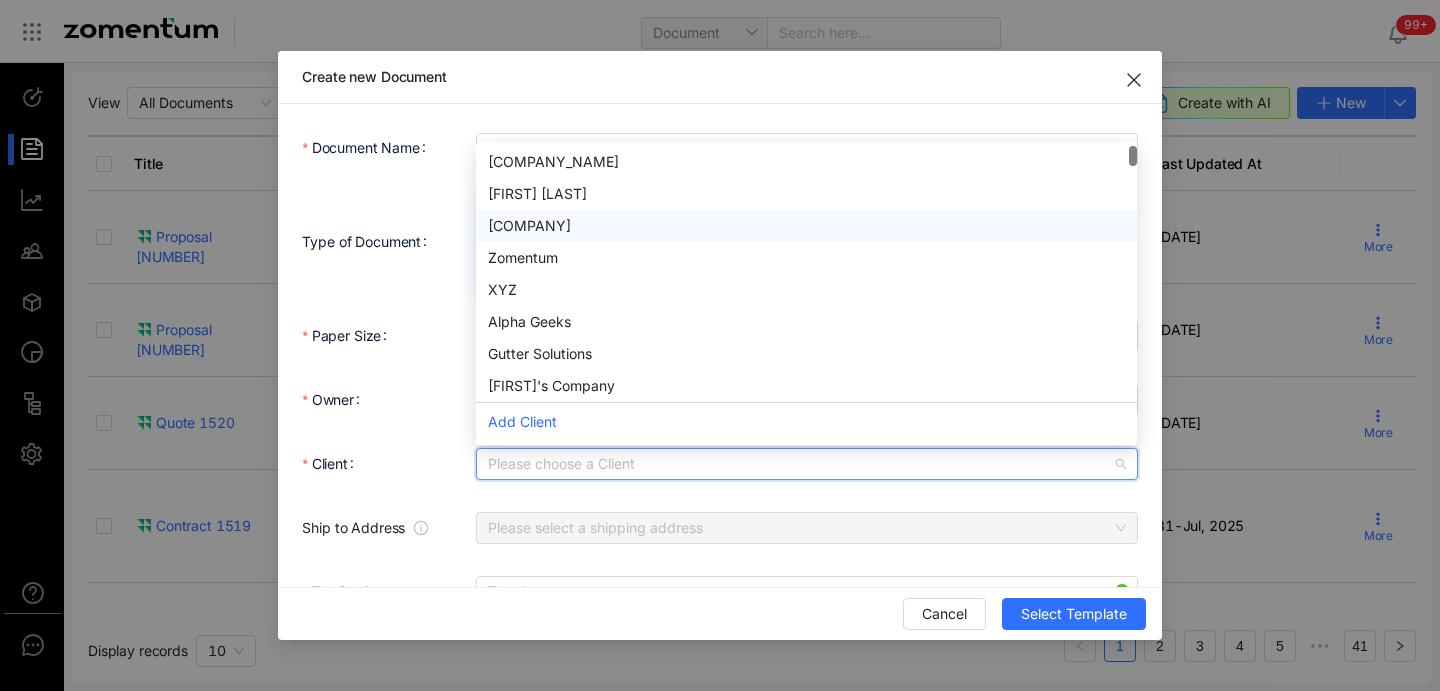 click on "[COMPANY]" at bounding box center [806, 226] 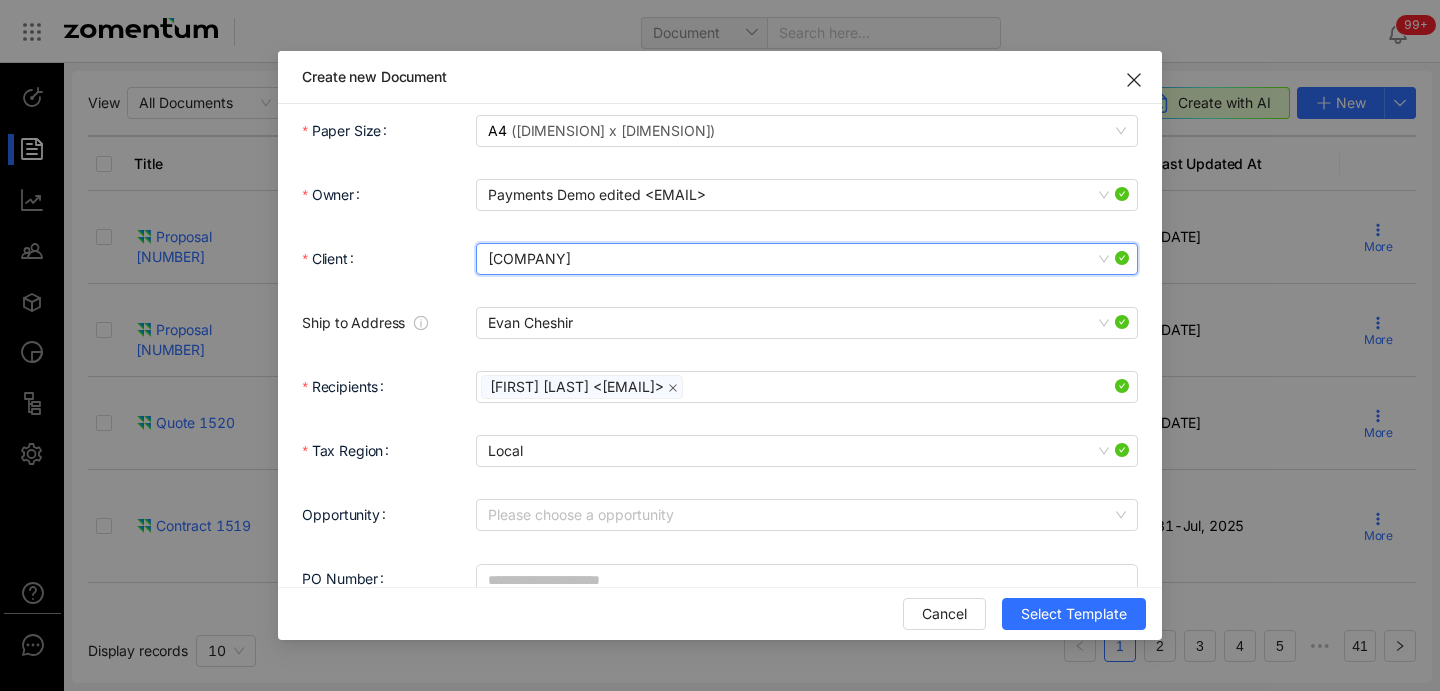scroll, scrollTop: 240, scrollLeft: 0, axis: vertical 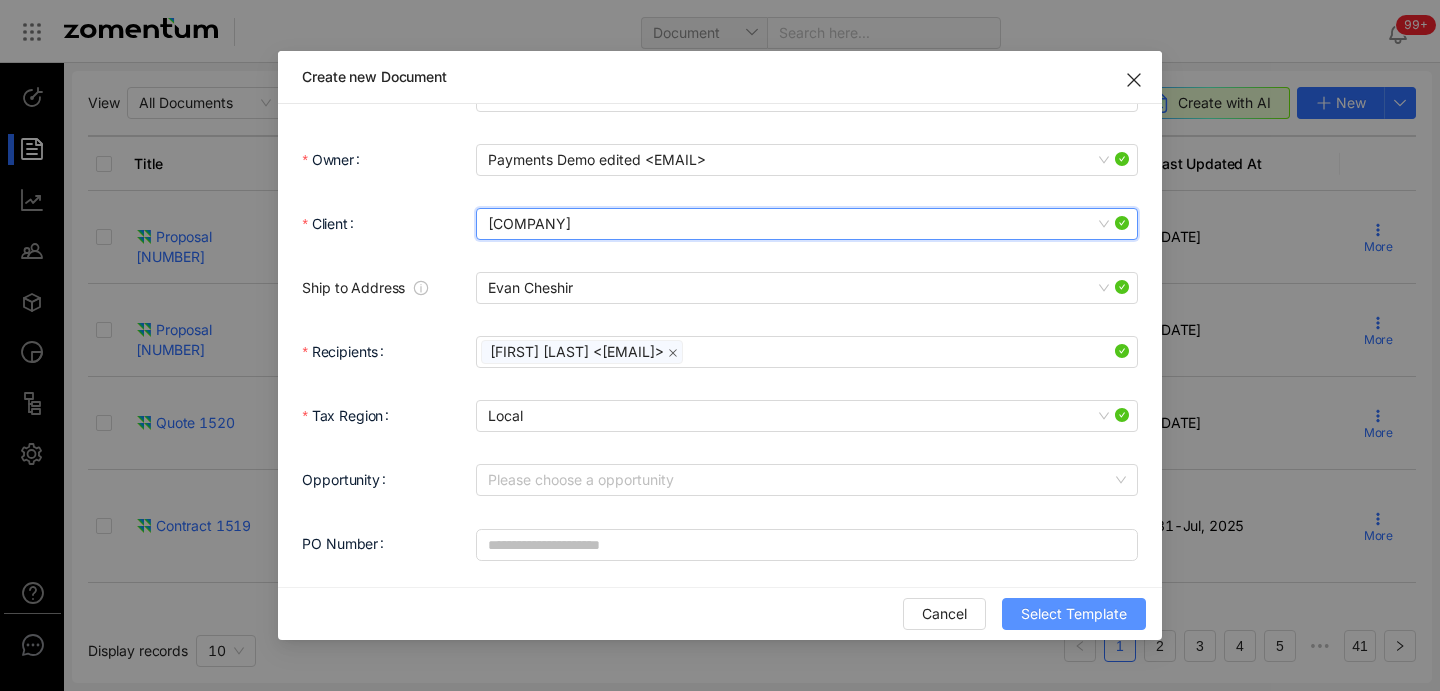 click on "Select Template" at bounding box center [1074, 614] 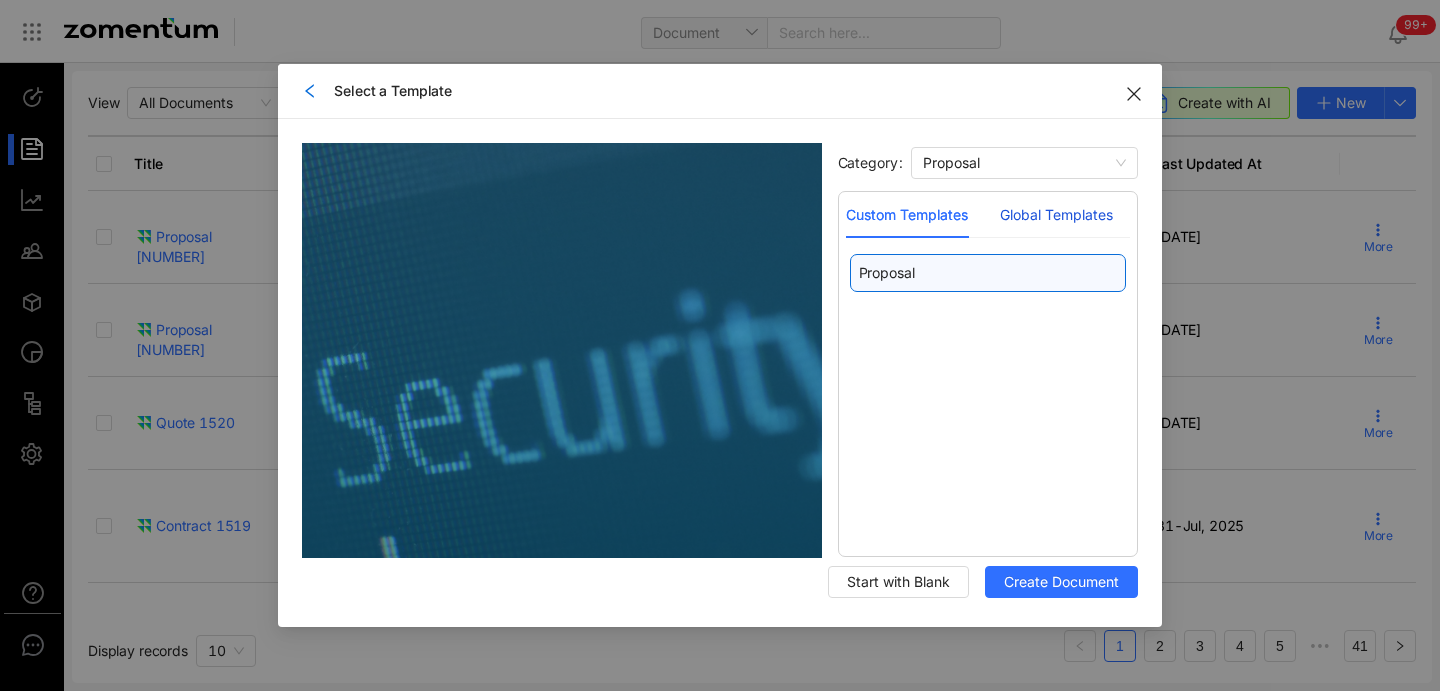 click on "Global Templates" at bounding box center [1056, 215] 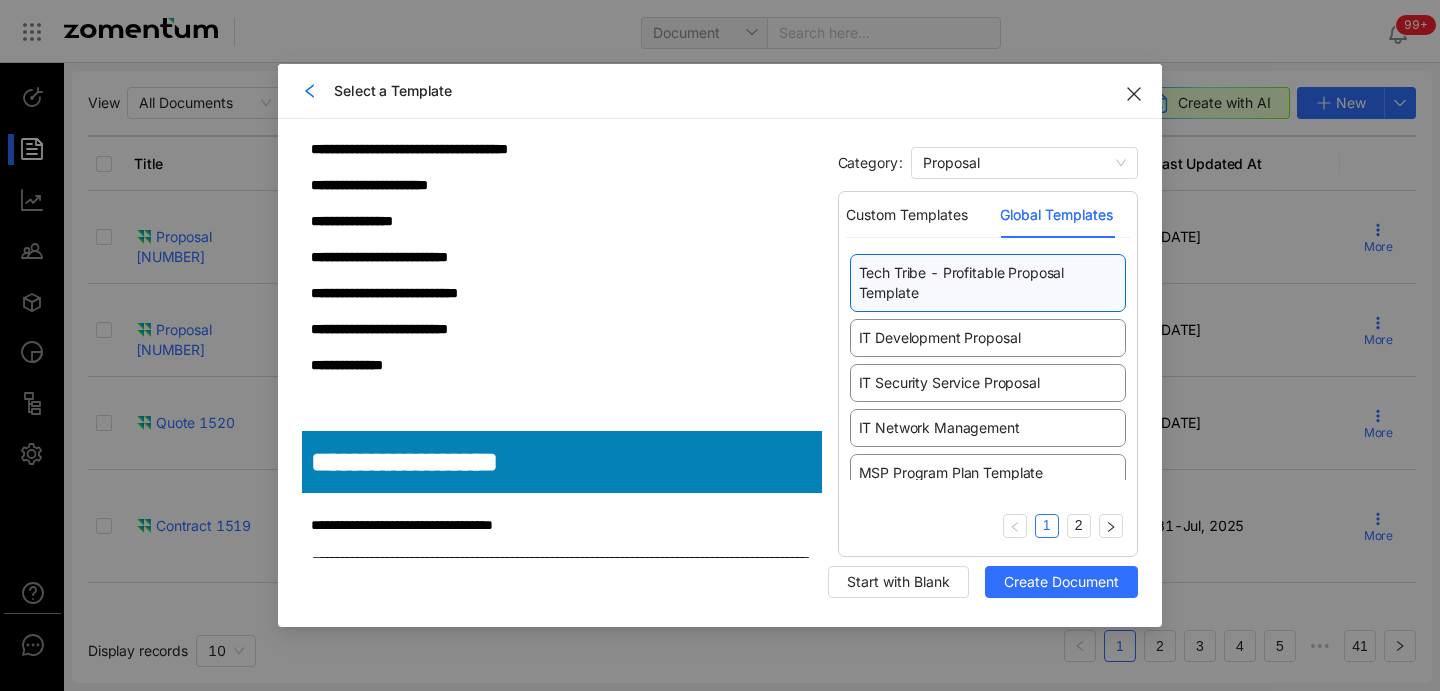 scroll, scrollTop: 604, scrollLeft: 0, axis: vertical 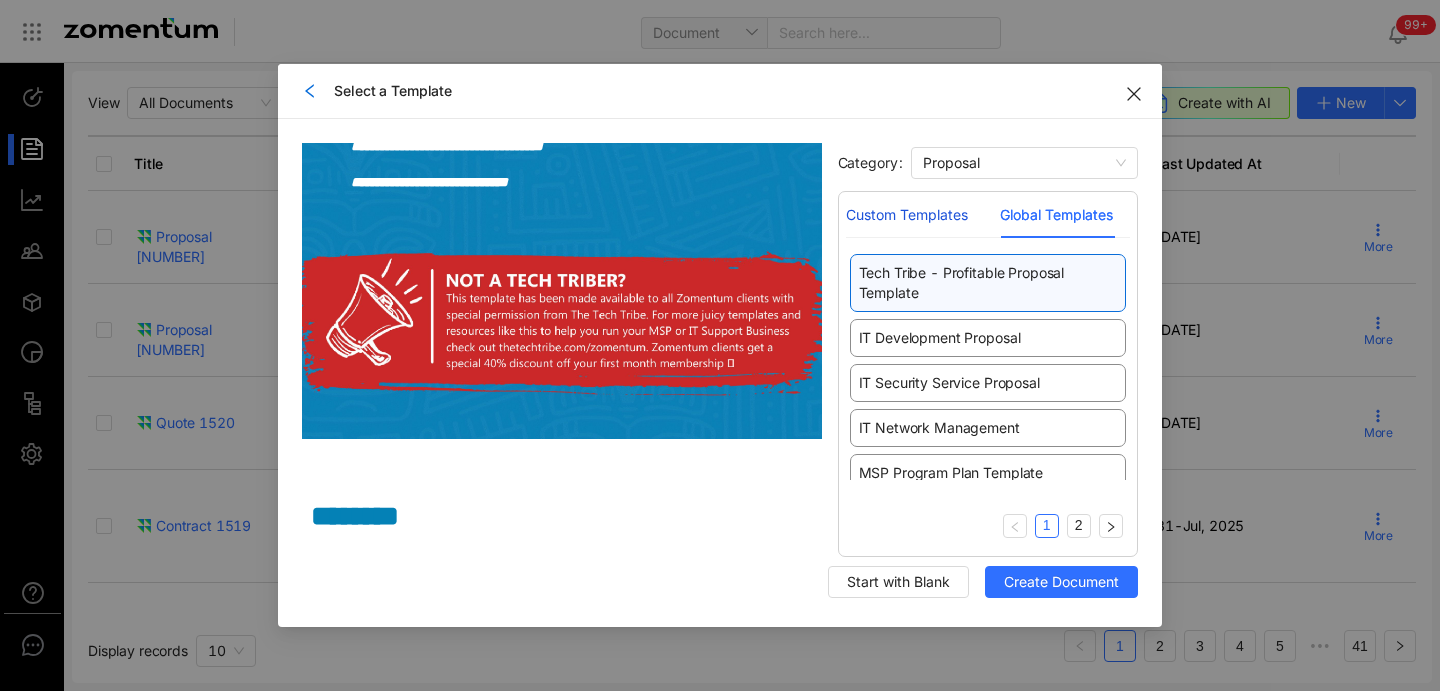 click on "Custom Templates" at bounding box center [907, 215] 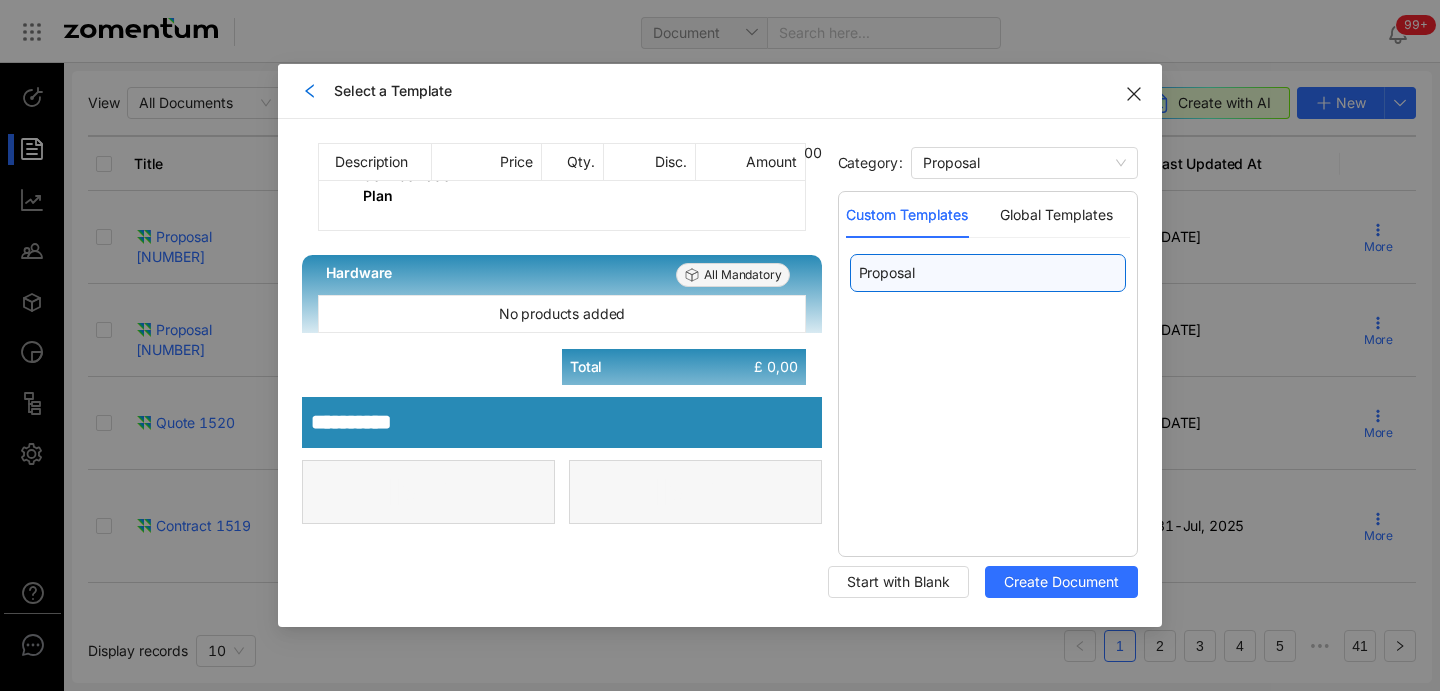 scroll, scrollTop: 3906, scrollLeft: 0, axis: vertical 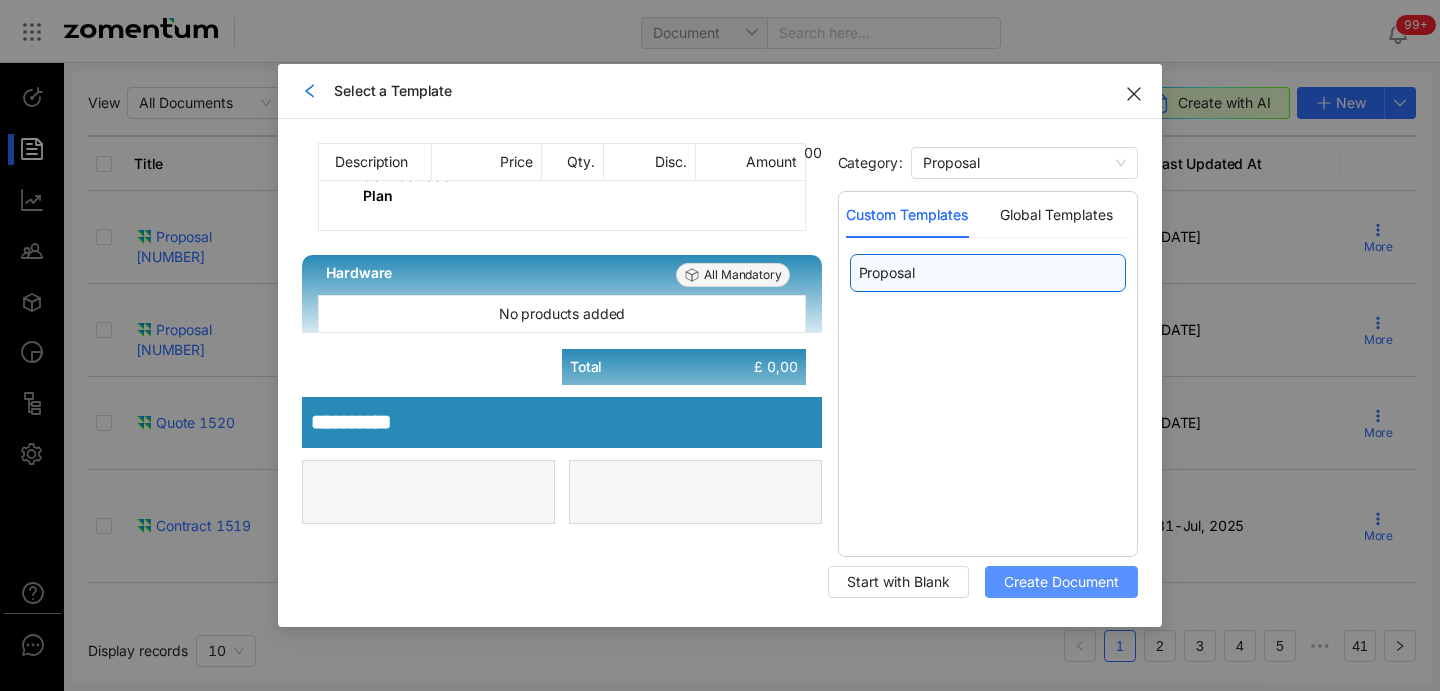 click on "Create Document" at bounding box center [1061, 582] 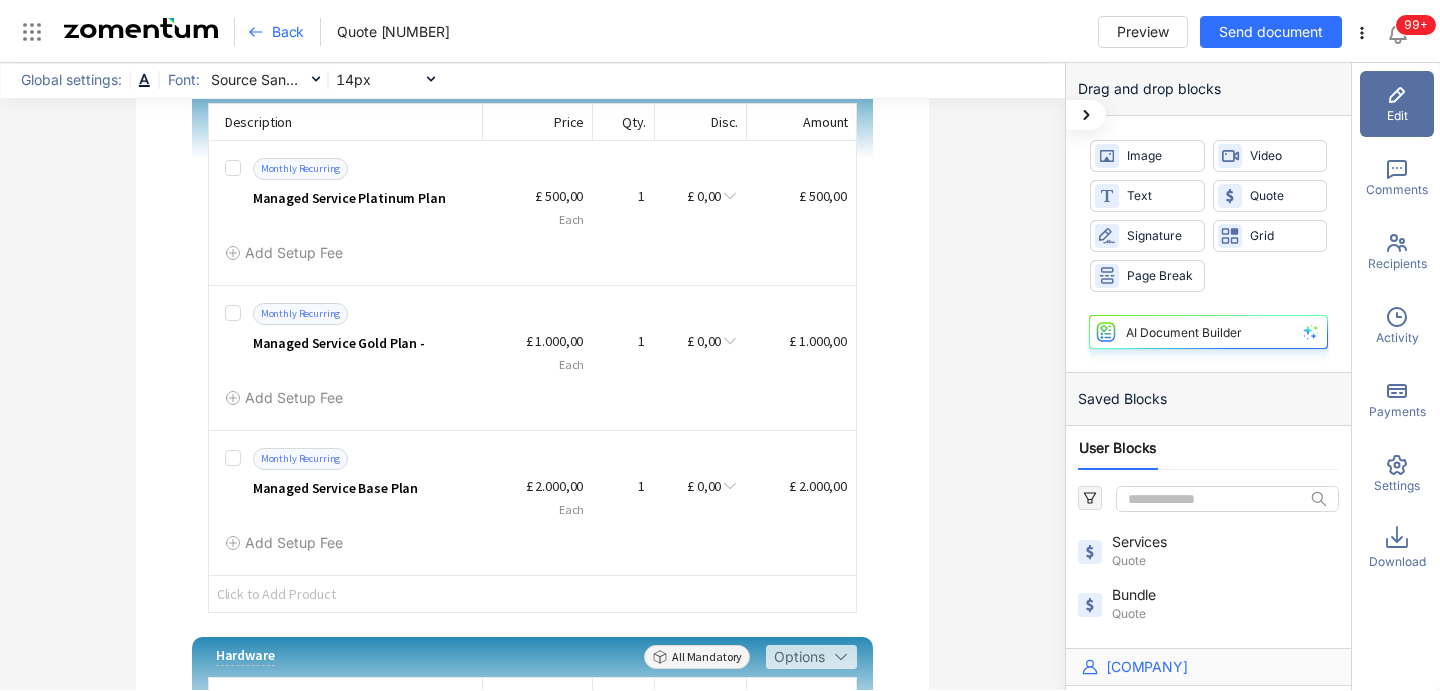 scroll, scrollTop: 2909, scrollLeft: 0, axis: vertical 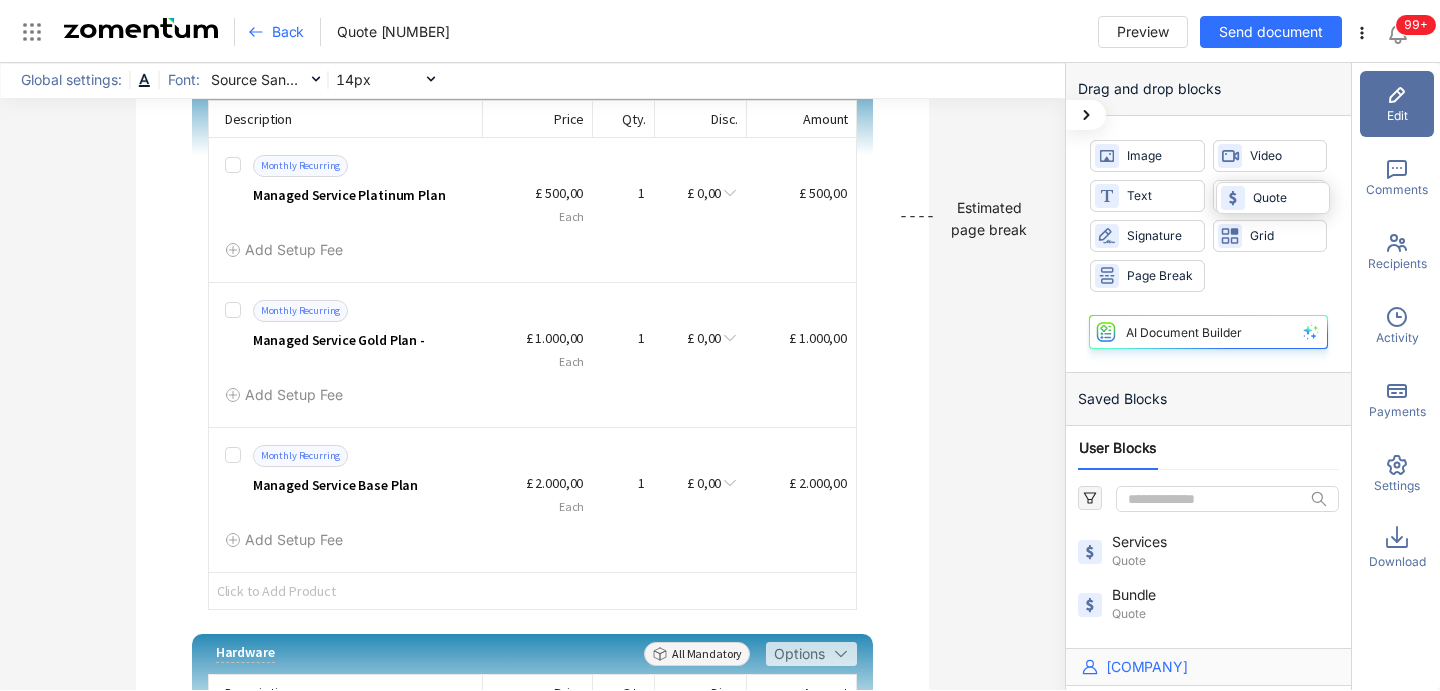 click on "Quote Quote" at bounding box center [1270, 196] 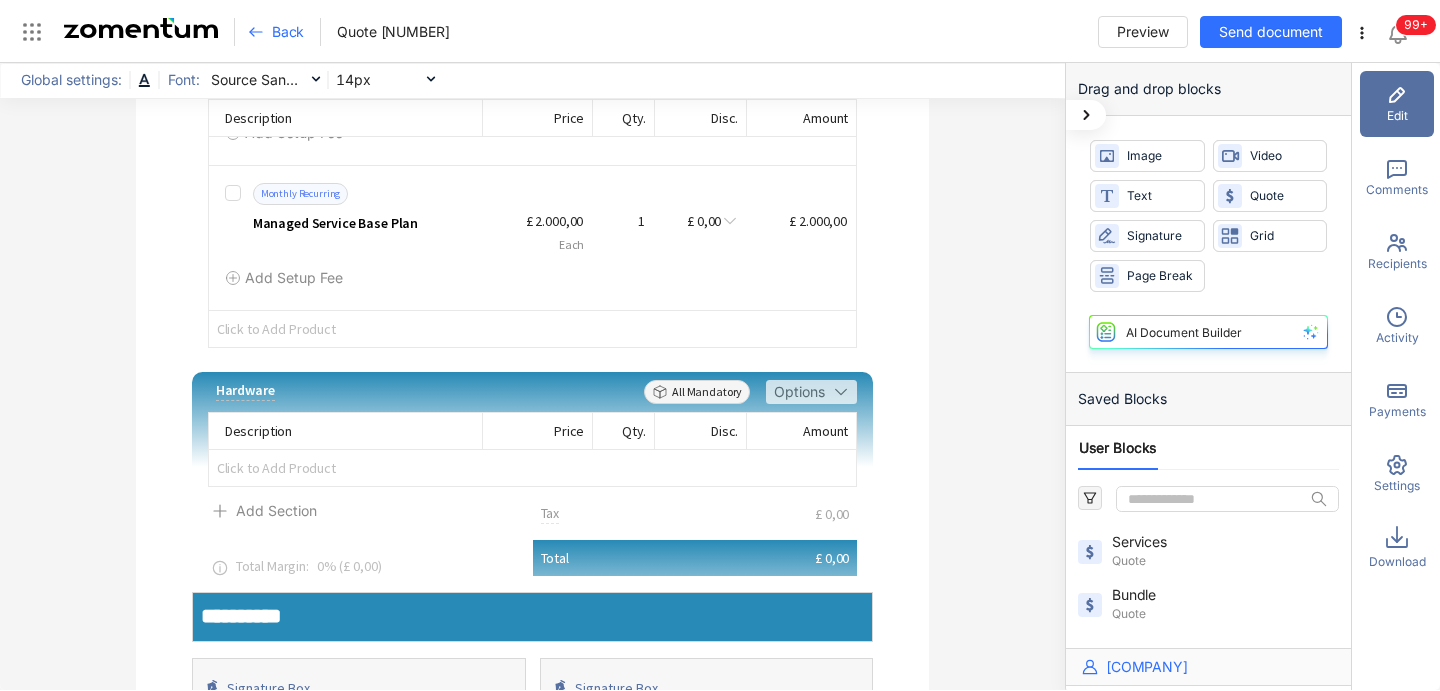 scroll, scrollTop: 3178, scrollLeft: 0, axis: vertical 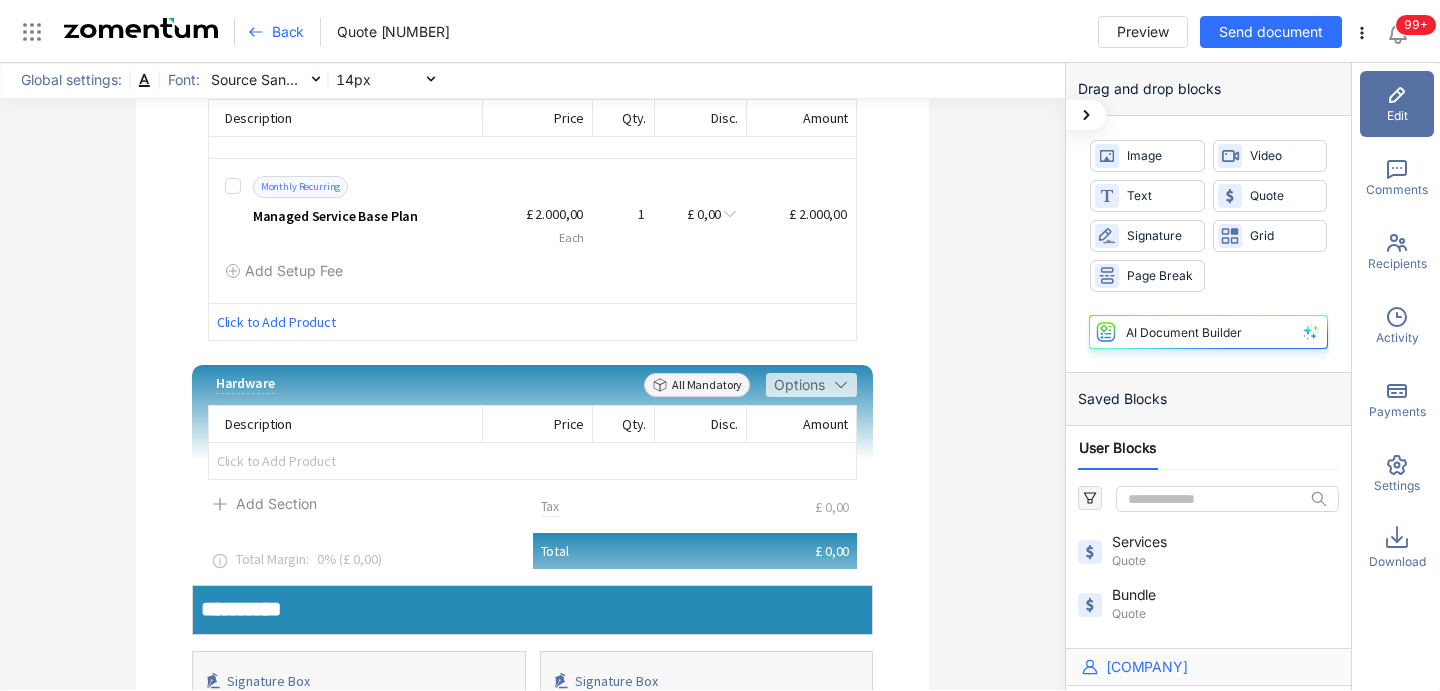 click on "Click to Add Product" at bounding box center (533, 321) 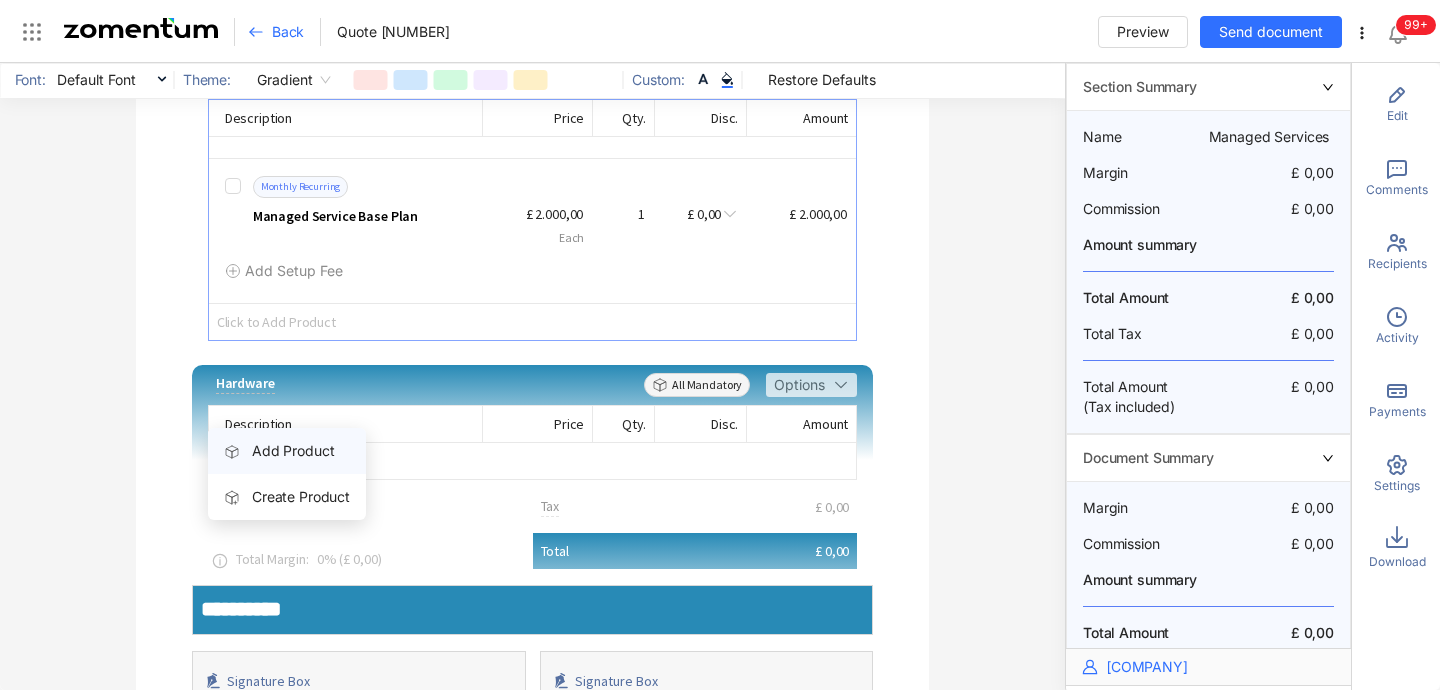 click on "Add Product" at bounding box center [293, 450] 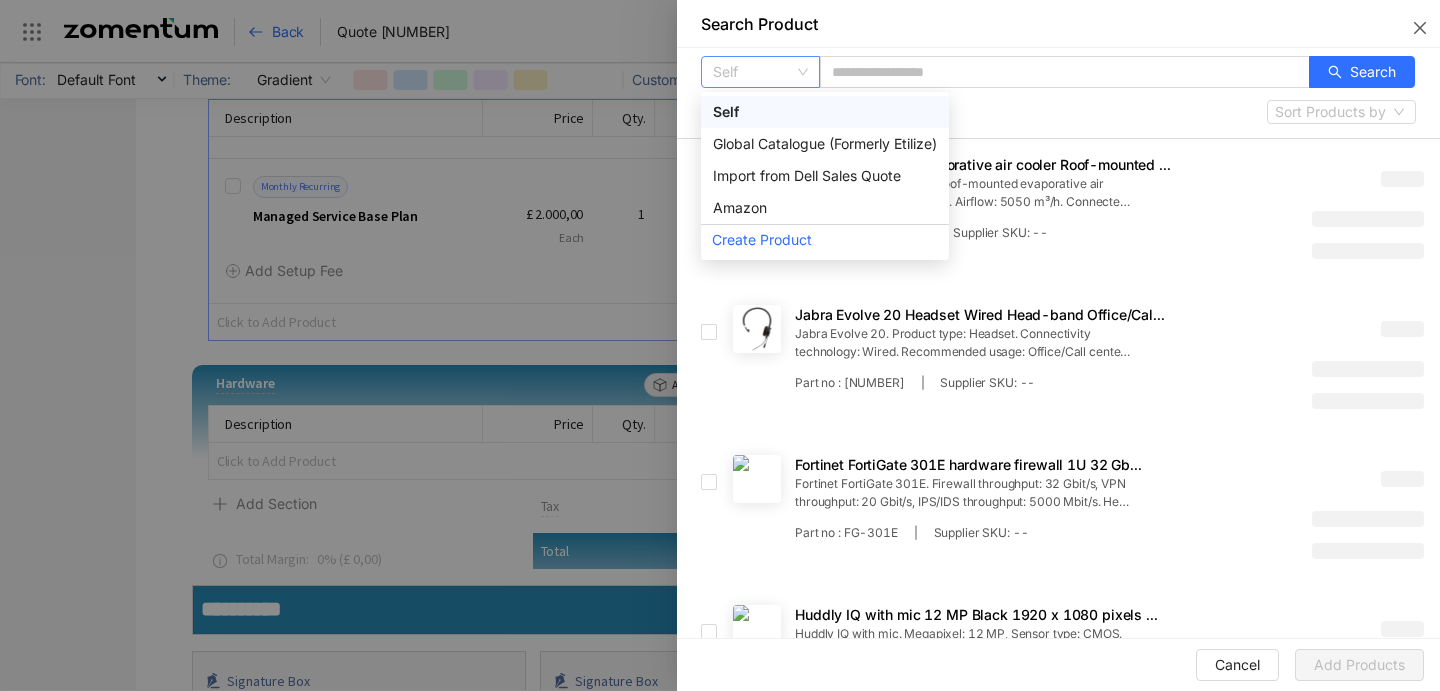 click on "Self" at bounding box center (760, 72) 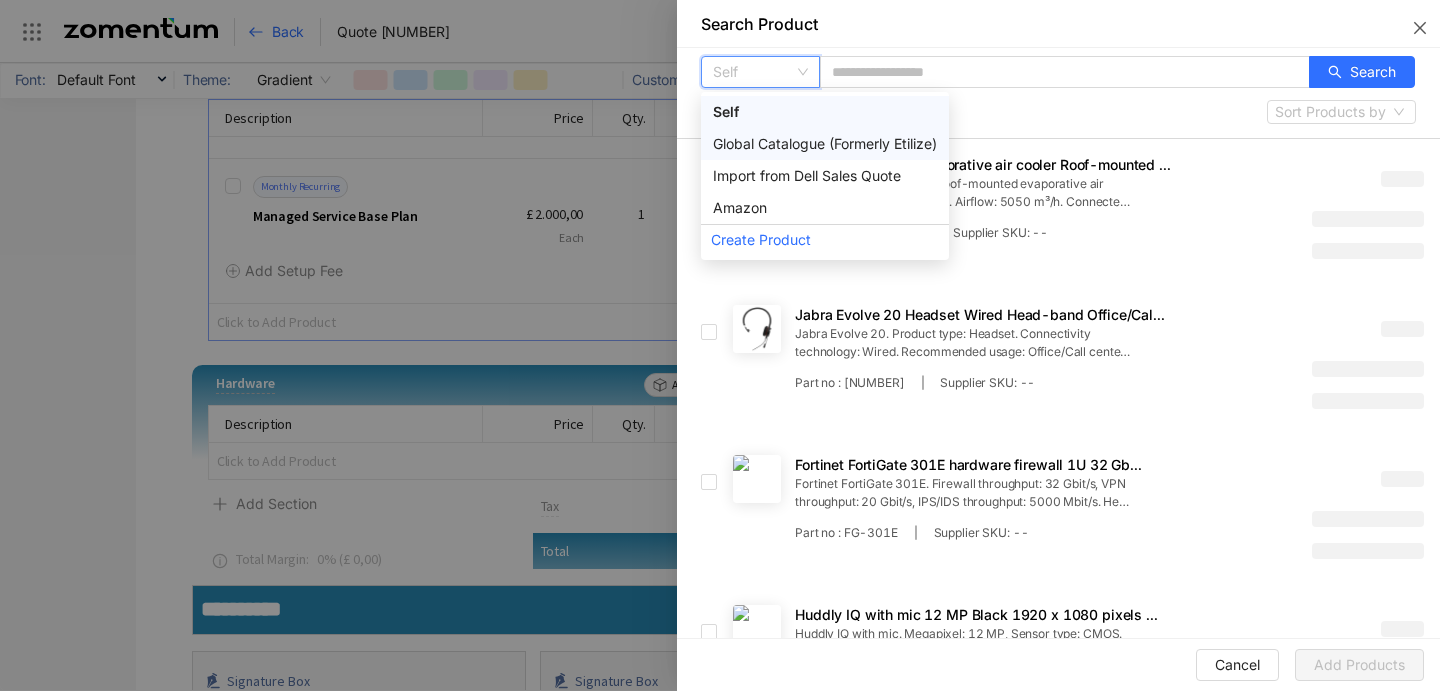 click on "Global Catalogue (Formerly Etilize)" at bounding box center [825, 144] 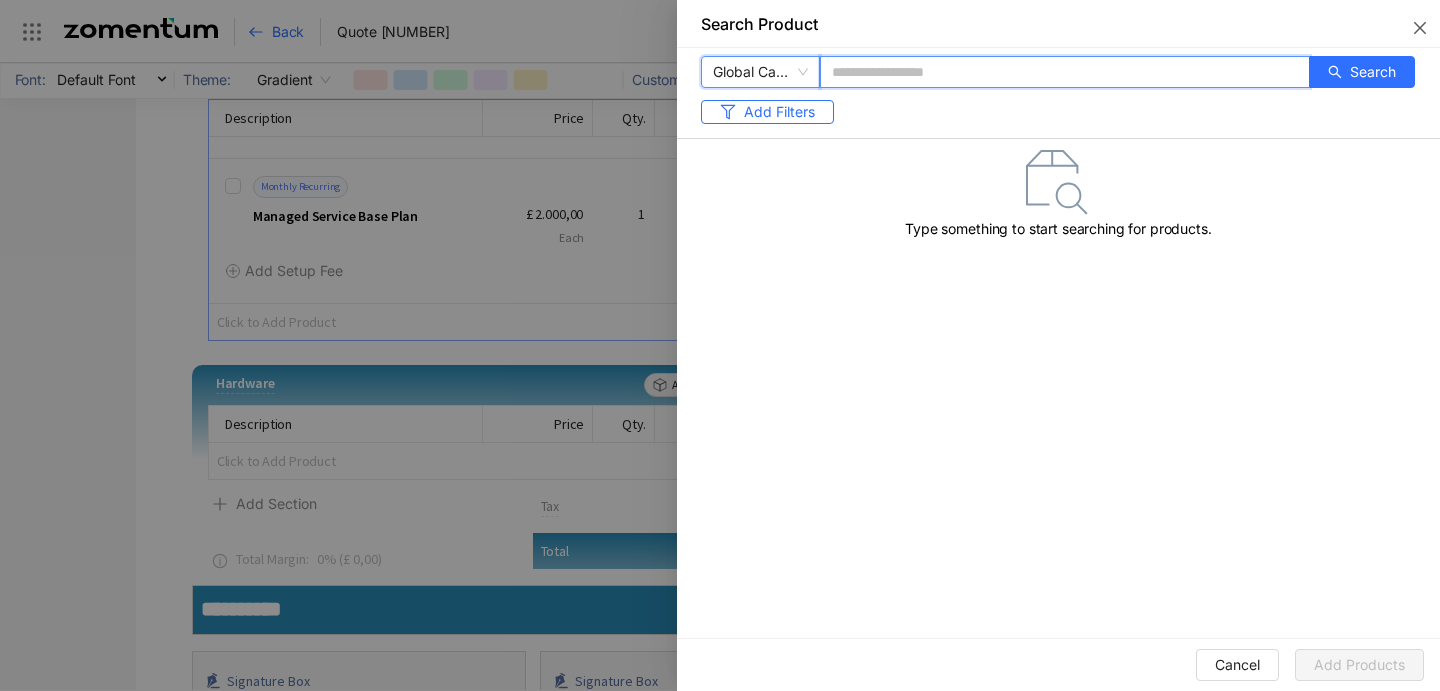 click at bounding box center (1065, 72) 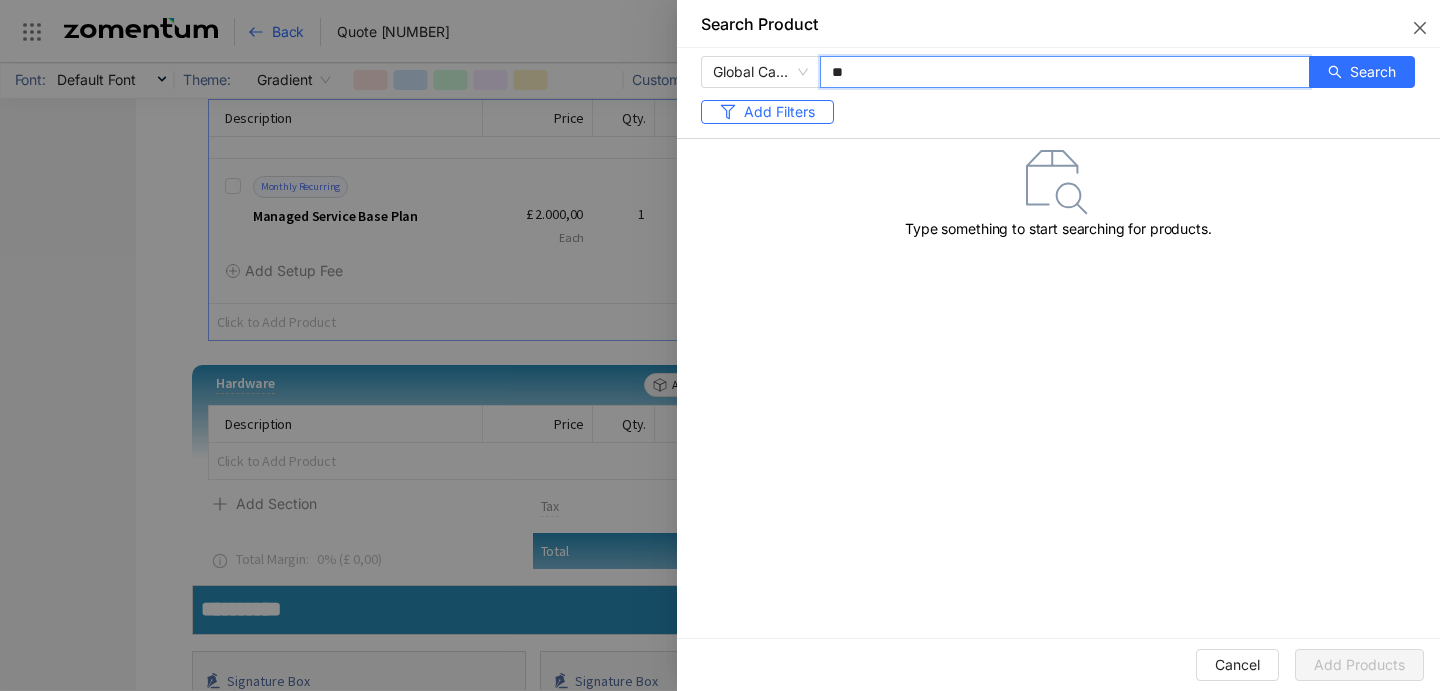 type on "*" 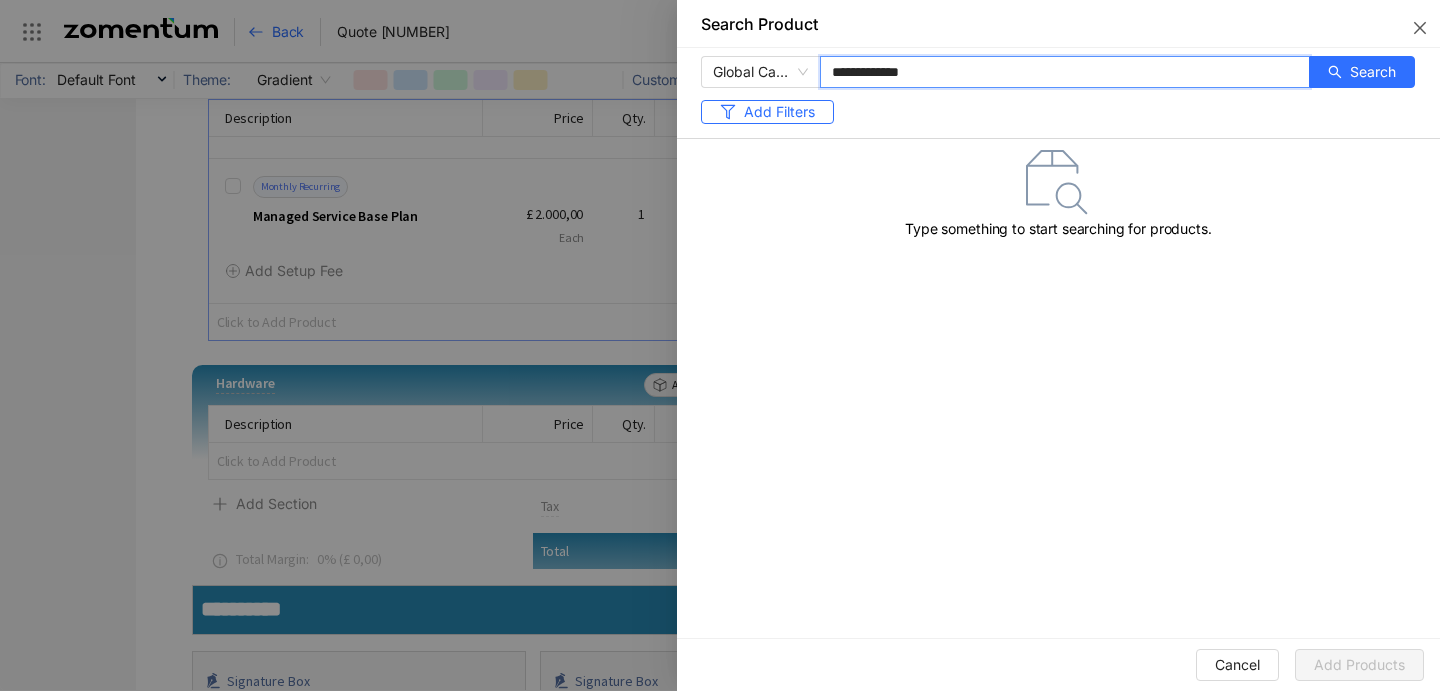 type on "**********" 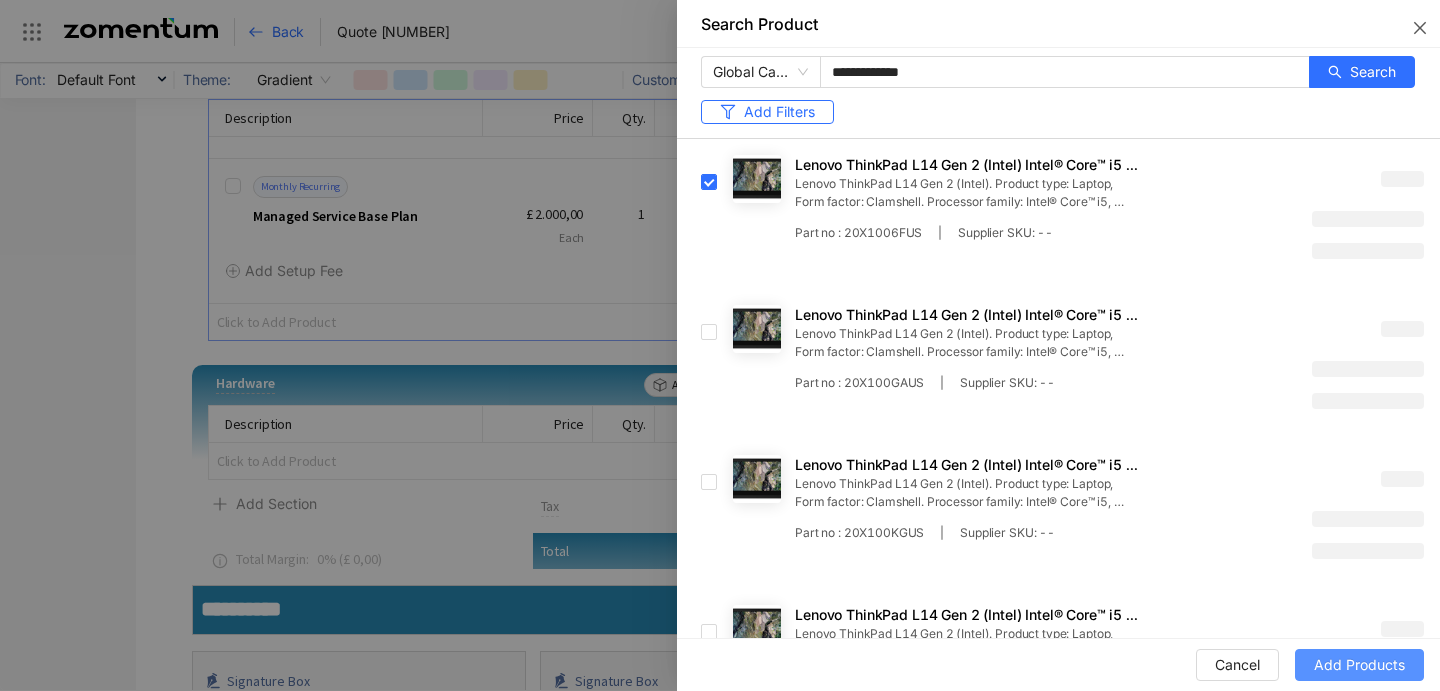click on "Add Products" at bounding box center (1359, 665) 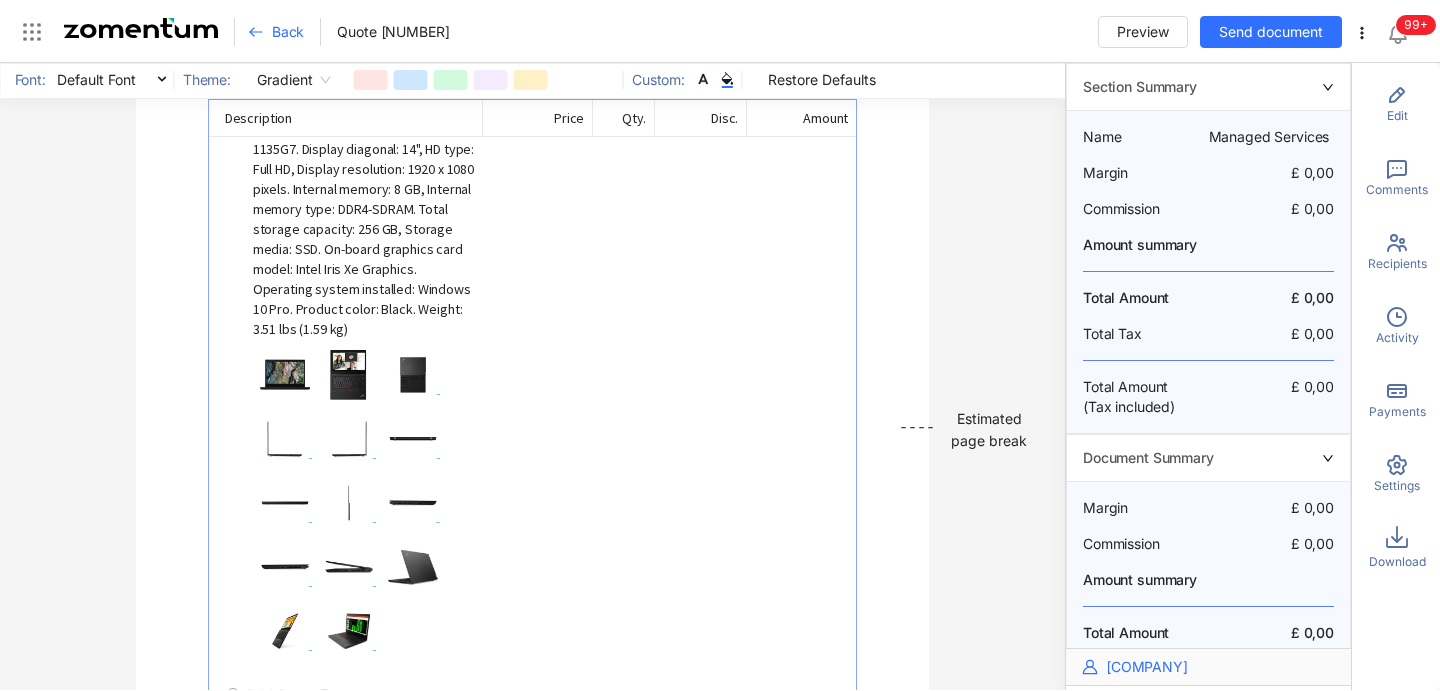 scroll, scrollTop: 3335, scrollLeft: 0, axis: vertical 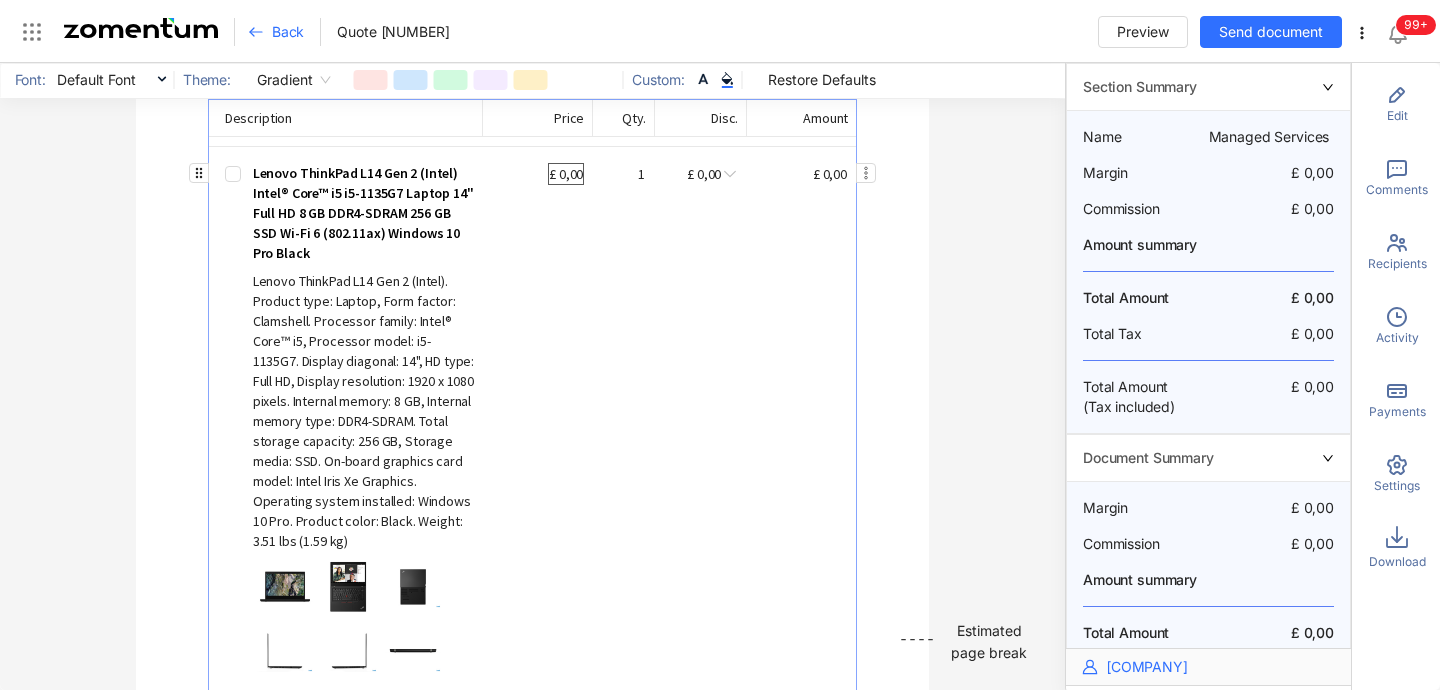 click on "£ 0,00" at bounding box center [566, 174] 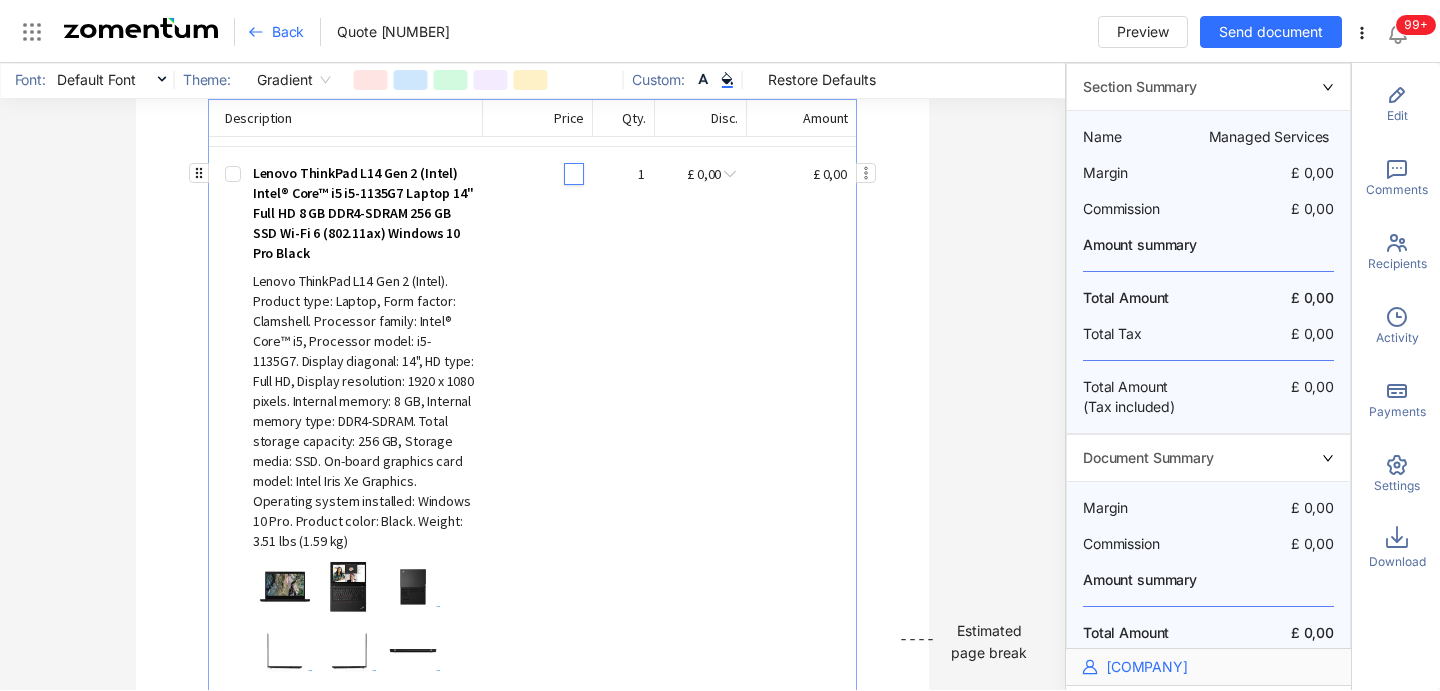 type on "*" 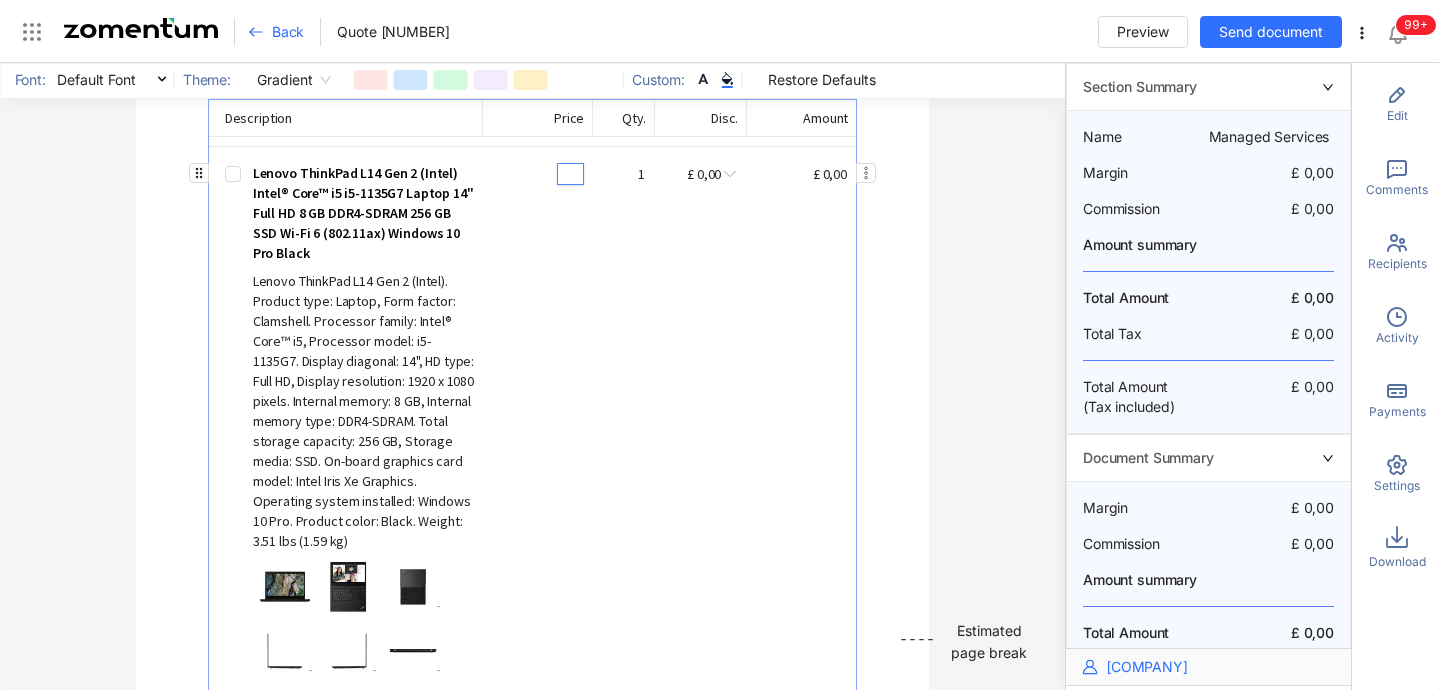 type on "**" 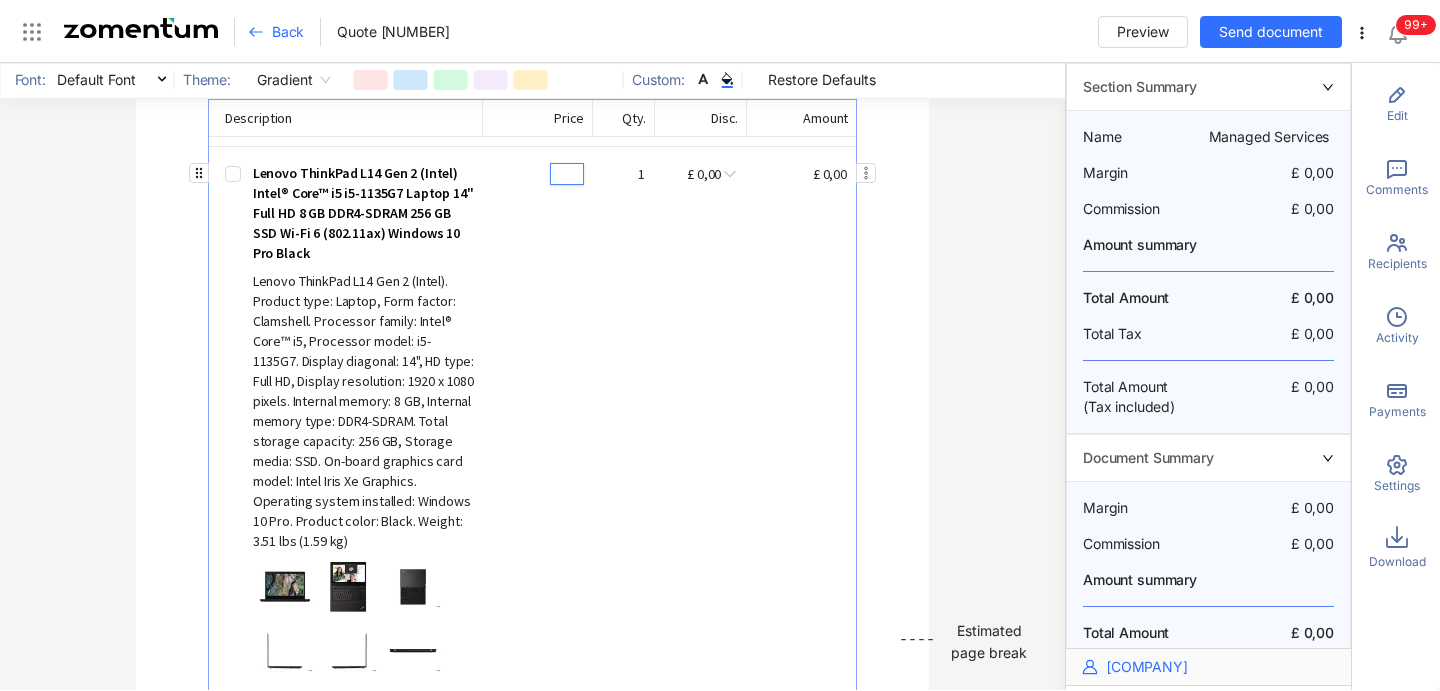 click on "Lenovo ThinkPad L14 Gen 2 (Intel). Product type: Laptop, Form factor: Clamshell. Processor family: Intel® Core™ i5, Processor model: i5-1135G7. Display diagonal: 14", HD type: Full HD, Display resolution: 1920 x 1080 pixels. Internal memory: 8 GB, Internal memory type: DDR4-SDRAM. Total storage capacity: 256 GB, Storage media: SSD. On-board graphics card model: Intel Iris Xe Graphics. Operating system installed: Windows 10 Pro. Product color: Black. Weight: 3.51 lbs (1.59 kg) ** 50 1 £ 0,00 £ 0,00" at bounding box center [541, 357] 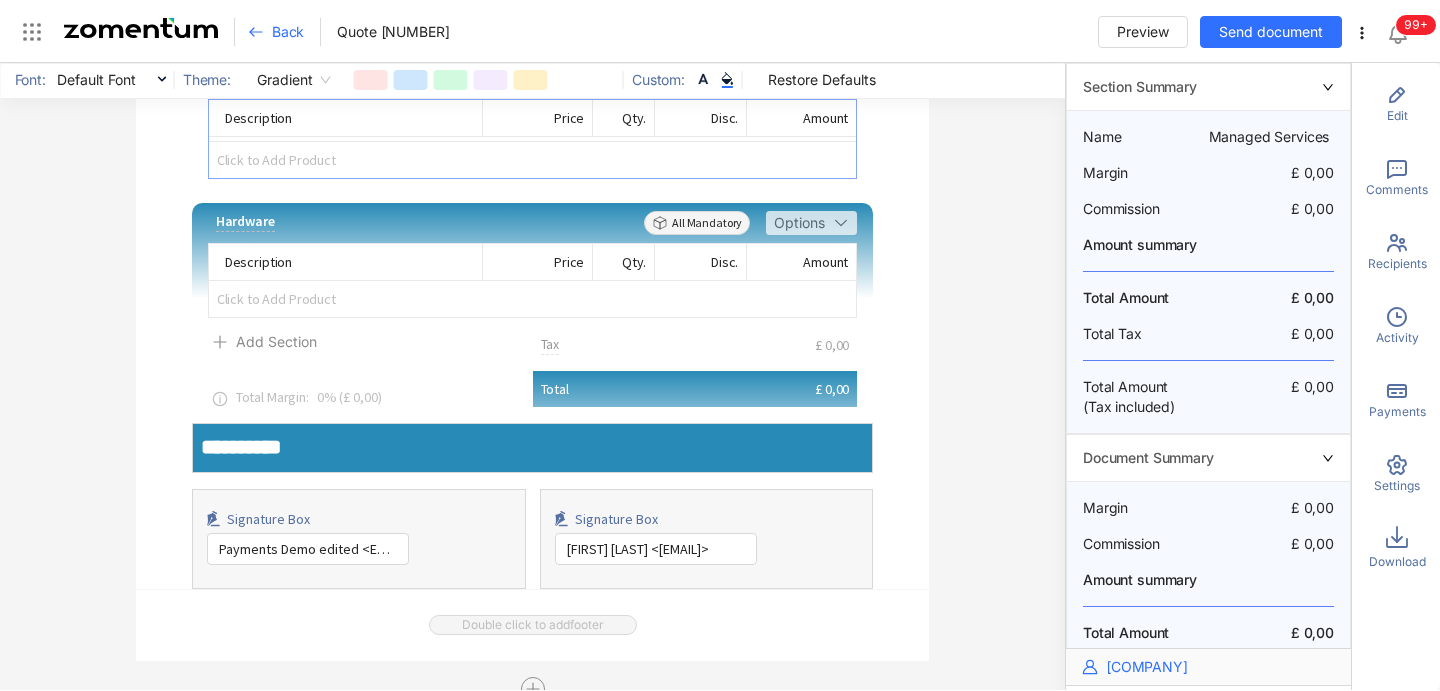 scroll, scrollTop: 4134, scrollLeft: 0, axis: vertical 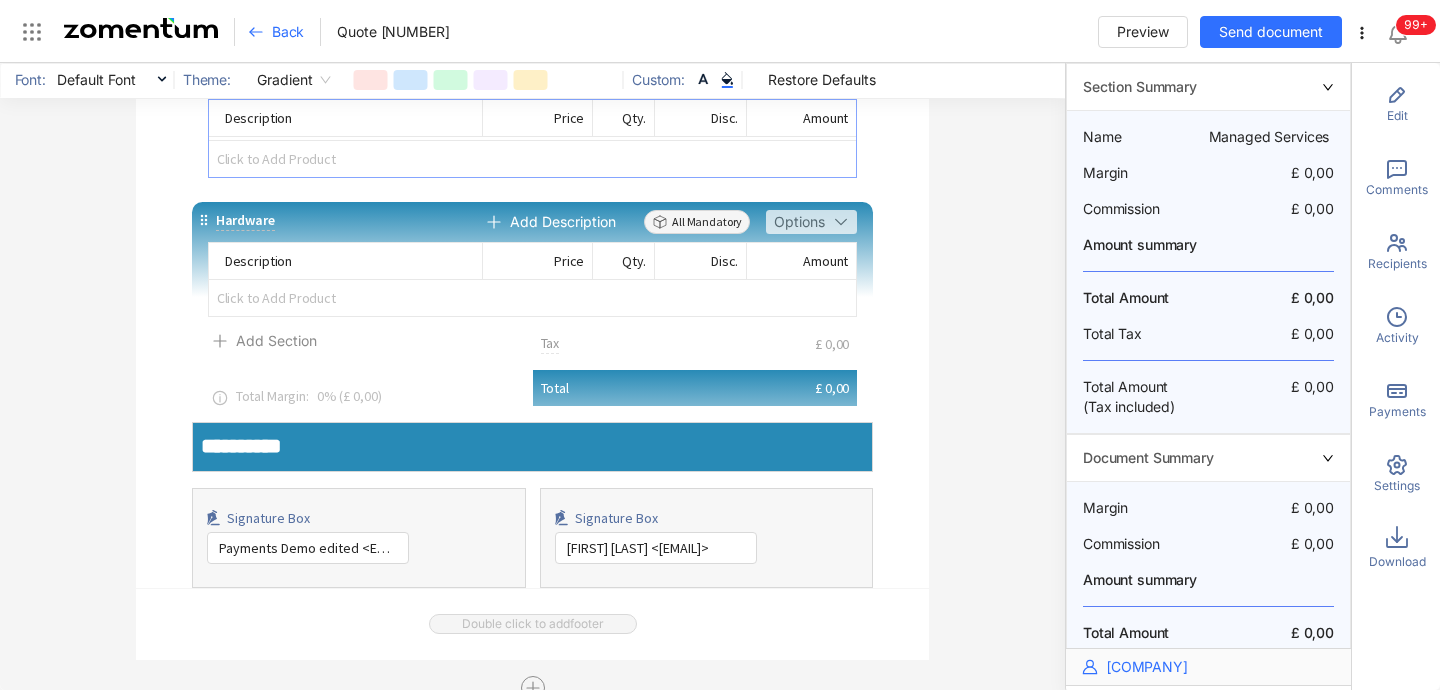click on "Hardware" at bounding box center [331, 221] 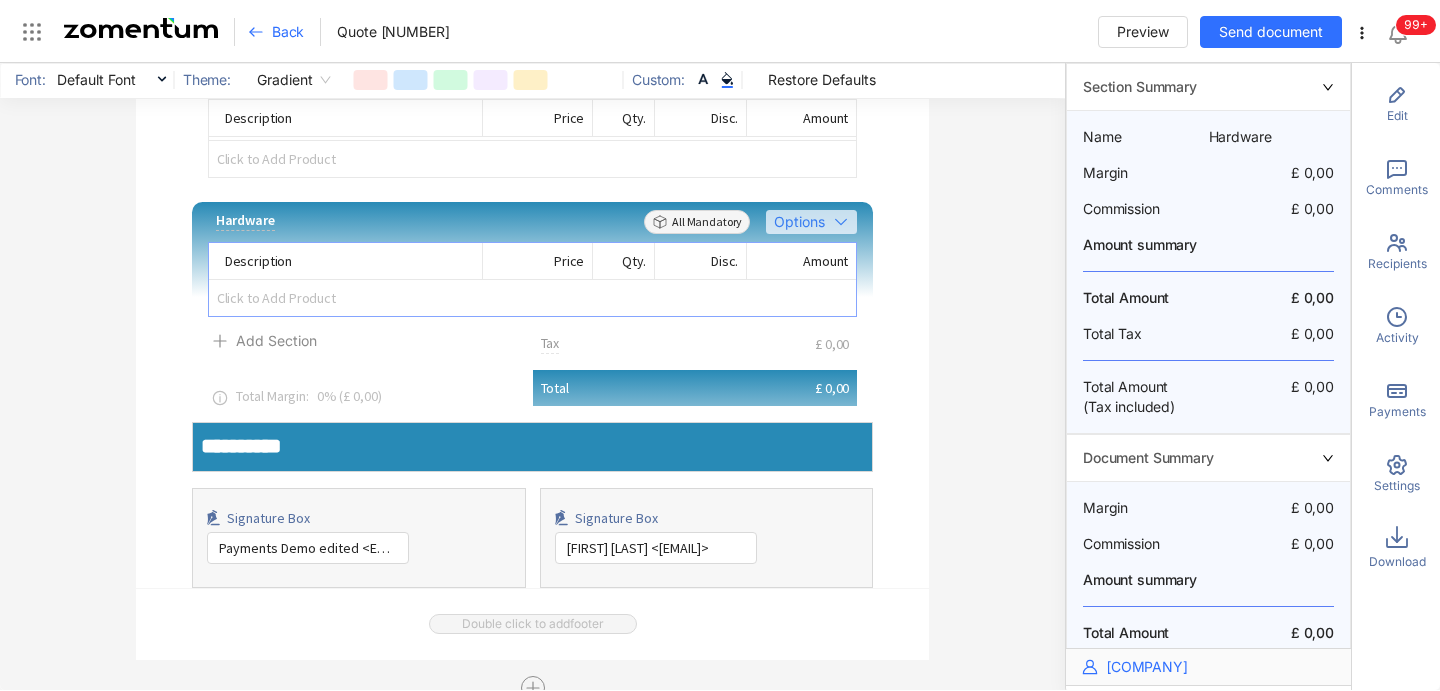 click 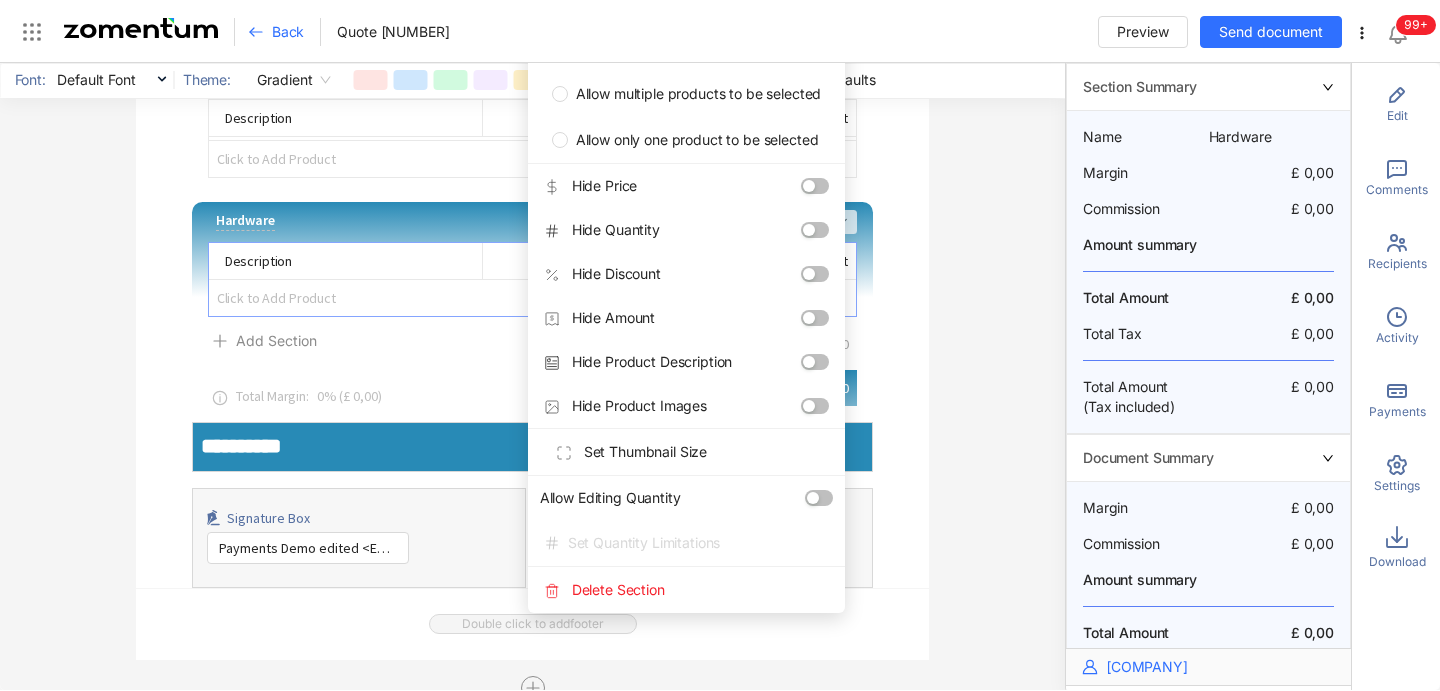 click on "**********" at bounding box center (532, 376) 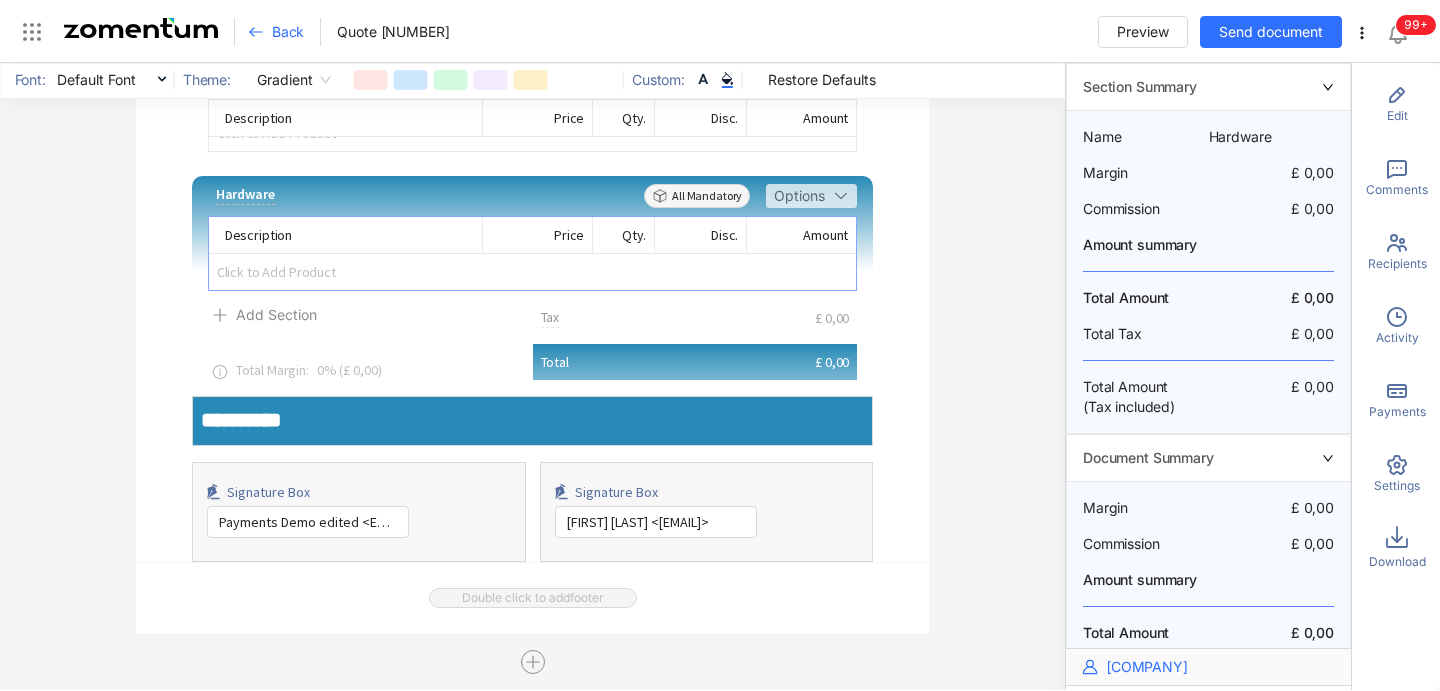 scroll, scrollTop: 4244, scrollLeft: 0, axis: vertical 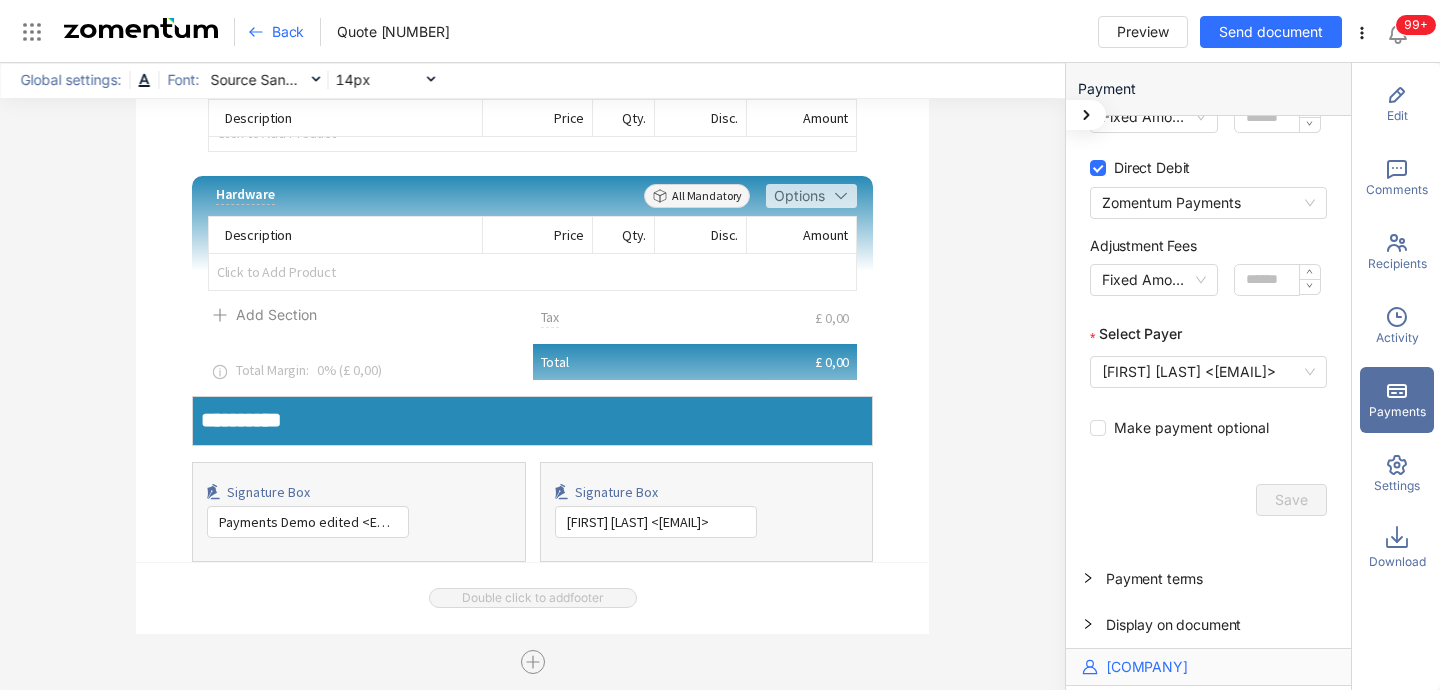 click on "Payment terms" at bounding box center (1154, 578) 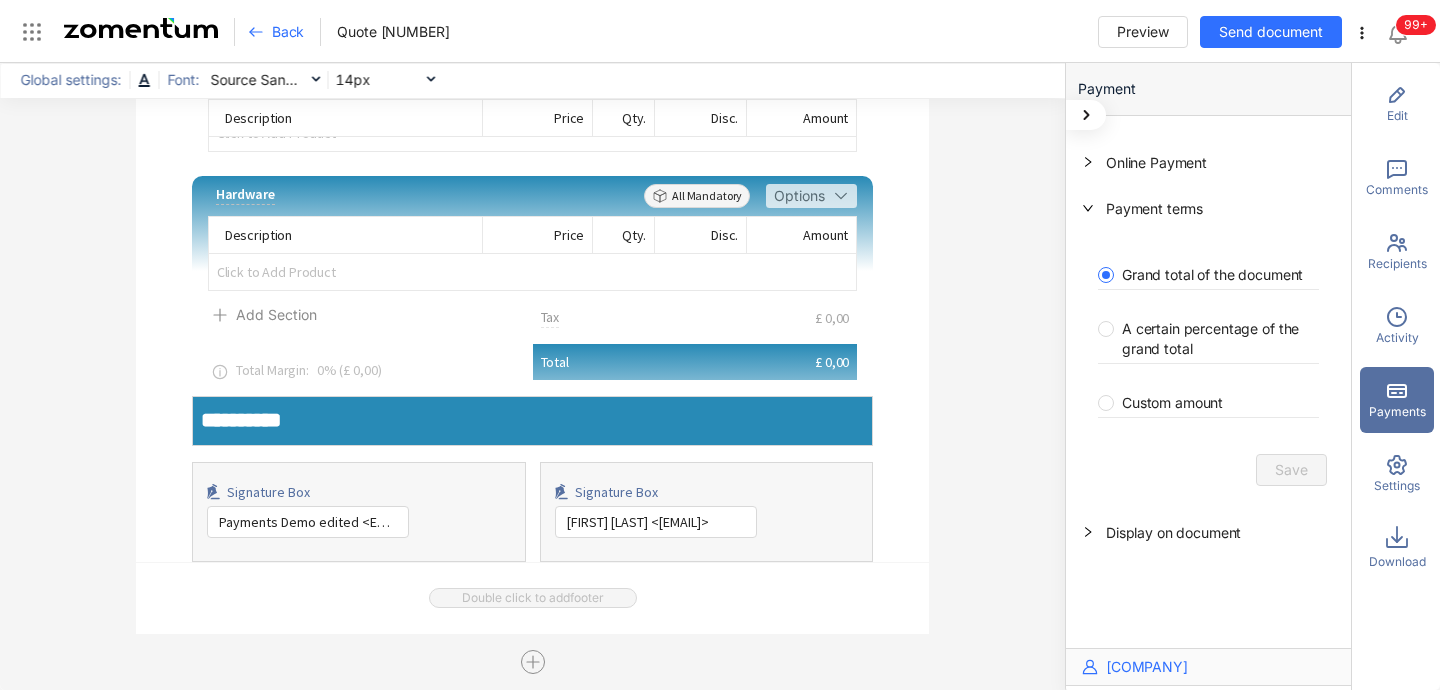 scroll, scrollTop: 0, scrollLeft: 0, axis: both 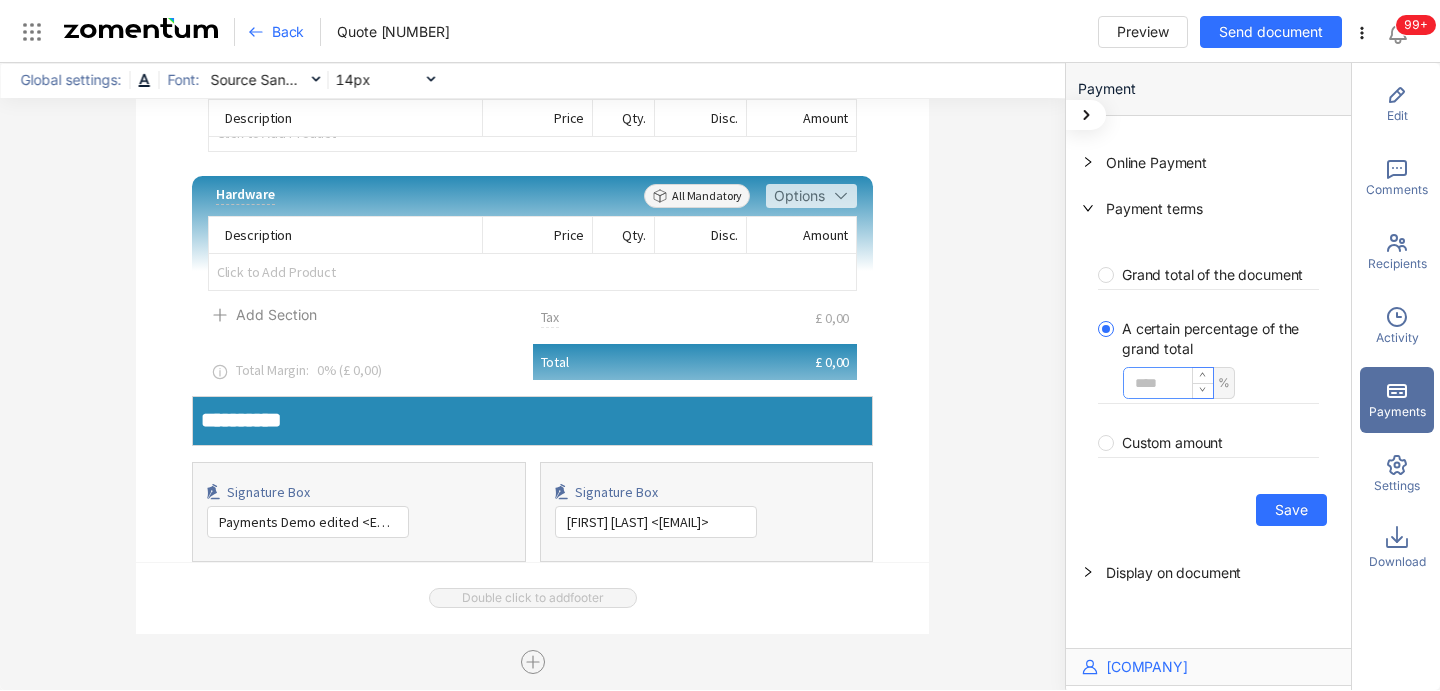 click at bounding box center [1158, 383] 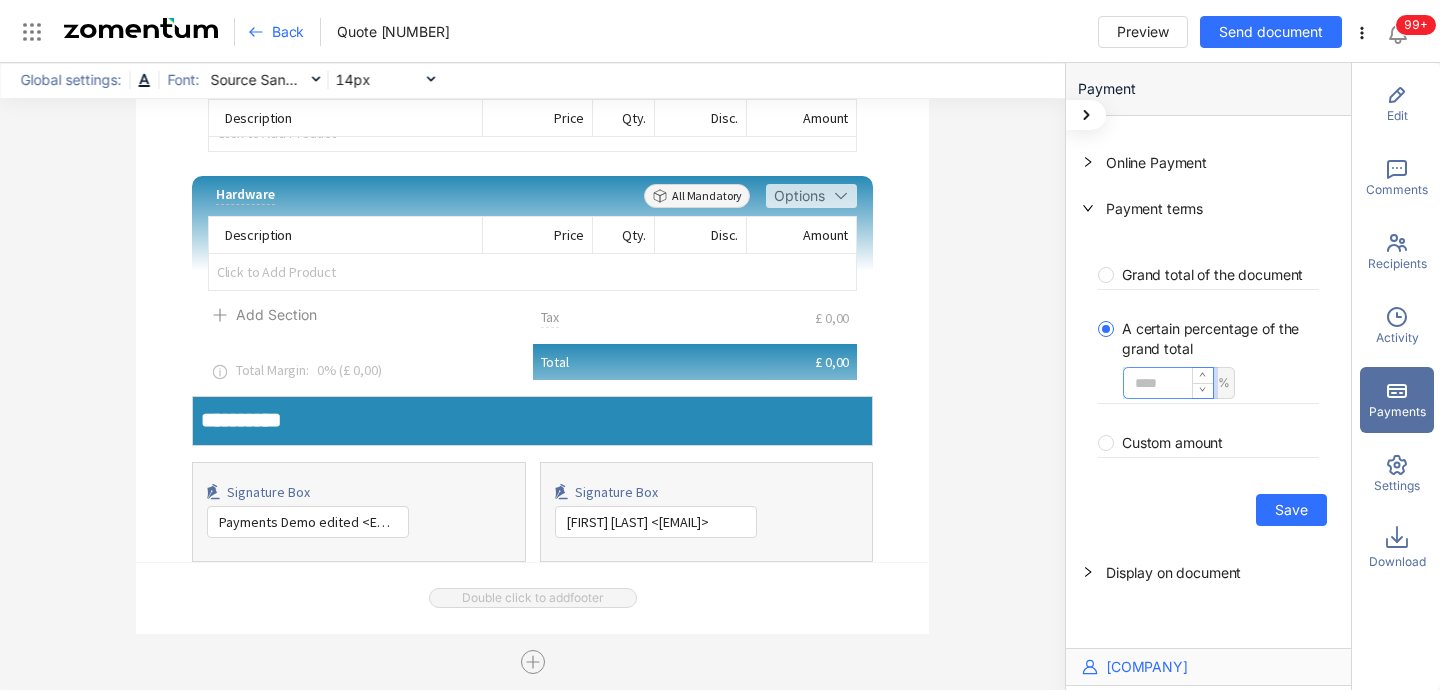 type on "****" 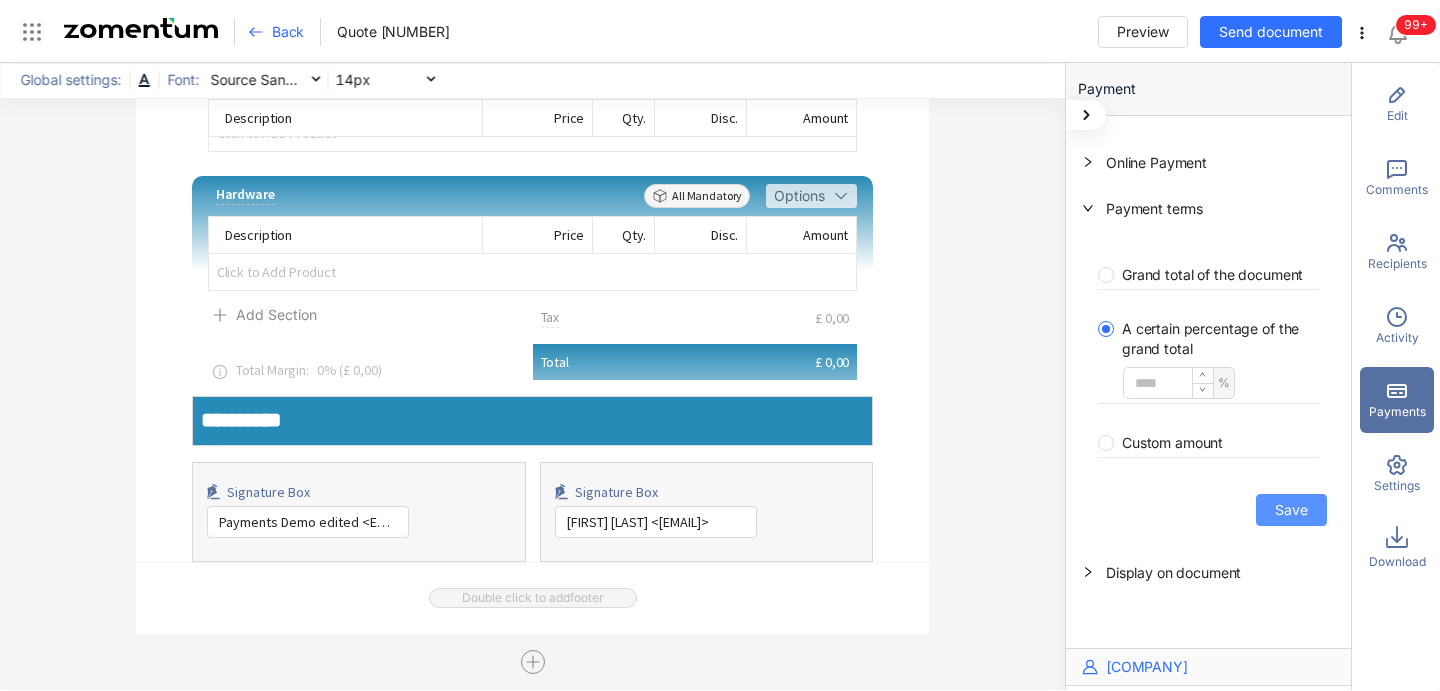 click on "Save" at bounding box center (1291, 510) 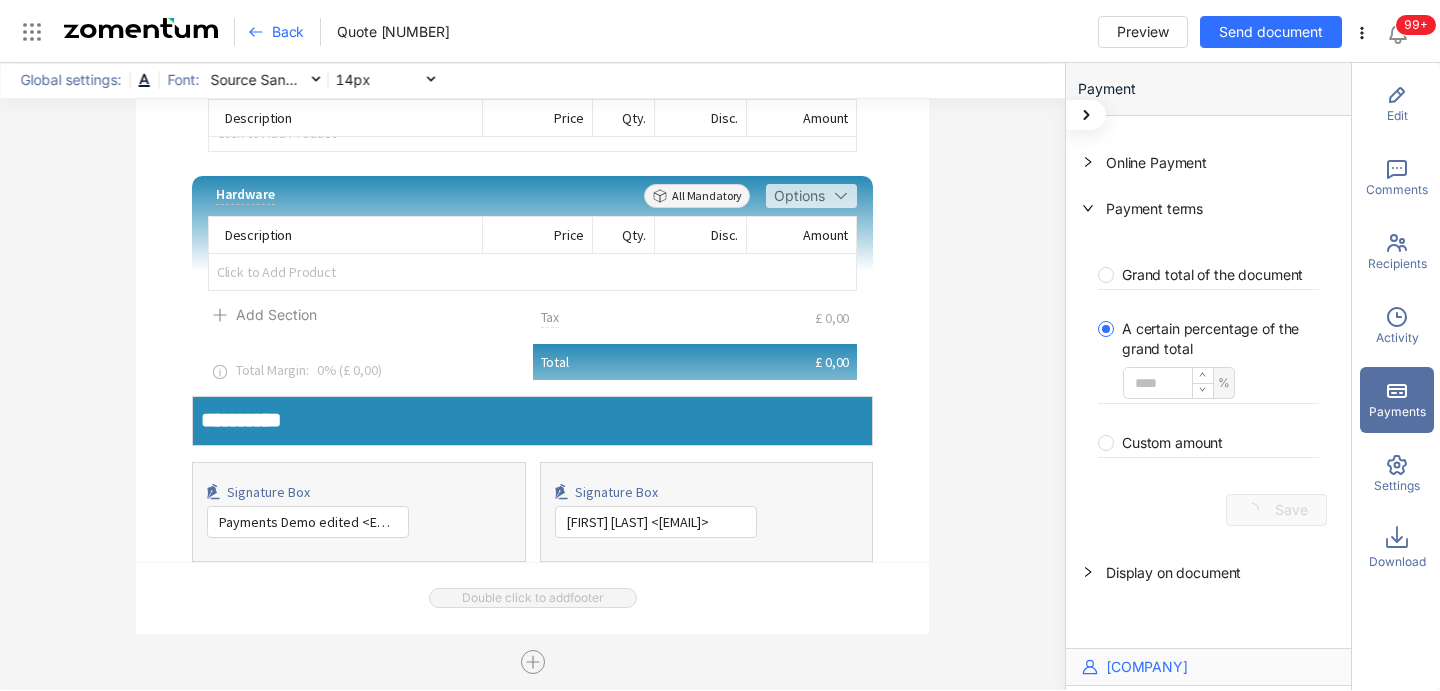 click on "Display on document" at bounding box center (1173, 572) 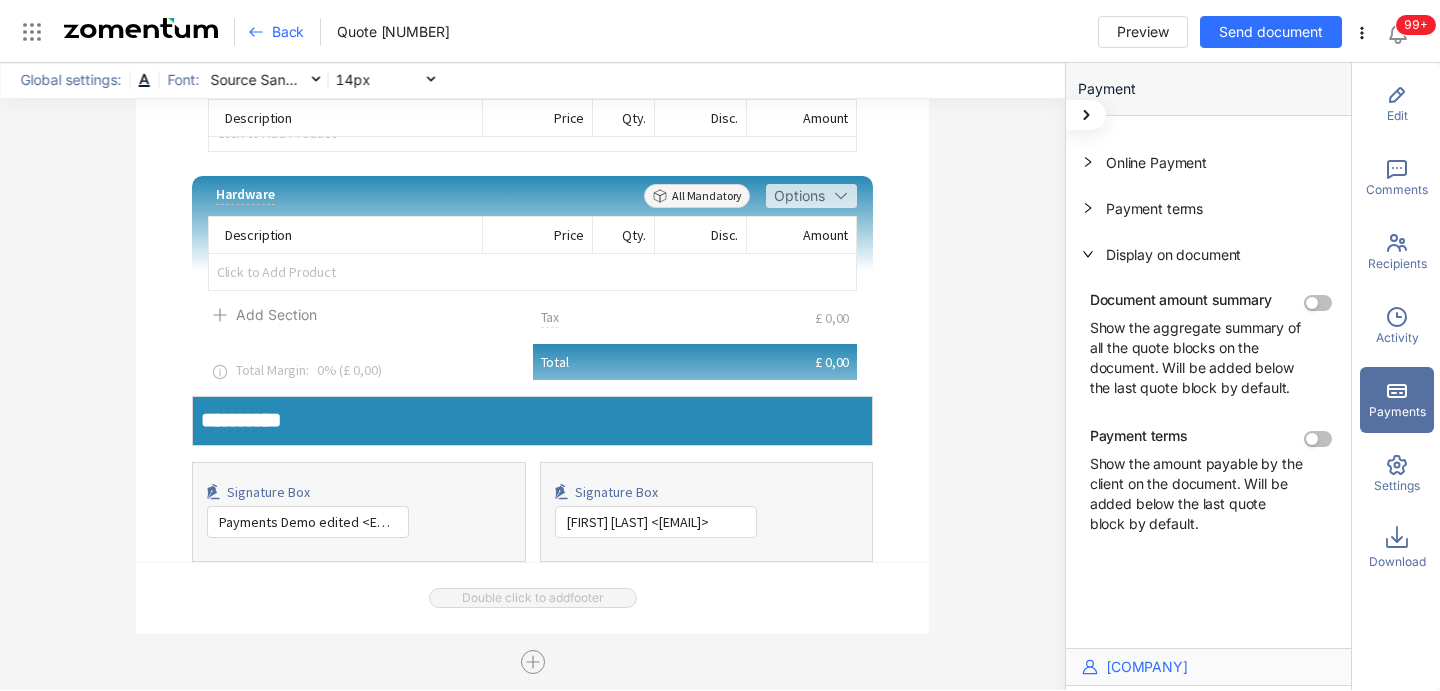 click at bounding box center (1312, 303) 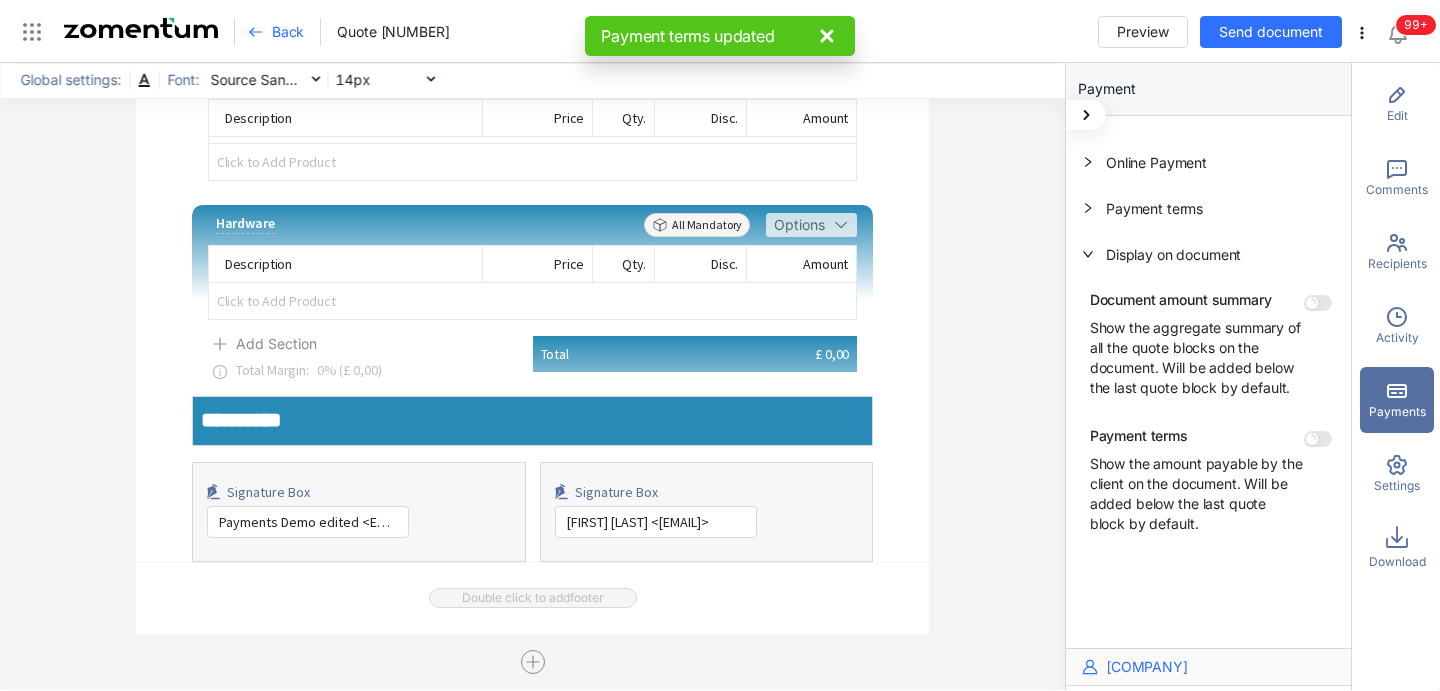 scroll, scrollTop: 4215, scrollLeft: 0, axis: vertical 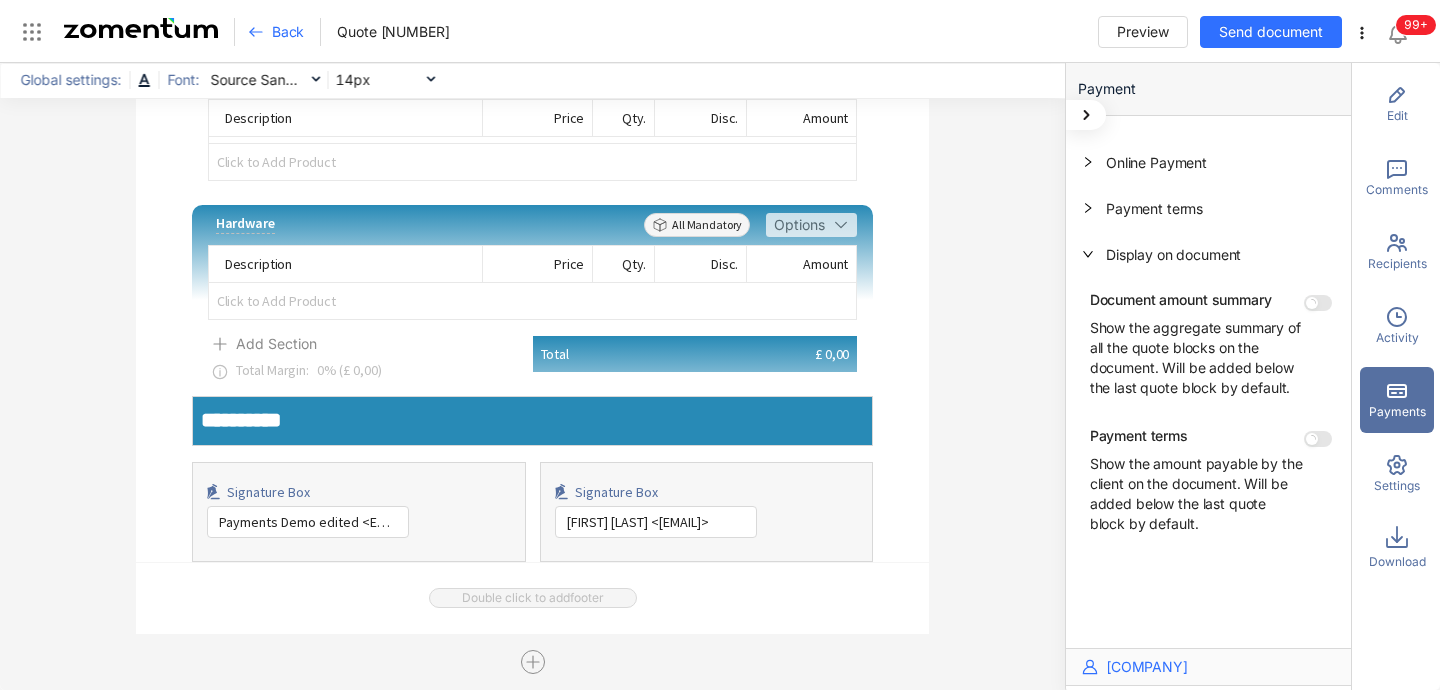 click on "Display on document" at bounding box center (1173, 254) 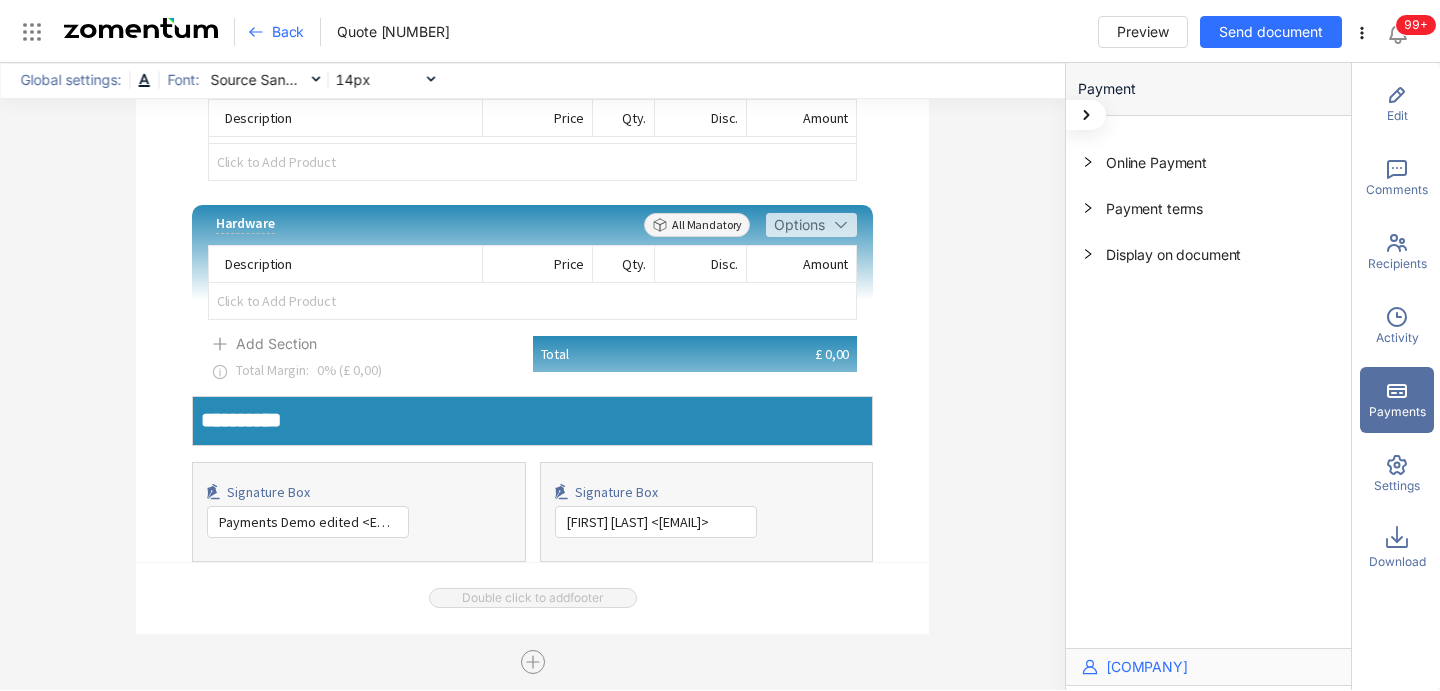 click on "Display on document" at bounding box center (1173, 254) 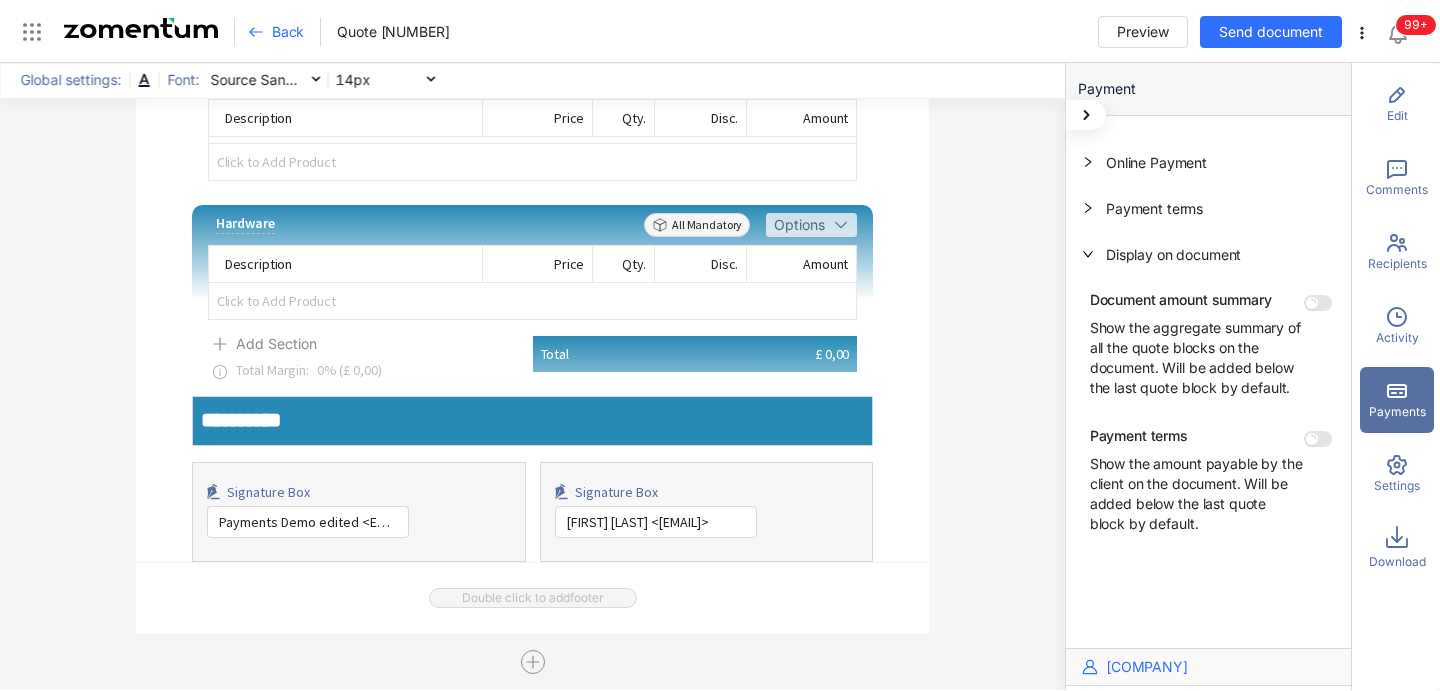 click on "Payment terms" at bounding box center [1208, 209] 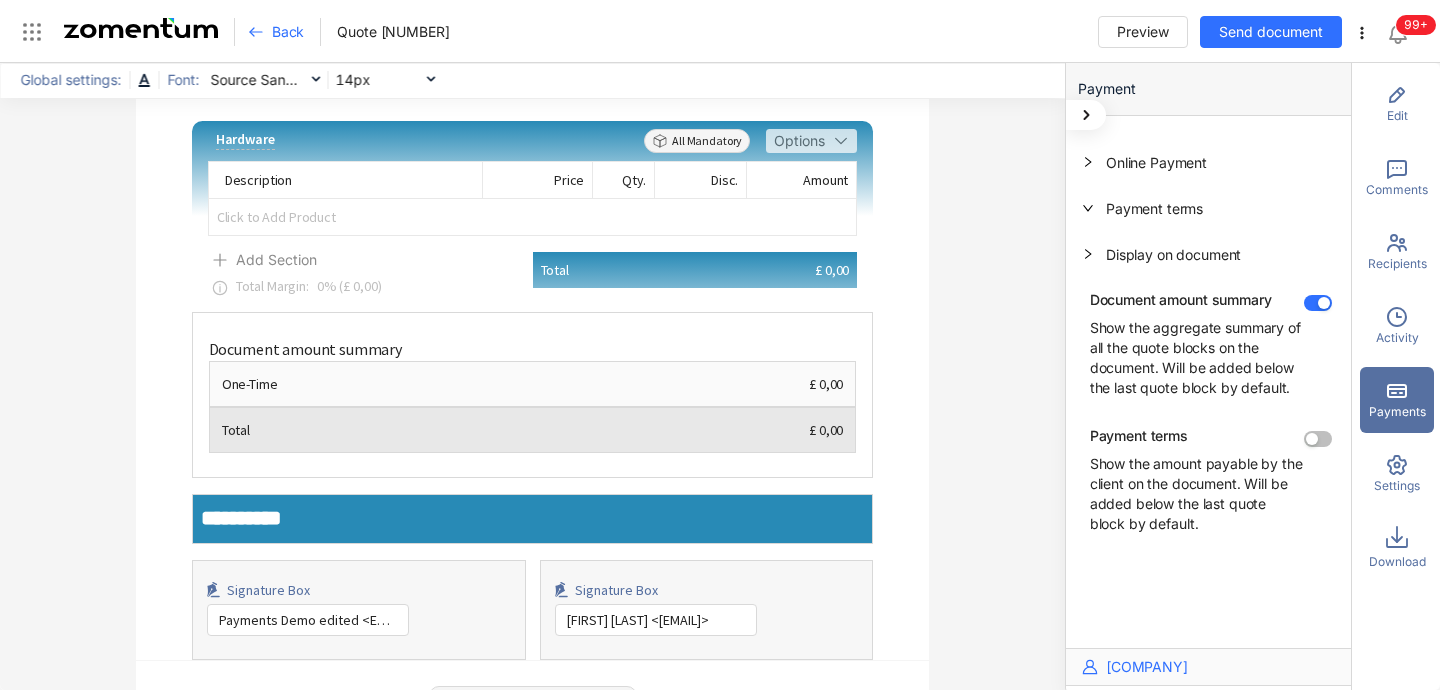 scroll, scrollTop: 4244, scrollLeft: 0, axis: vertical 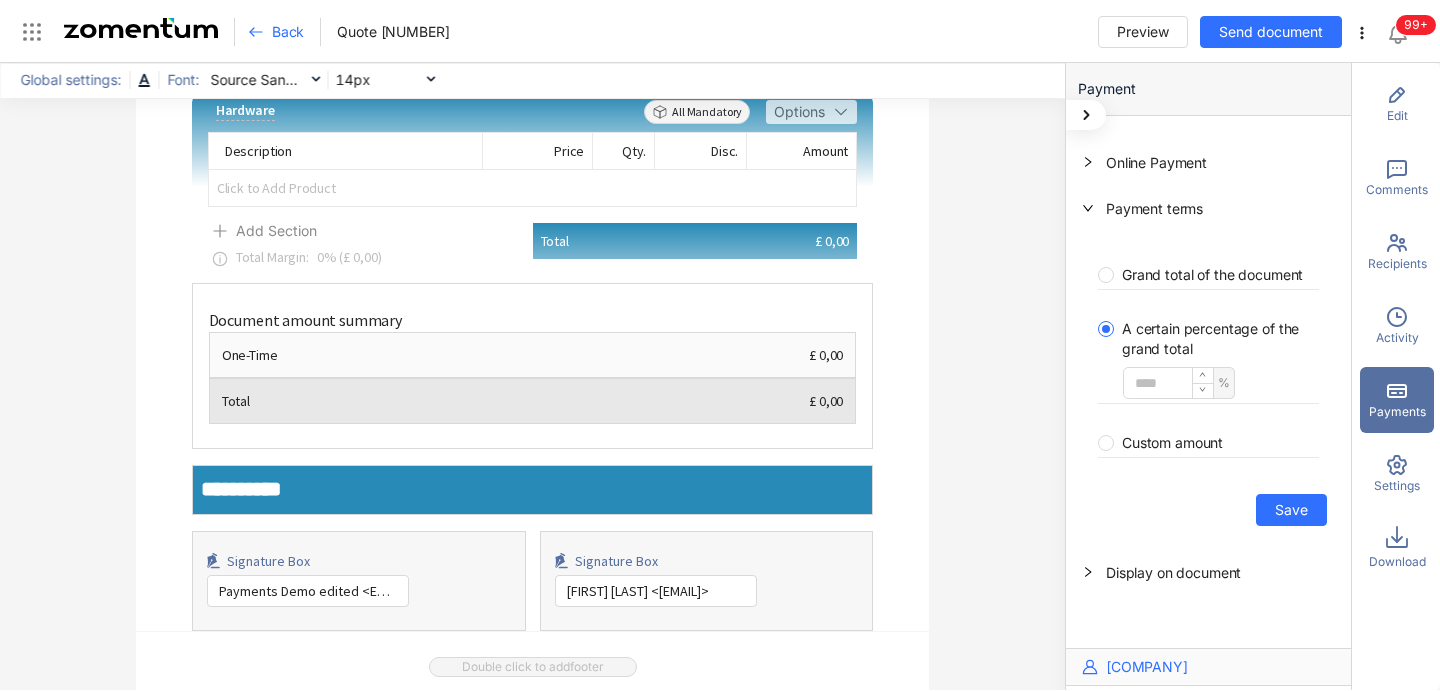 click on "Display on document" at bounding box center (1208, 573) 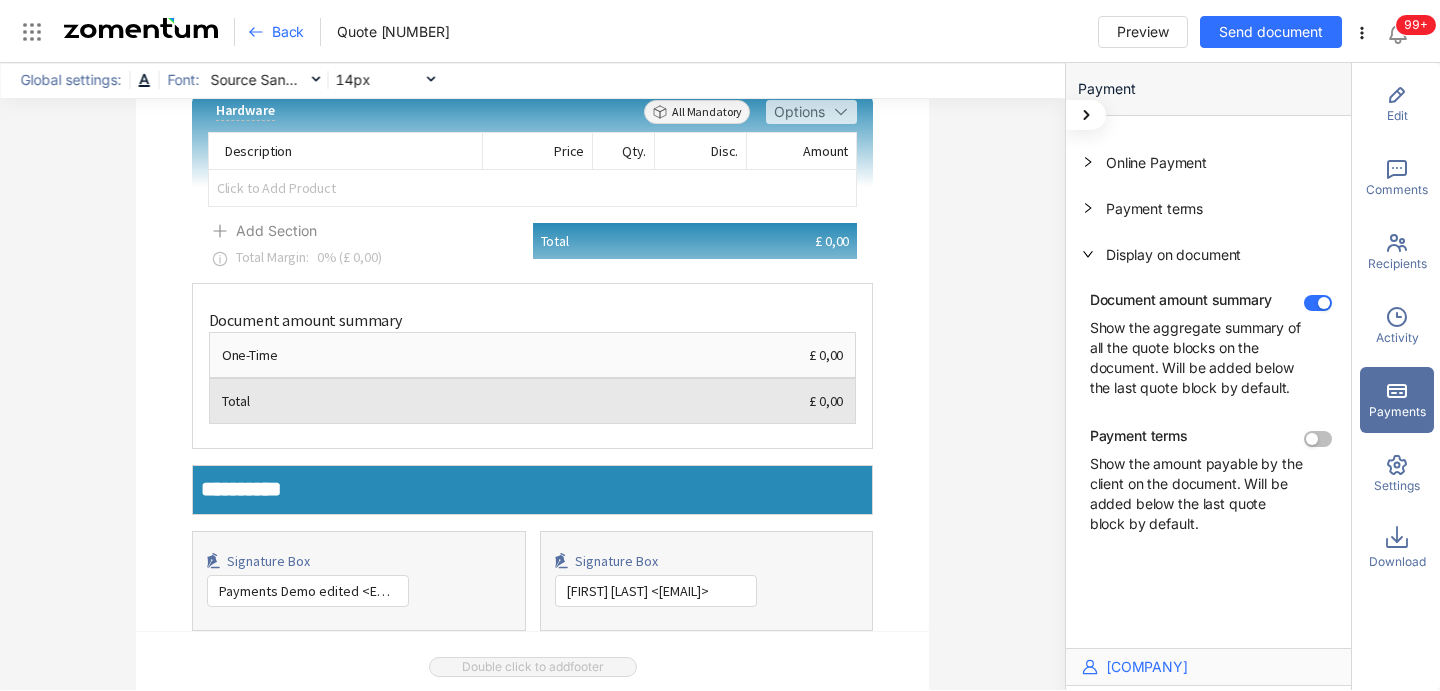 click on "Payment terms Show the amount payable by the client on the document. Will be added below the last quote block by default." at bounding box center [1318, 439] 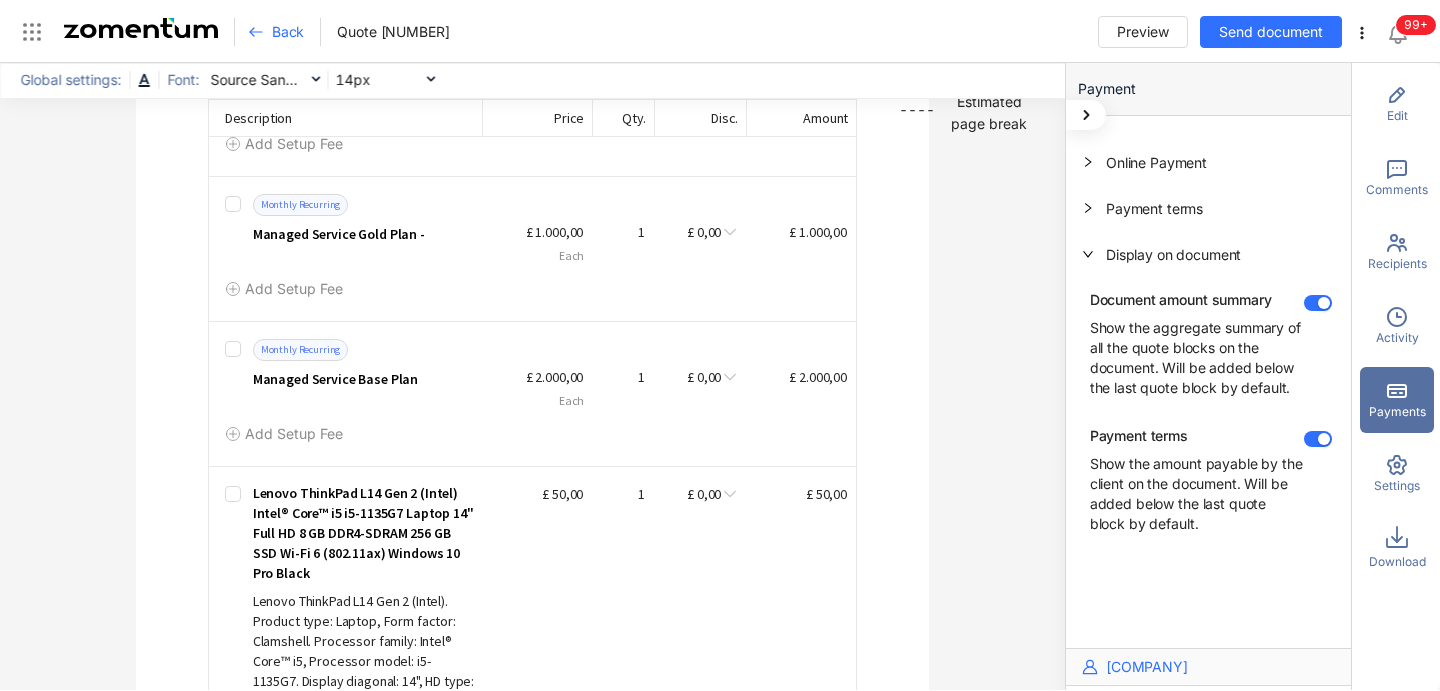 scroll, scrollTop: 2910, scrollLeft: 0, axis: vertical 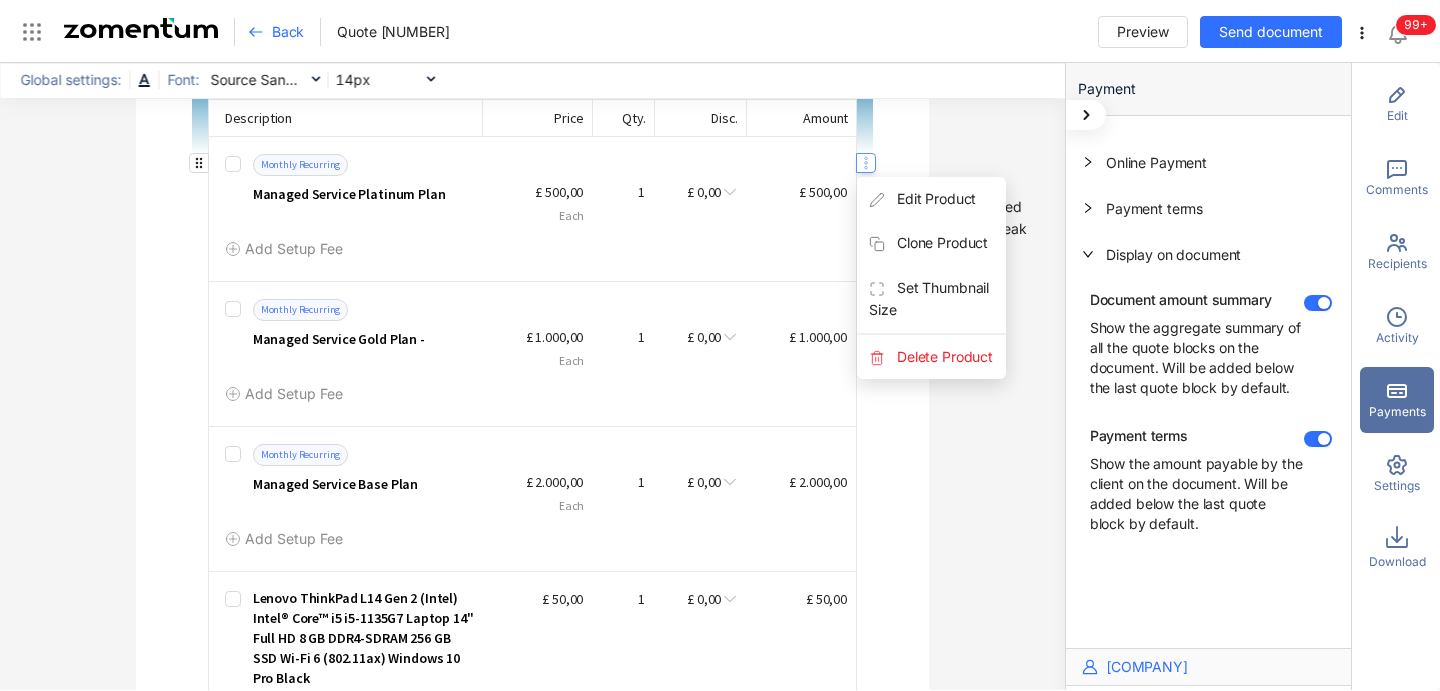 click 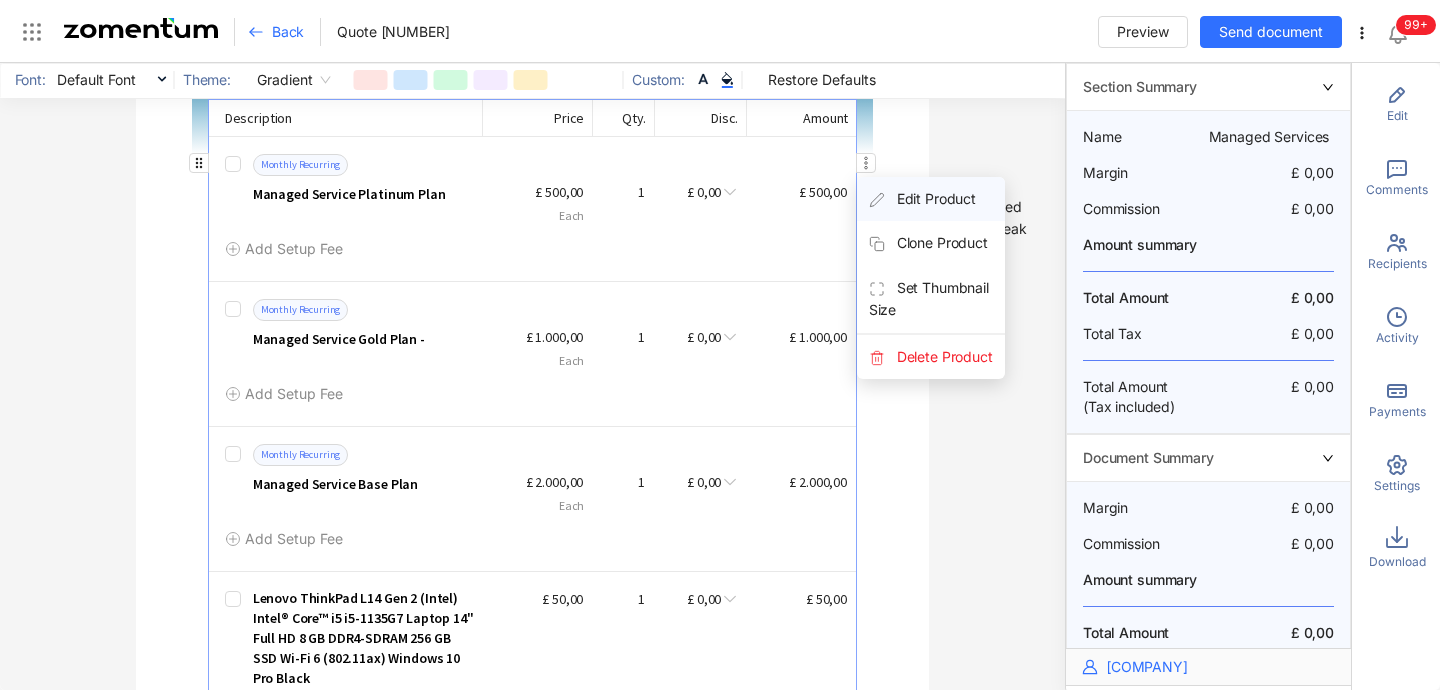 click on "Edit Product" at bounding box center [931, 199] 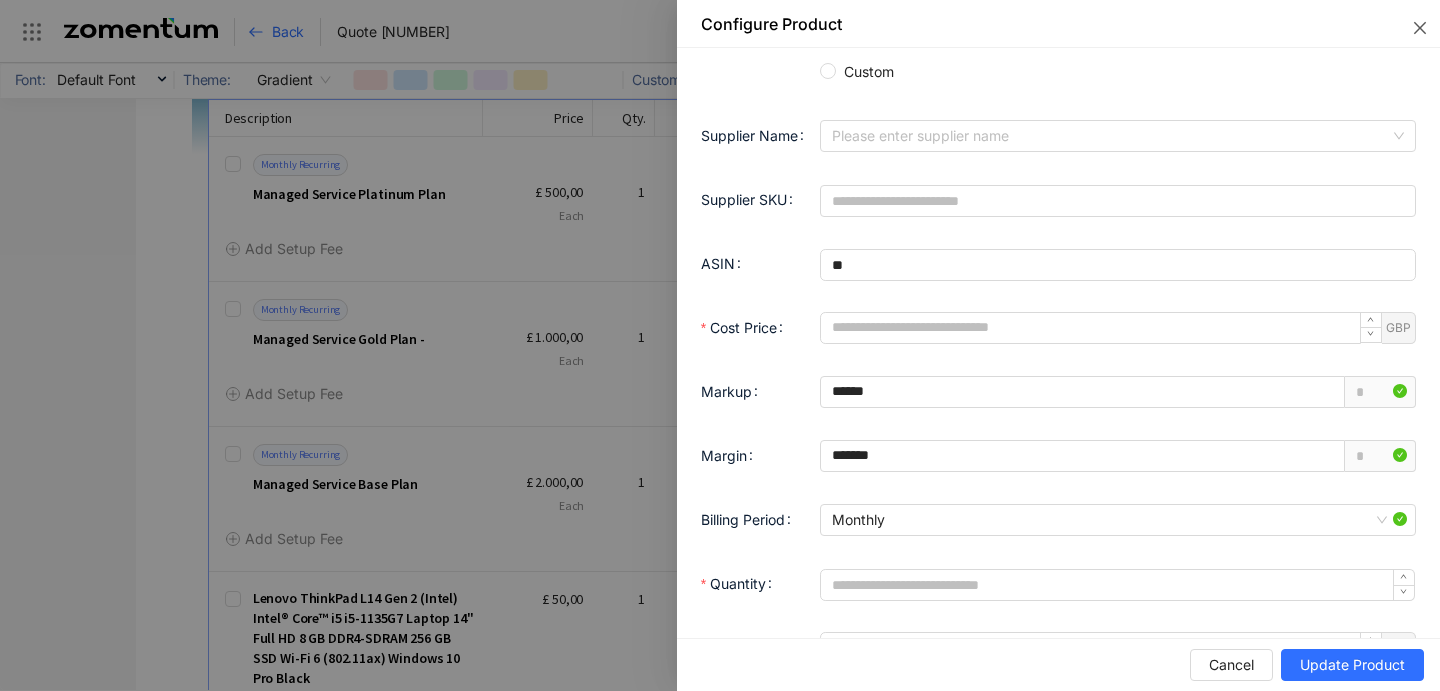scroll, scrollTop: 1263, scrollLeft: 0, axis: vertical 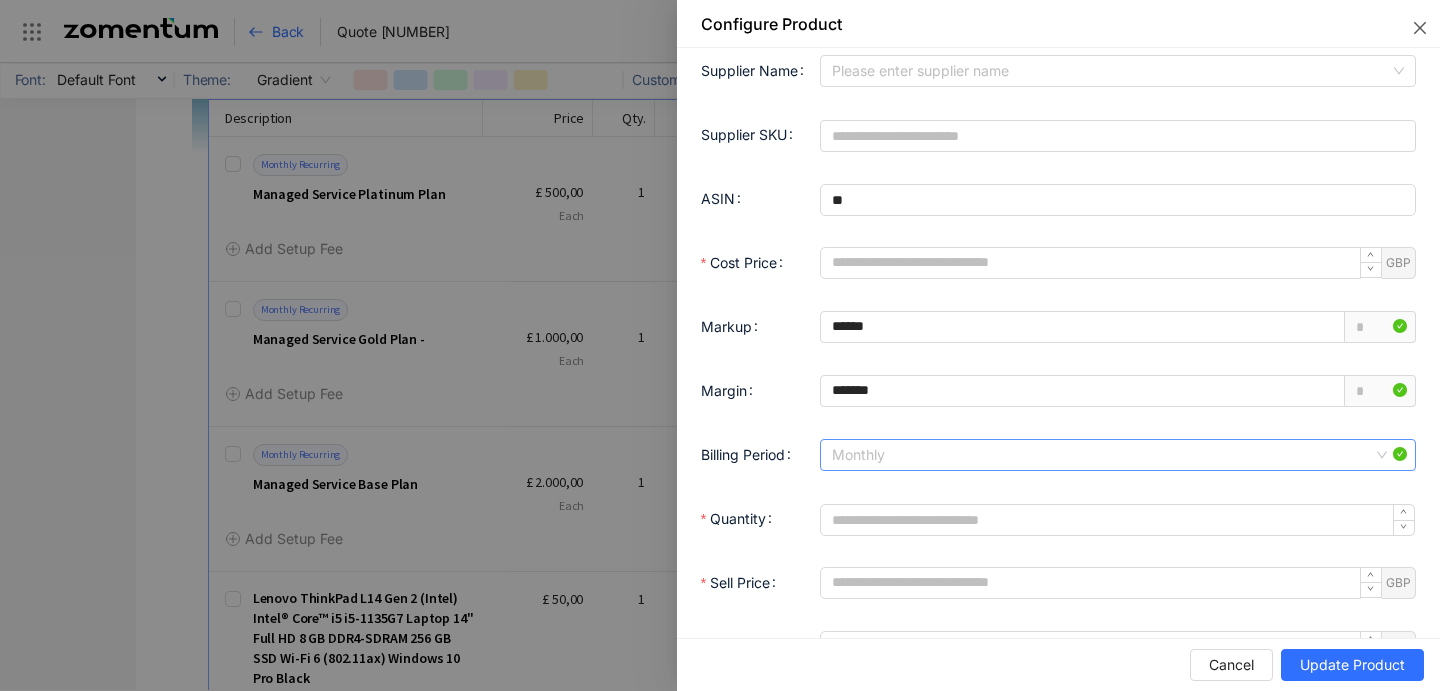 click on "Monthly" at bounding box center (1118, 455) 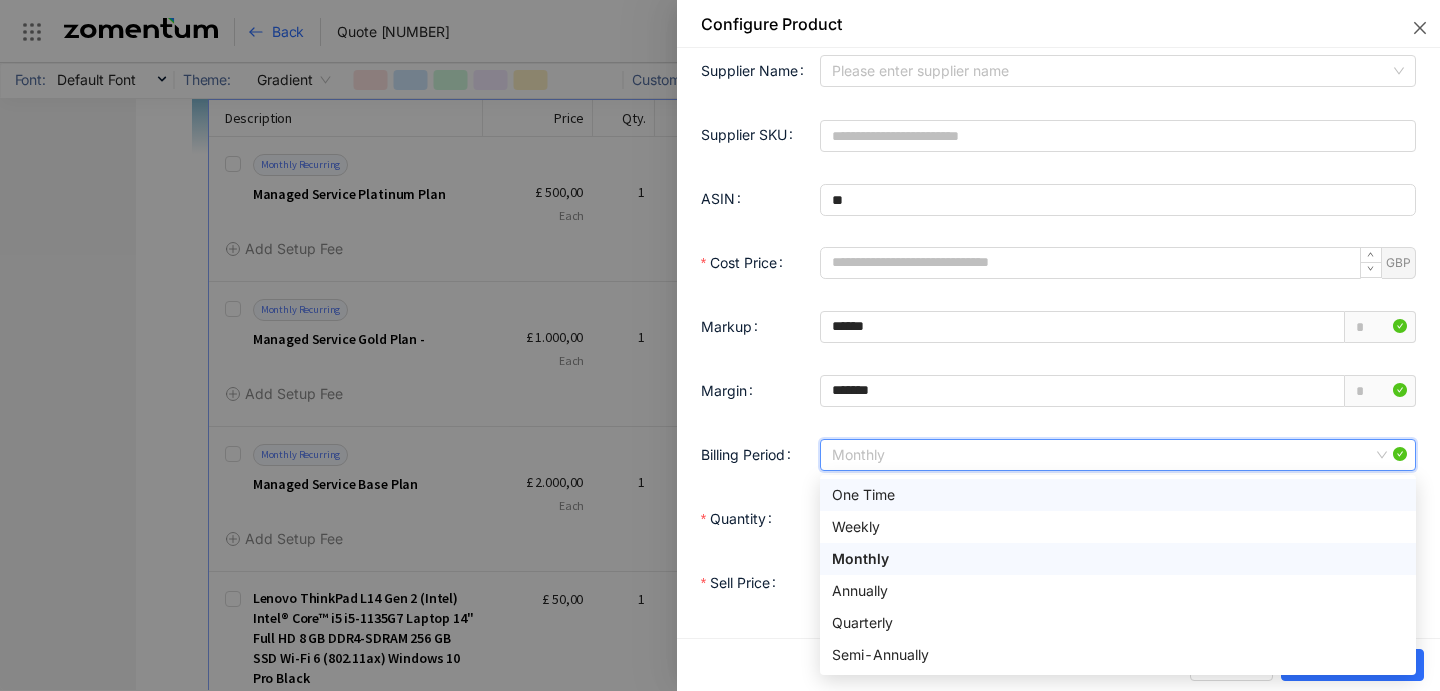 click on "One Time" at bounding box center (1118, 495) 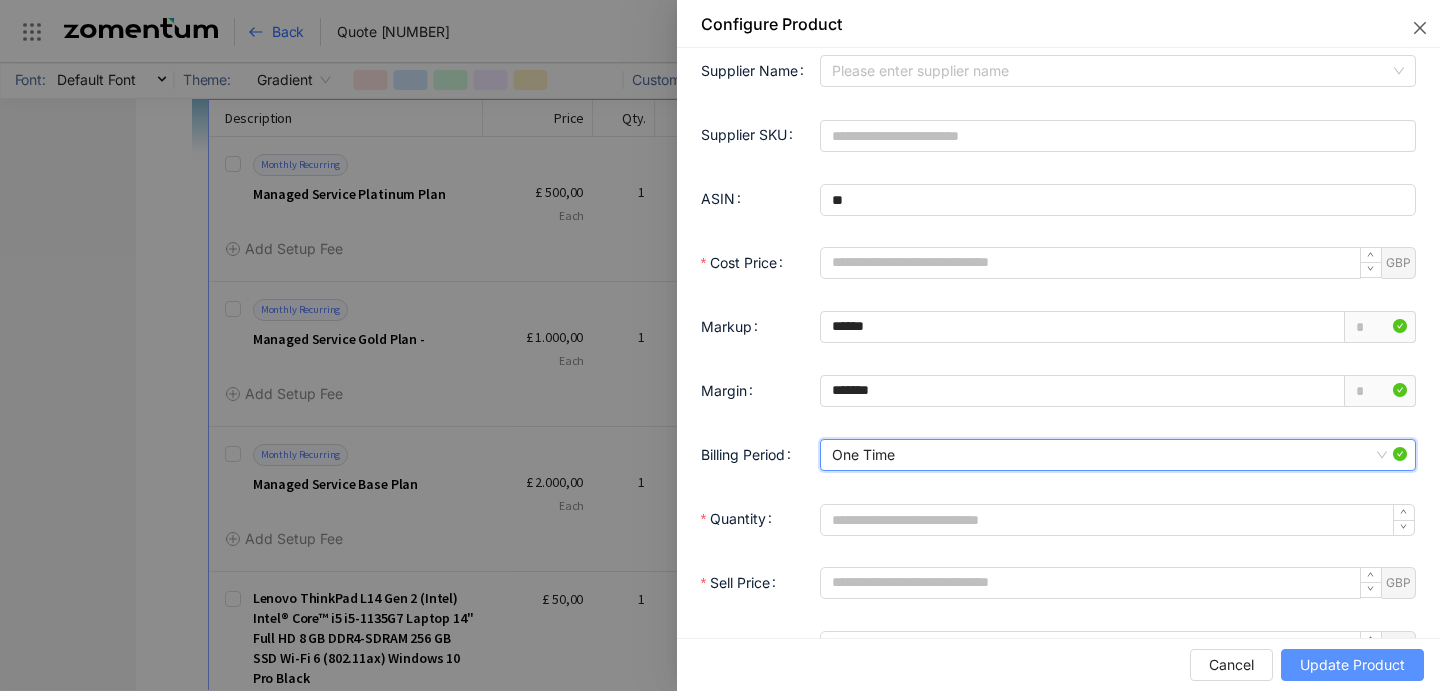 click on "Update Product" at bounding box center [1352, 665] 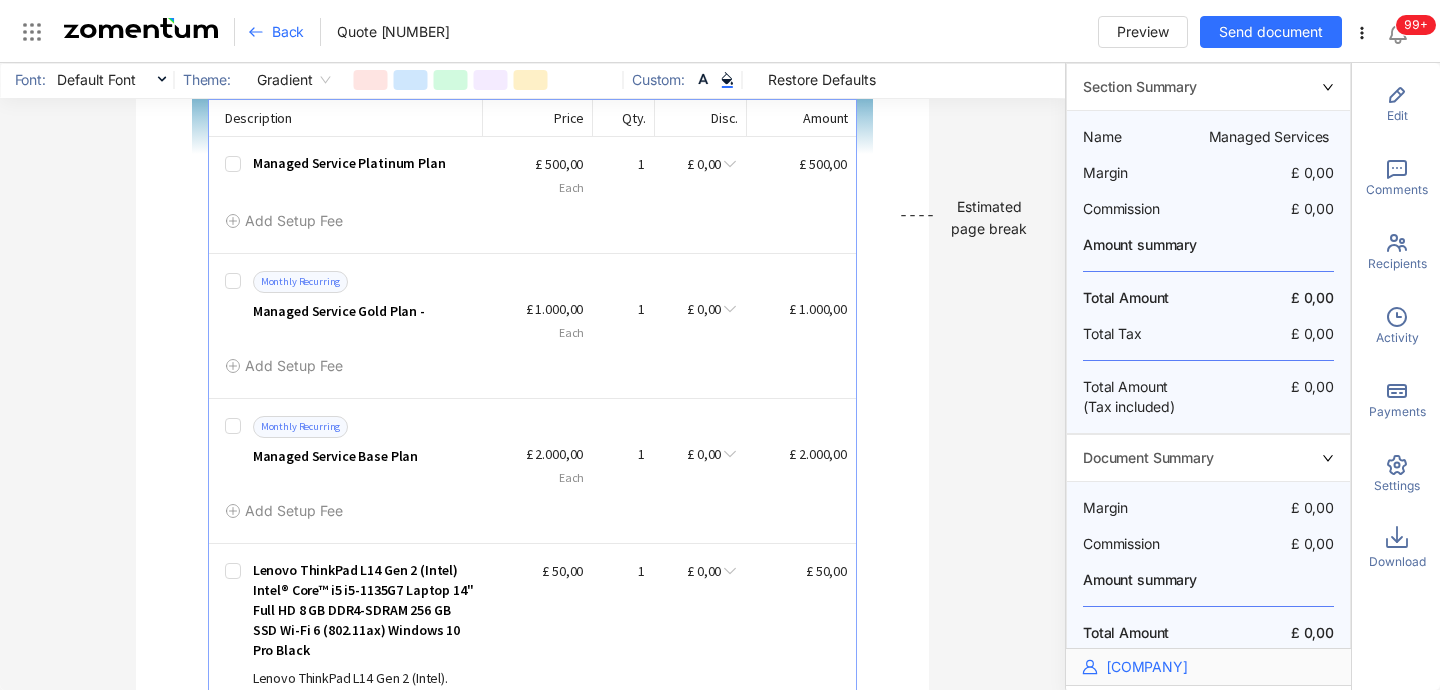 click on "**********" at bounding box center [533, -345] 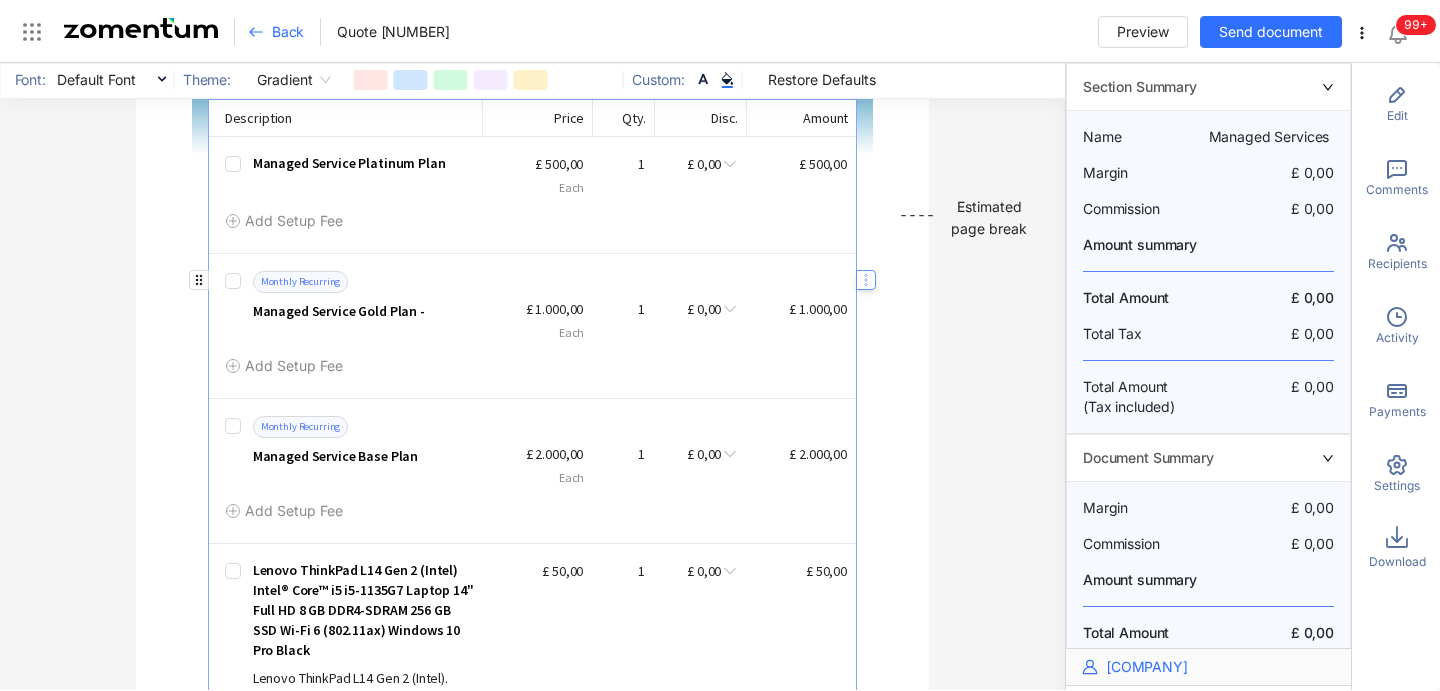 click at bounding box center (866, 280) 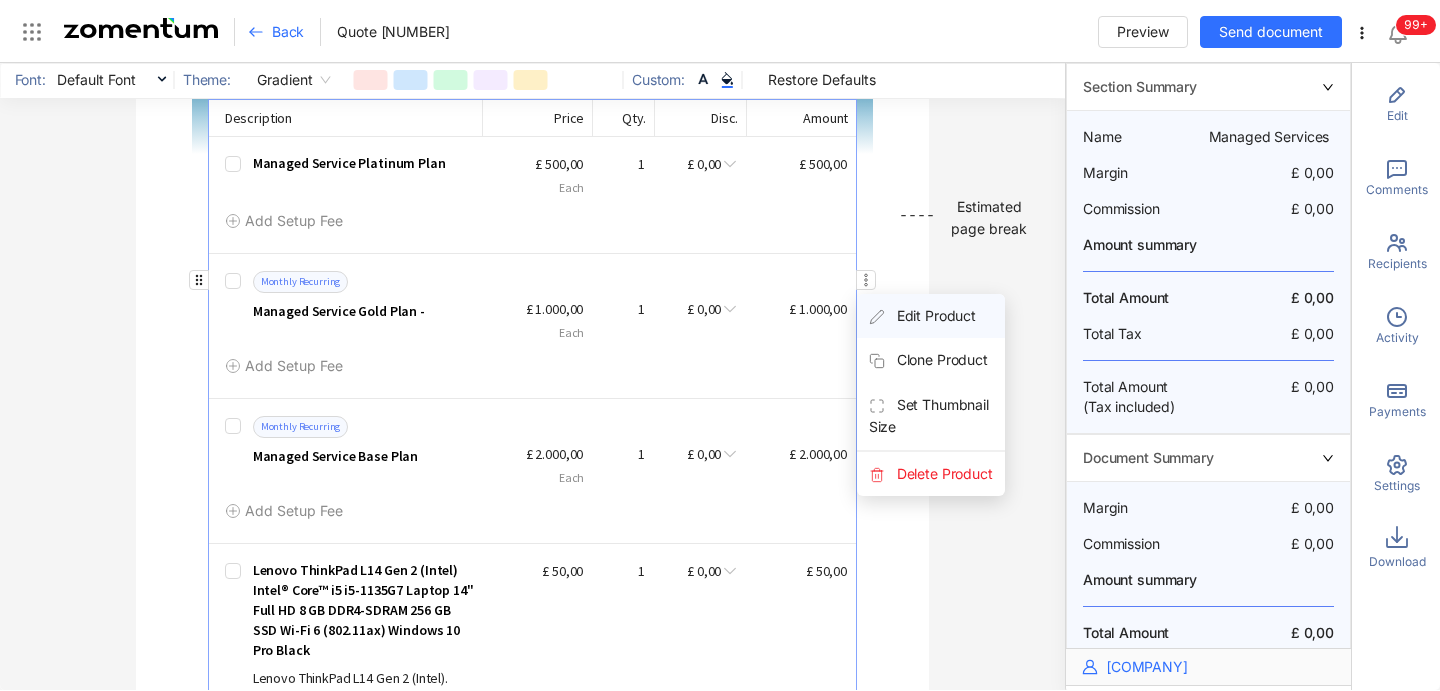 click on "Edit Product" at bounding box center [931, 316] 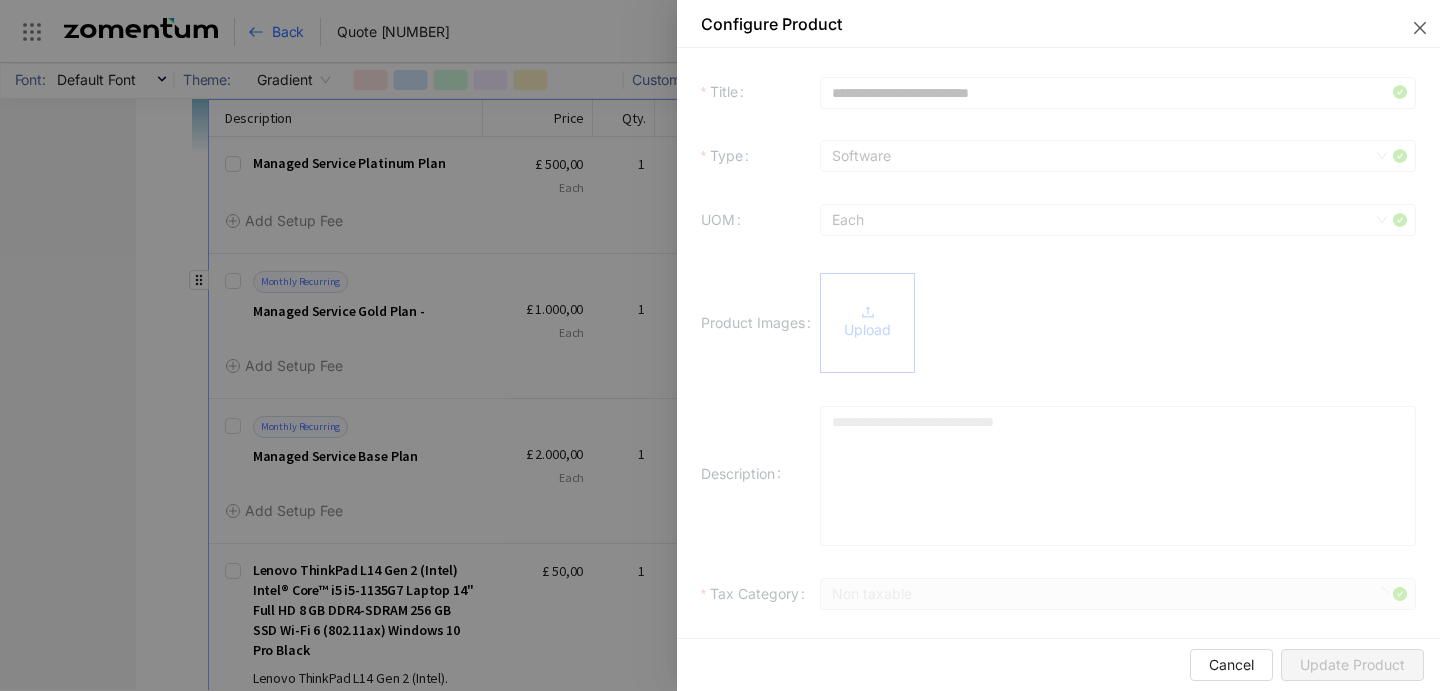 type 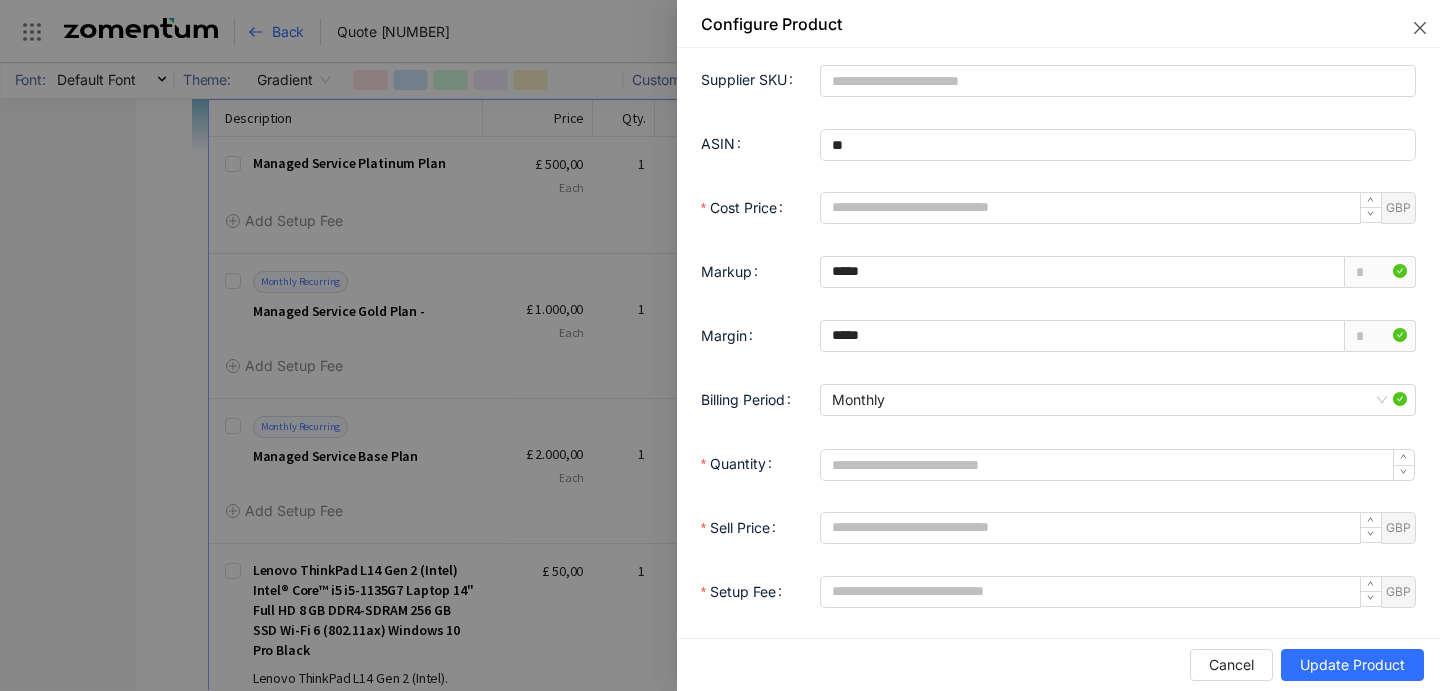 scroll, scrollTop: 1370, scrollLeft: 0, axis: vertical 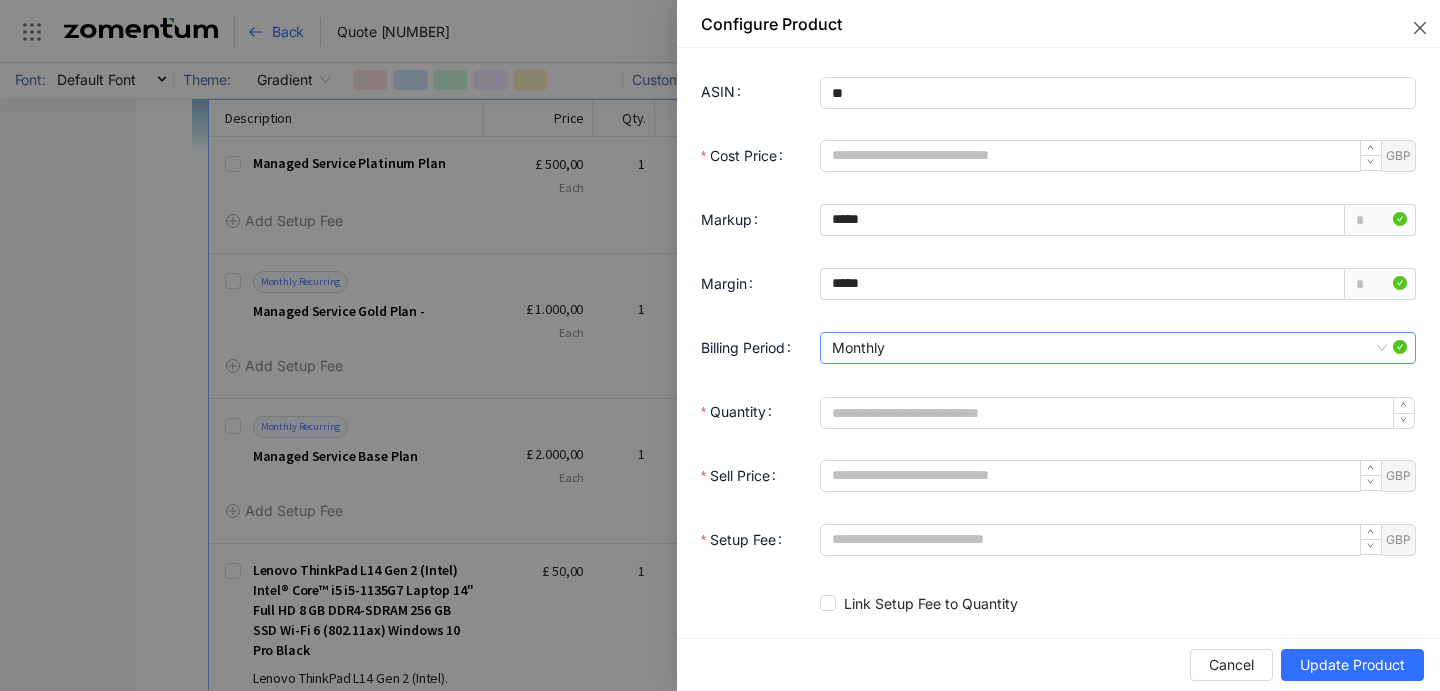 click on "Monthly" at bounding box center [1118, 348] 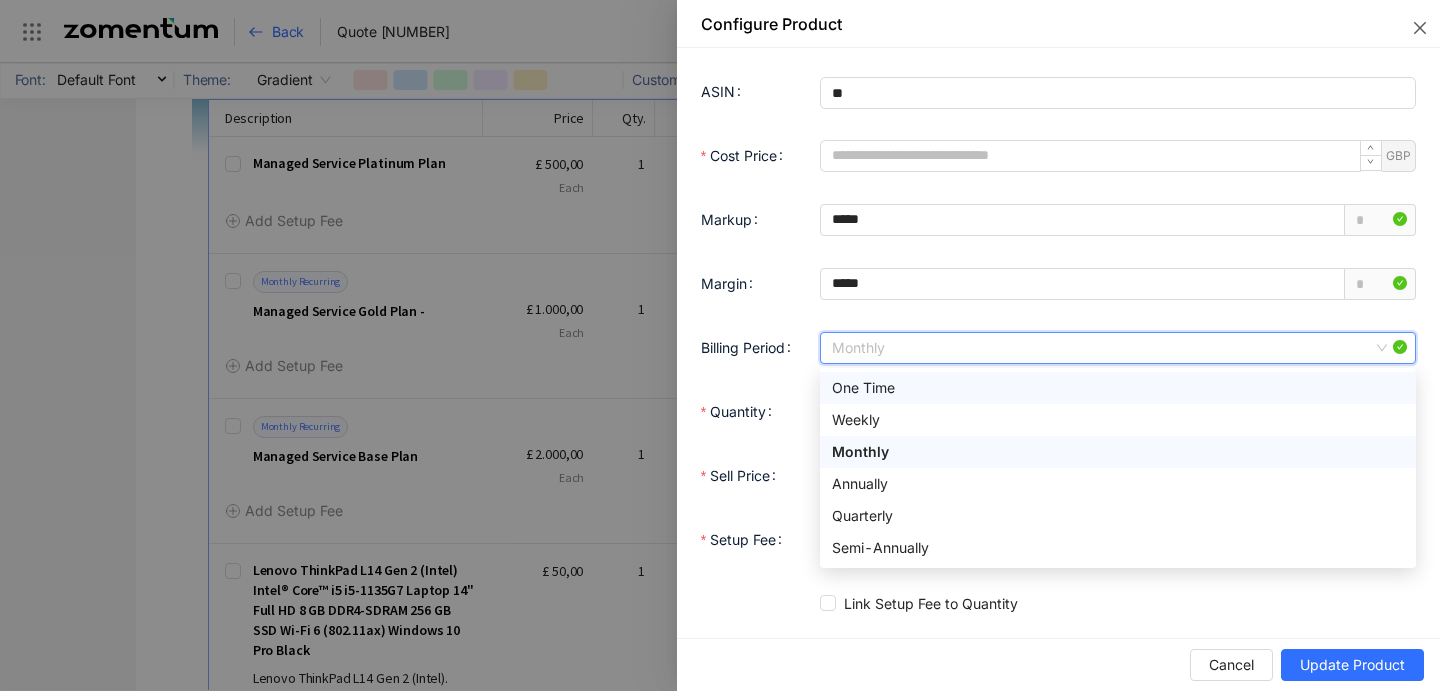 click on "One Time" at bounding box center (1118, 388) 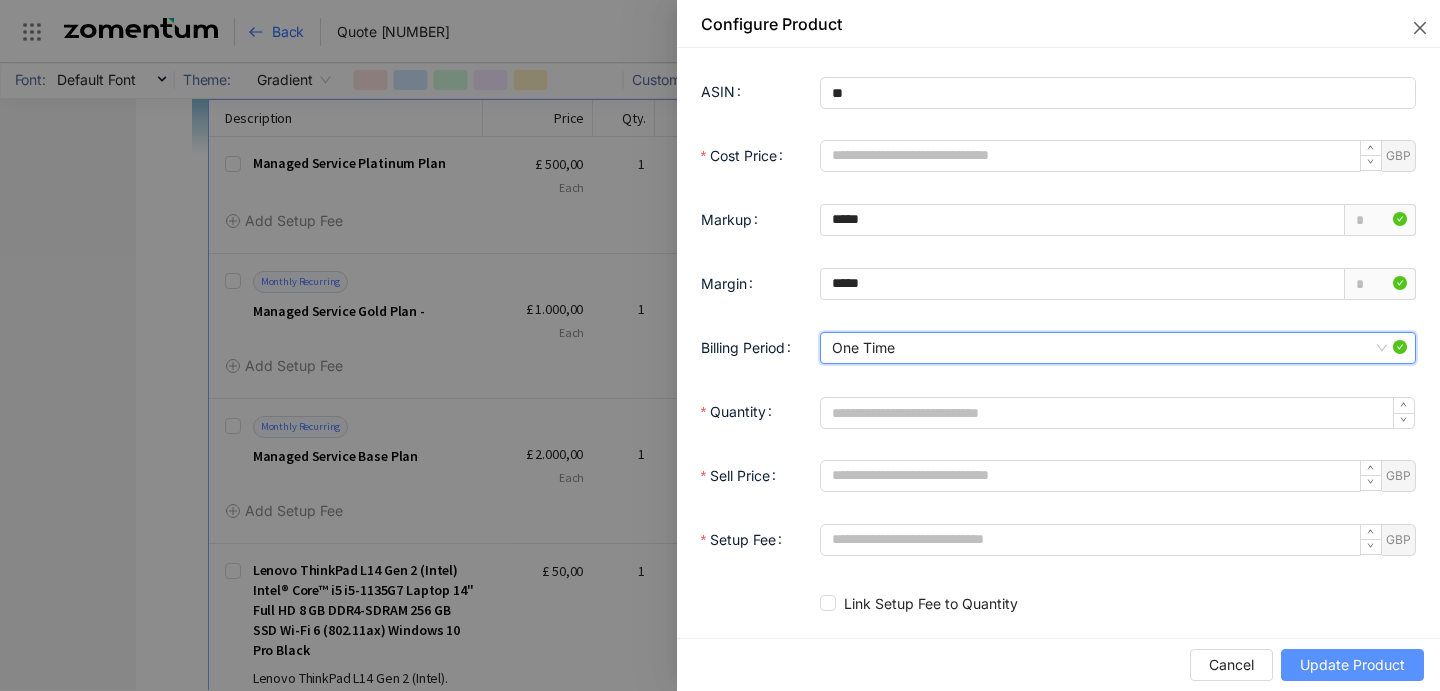 click on "Update Product" at bounding box center (1352, 665) 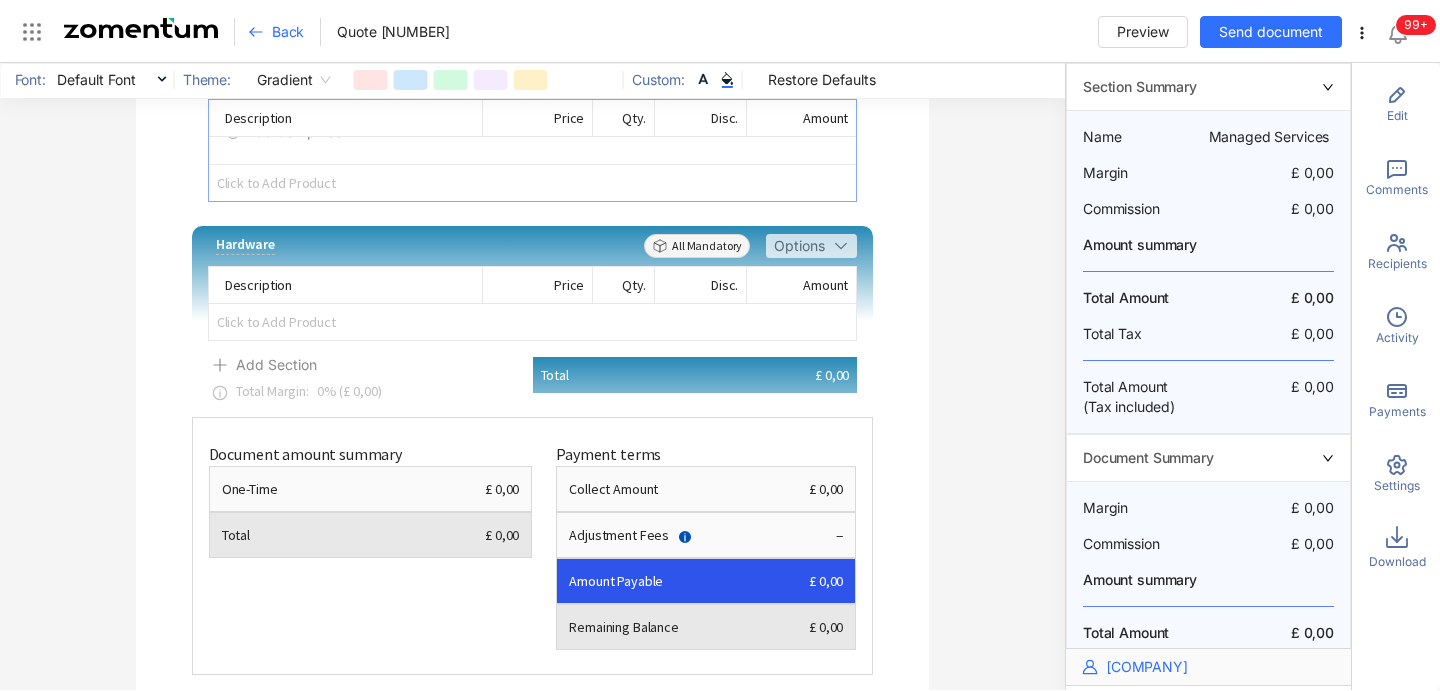 scroll, scrollTop: 4222, scrollLeft: 0, axis: vertical 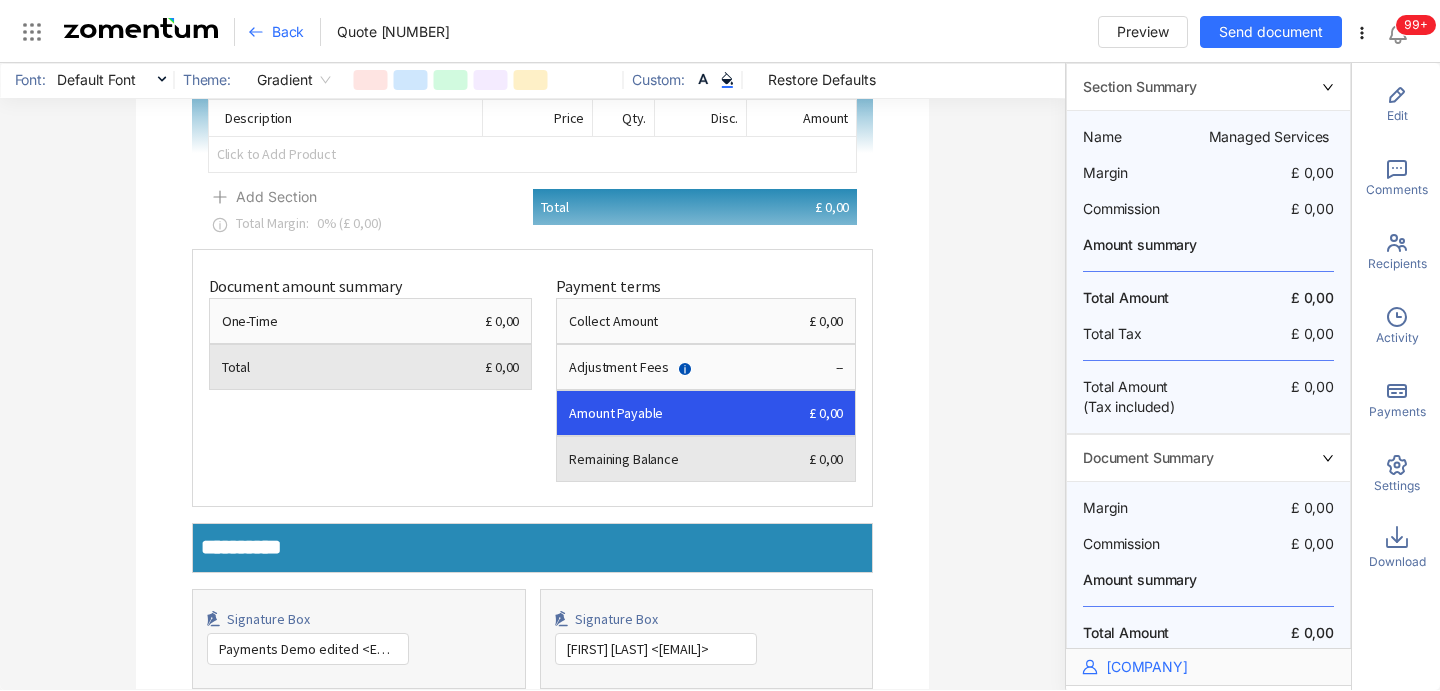 click on "Add Description" at bounding box center [531, 78] 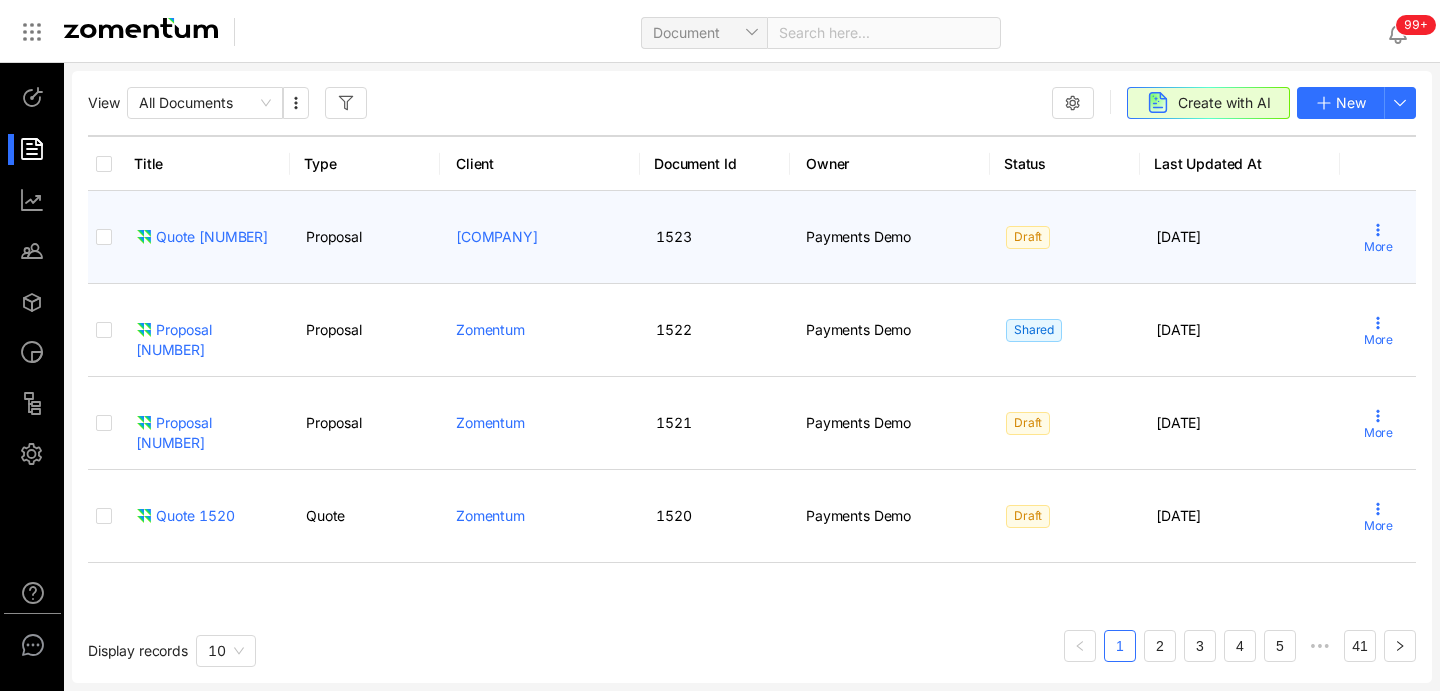click on "Quote [NUMBER]" at bounding box center [202, 237] 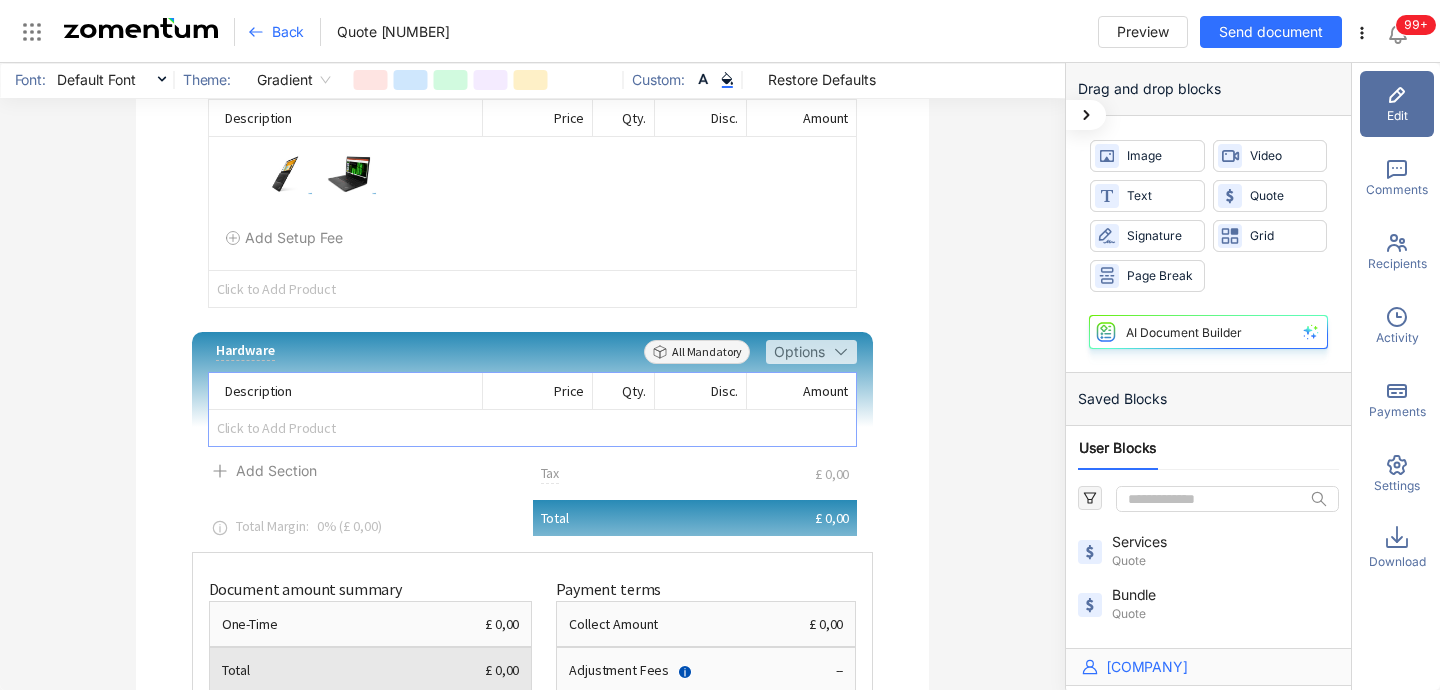 scroll, scrollTop: 3929, scrollLeft: 0, axis: vertical 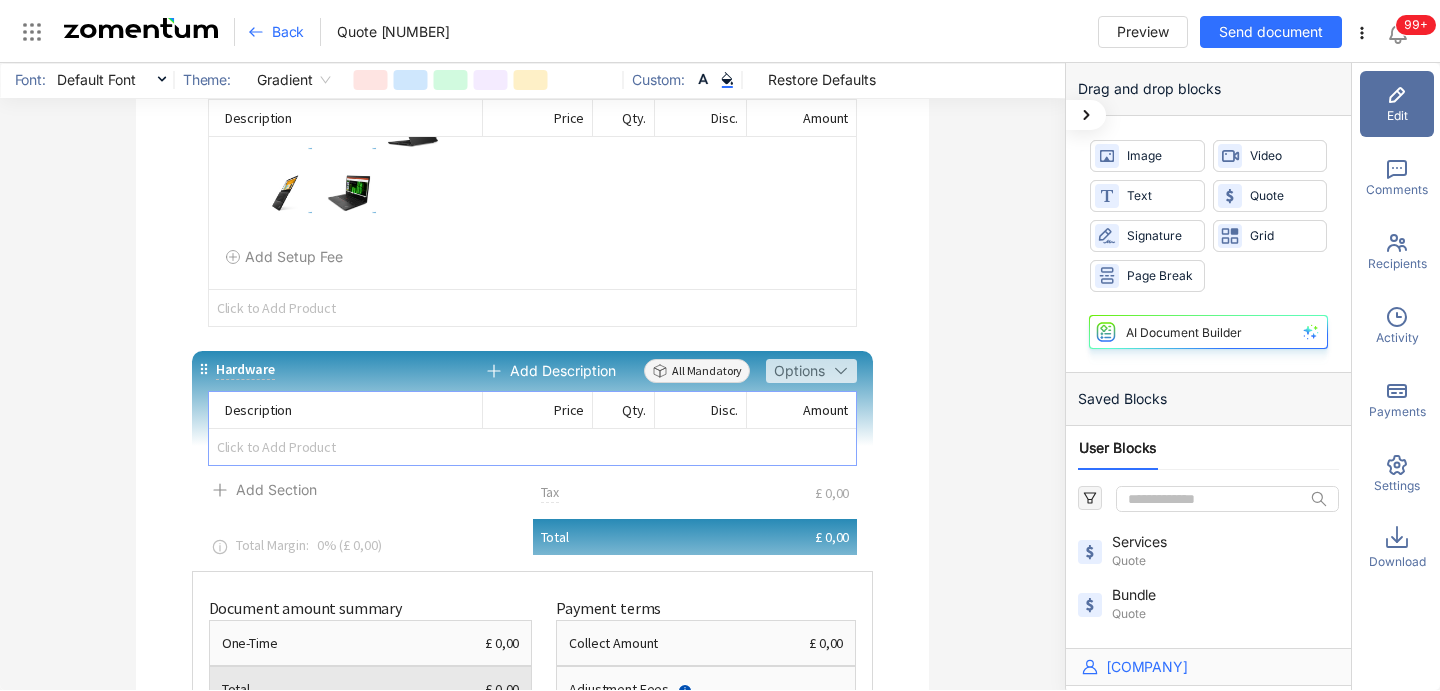 click on "Add Description" at bounding box center (531, 371) 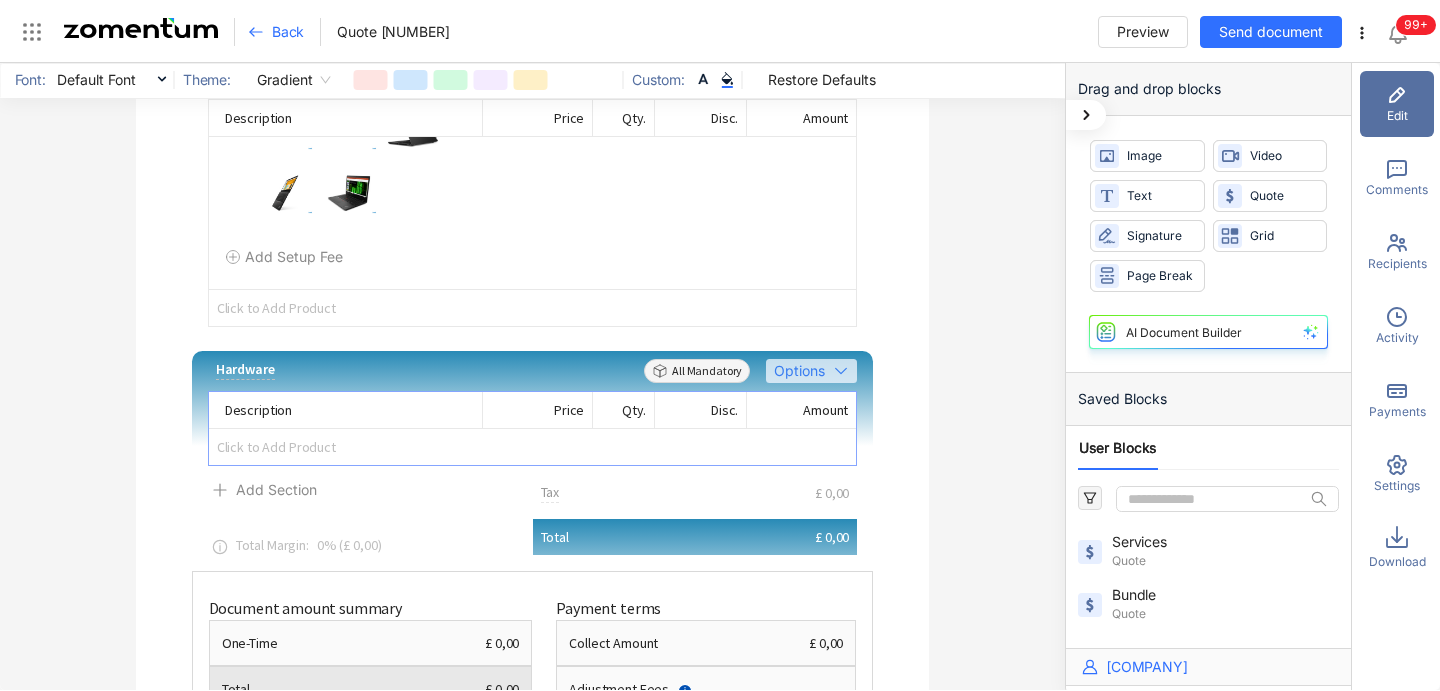 click 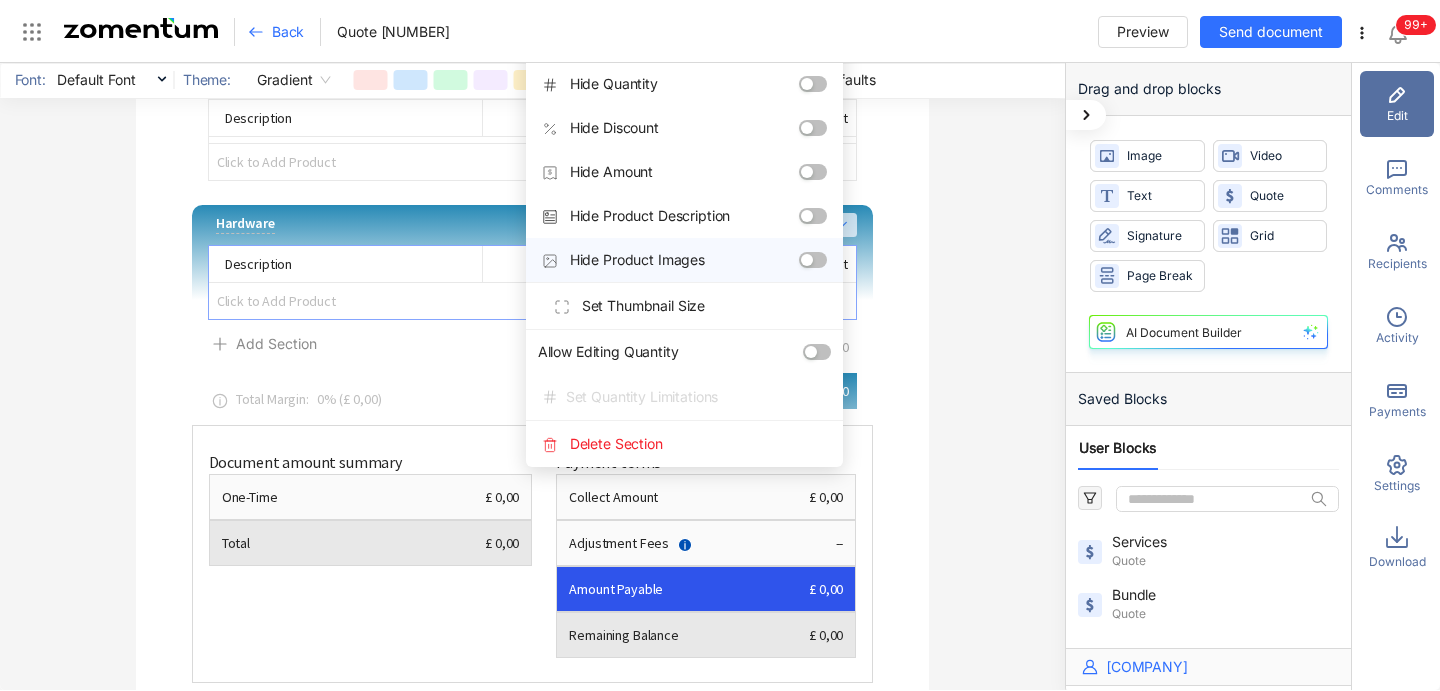 scroll, scrollTop: 4079, scrollLeft: 0, axis: vertical 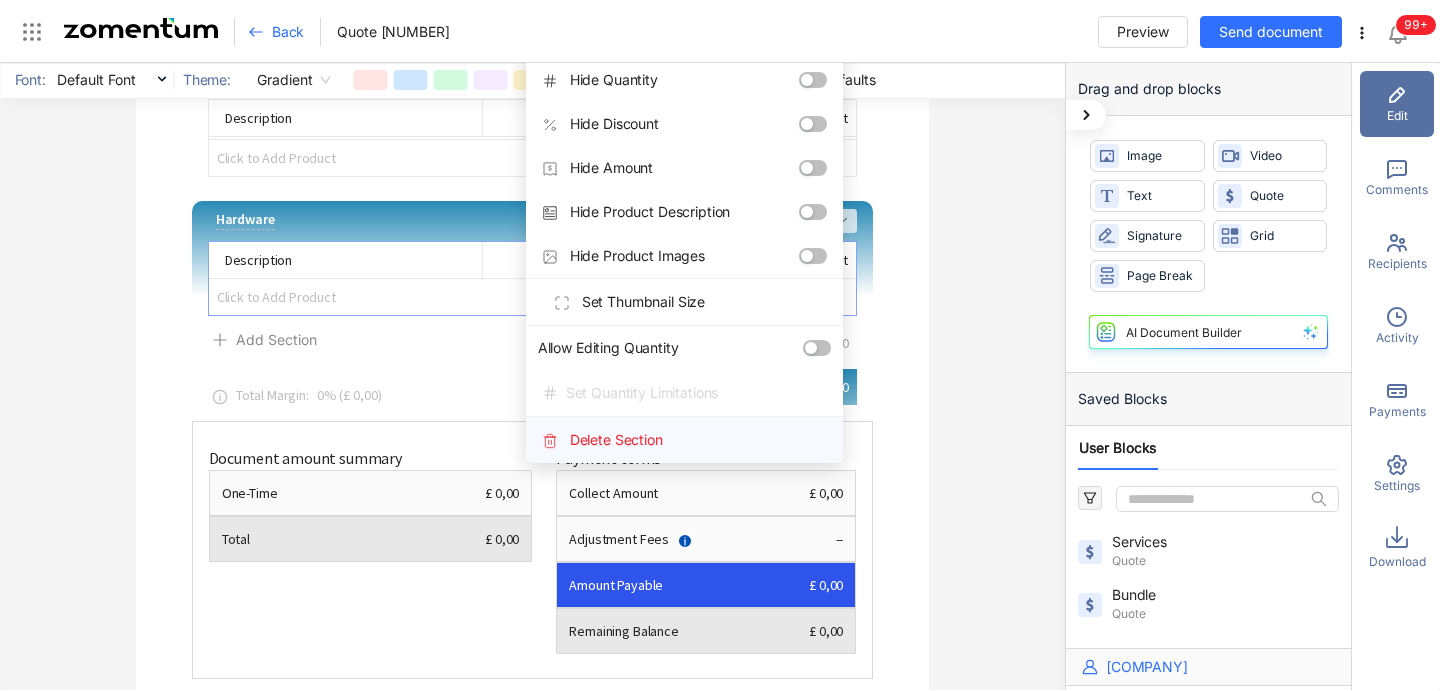 click on "Delete Section" at bounding box center [602, 439] 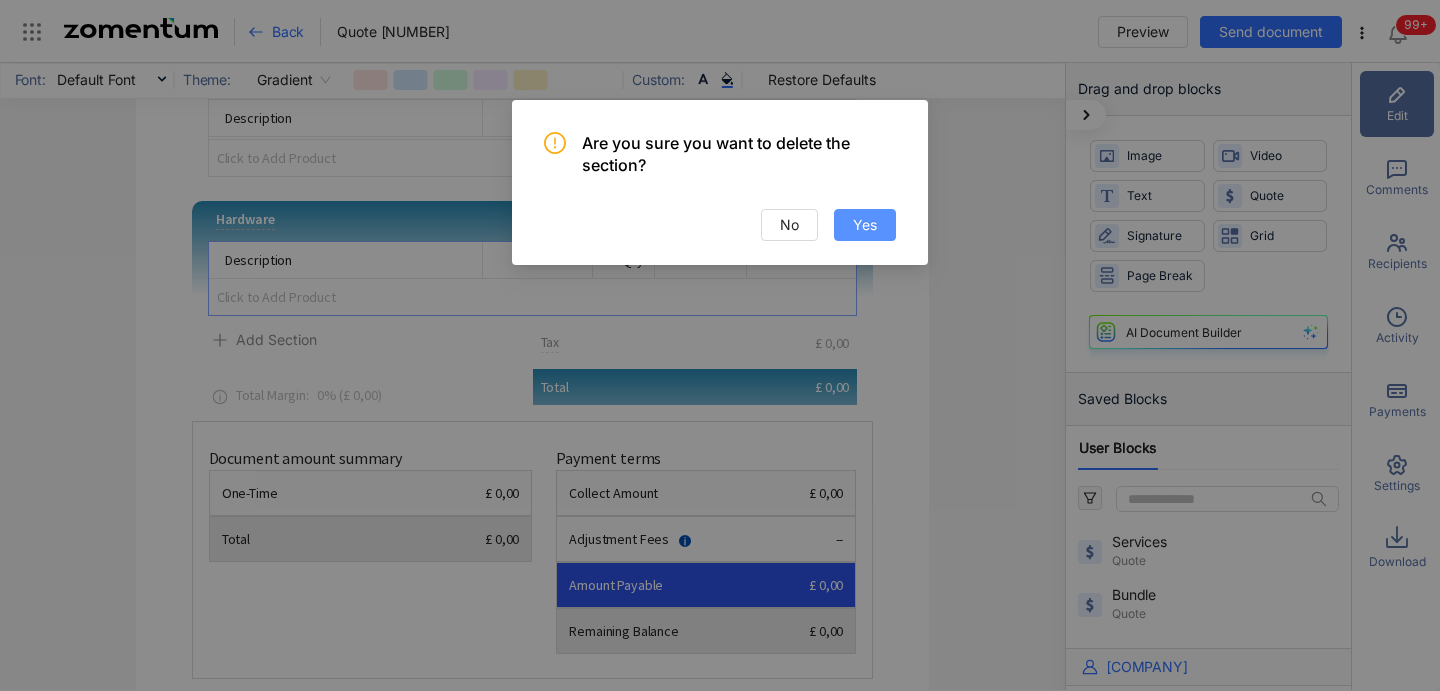 click on "Yes" at bounding box center [865, 225] 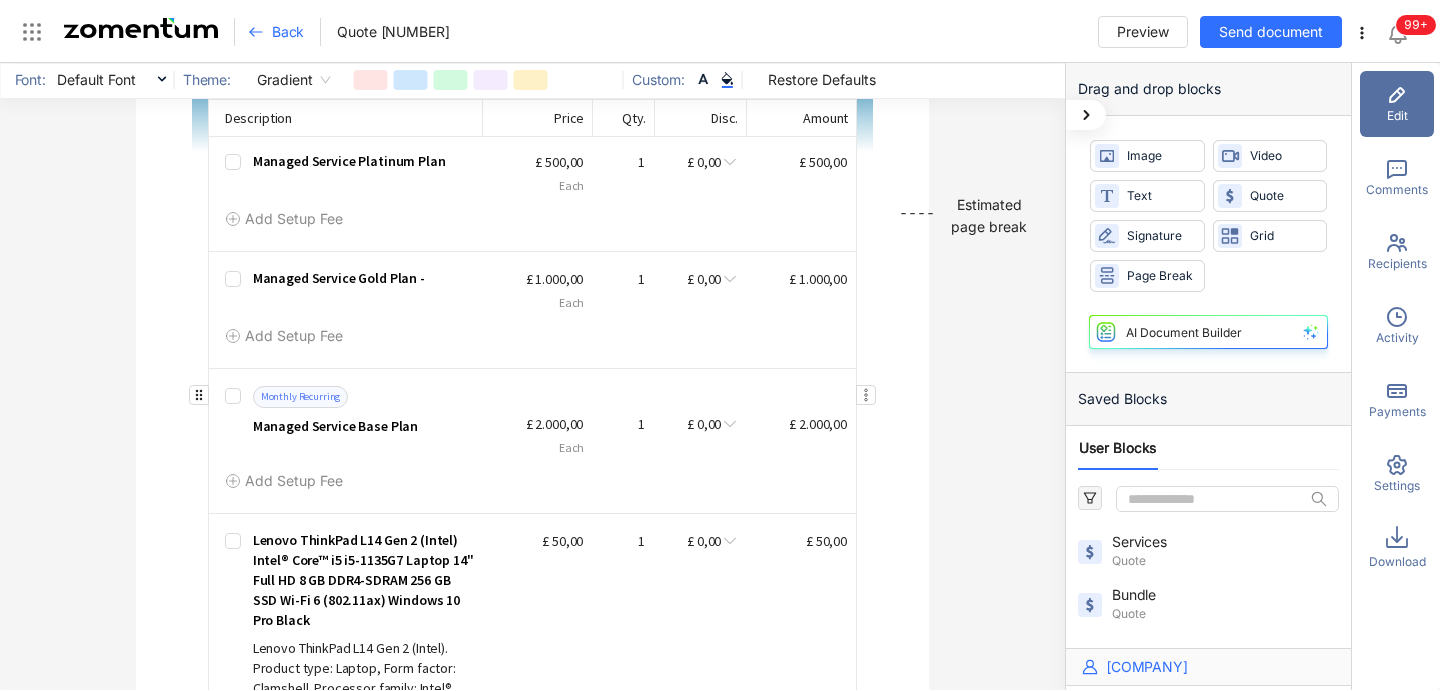 scroll, scrollTop: 2892, scrollLeft: 0, axis: vertical 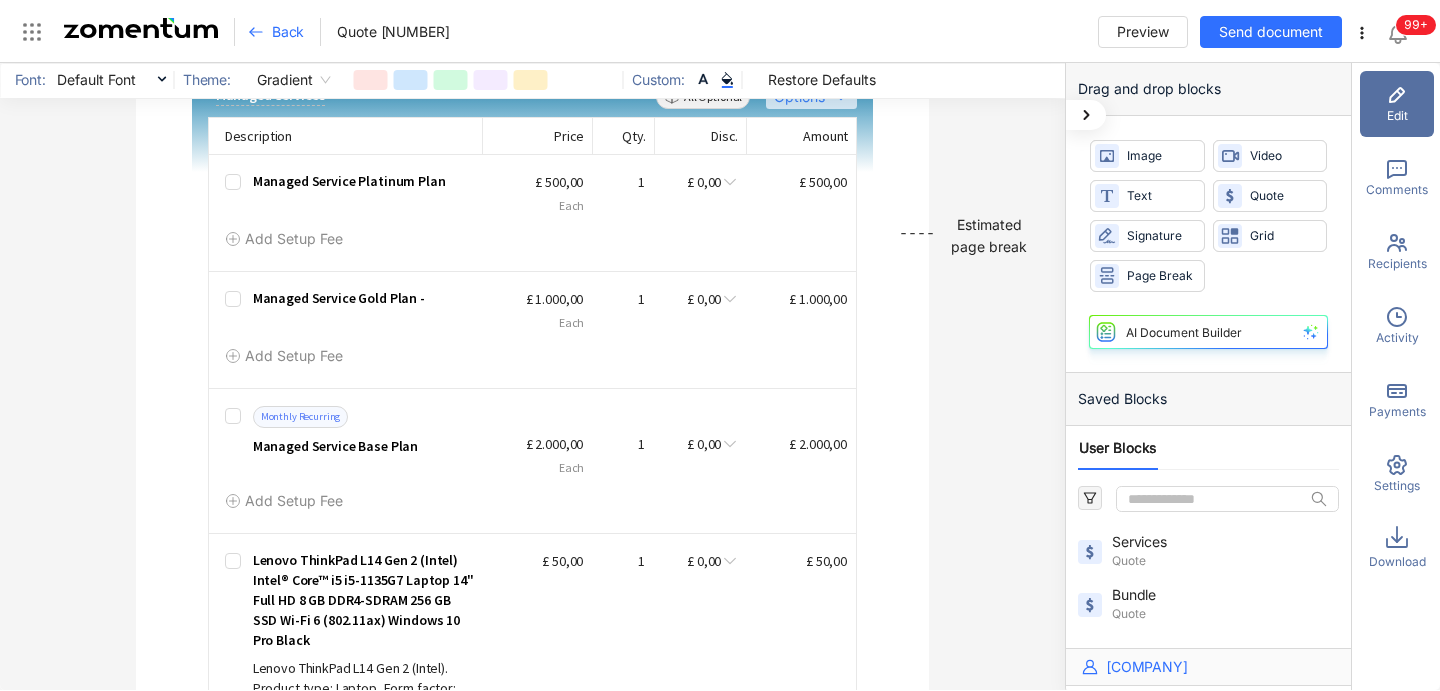click on "Options" at bounding box center (811, 97) 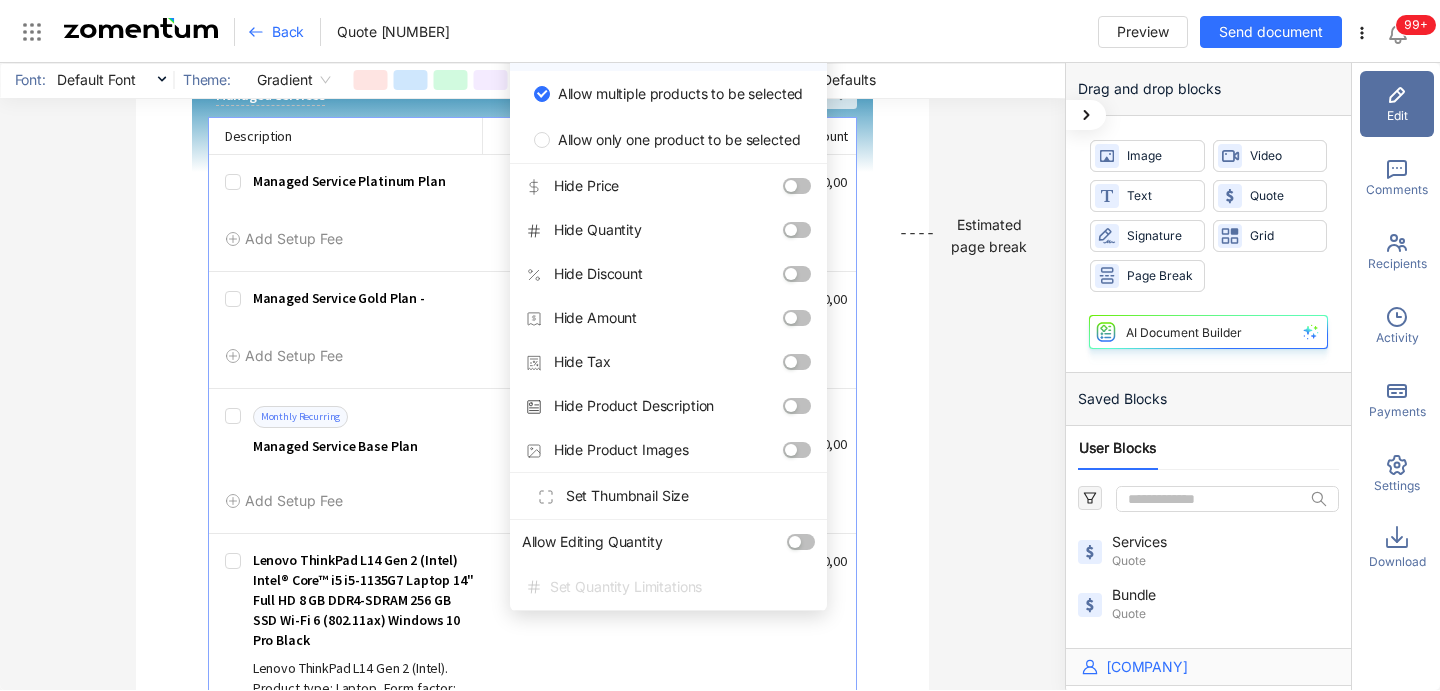 click on "All Products are mandatory" at bounding box center [645, 48] 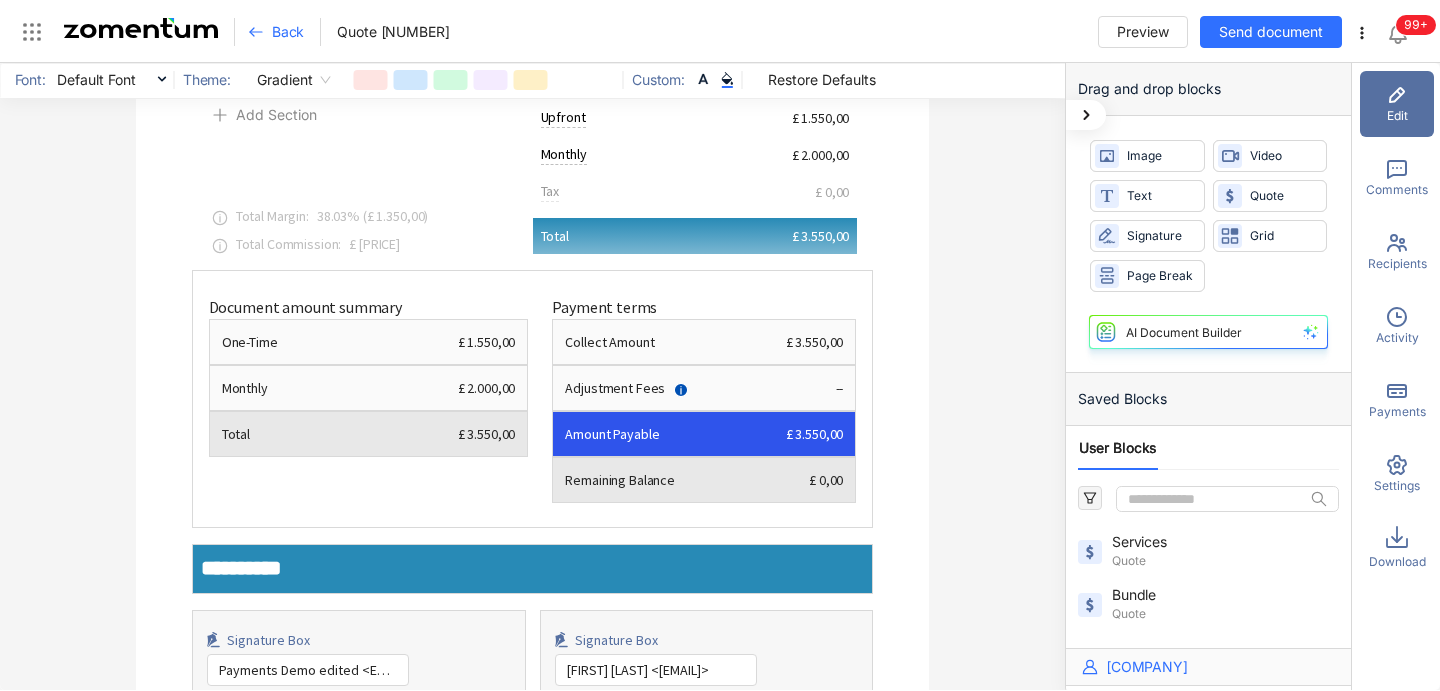 scroll, scrollTop: 4122, scrollLeft: 0, axis: vertical 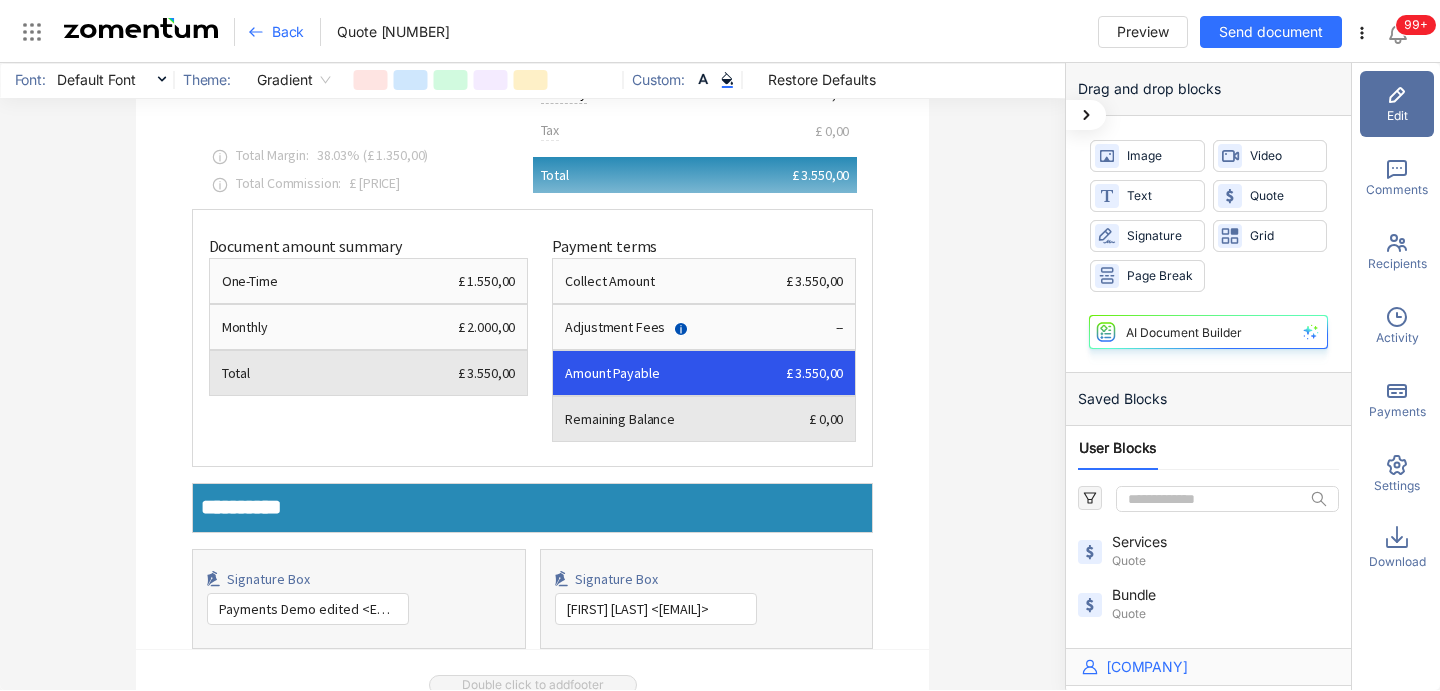 click on "Payments" at bounding box center [1397, 400] 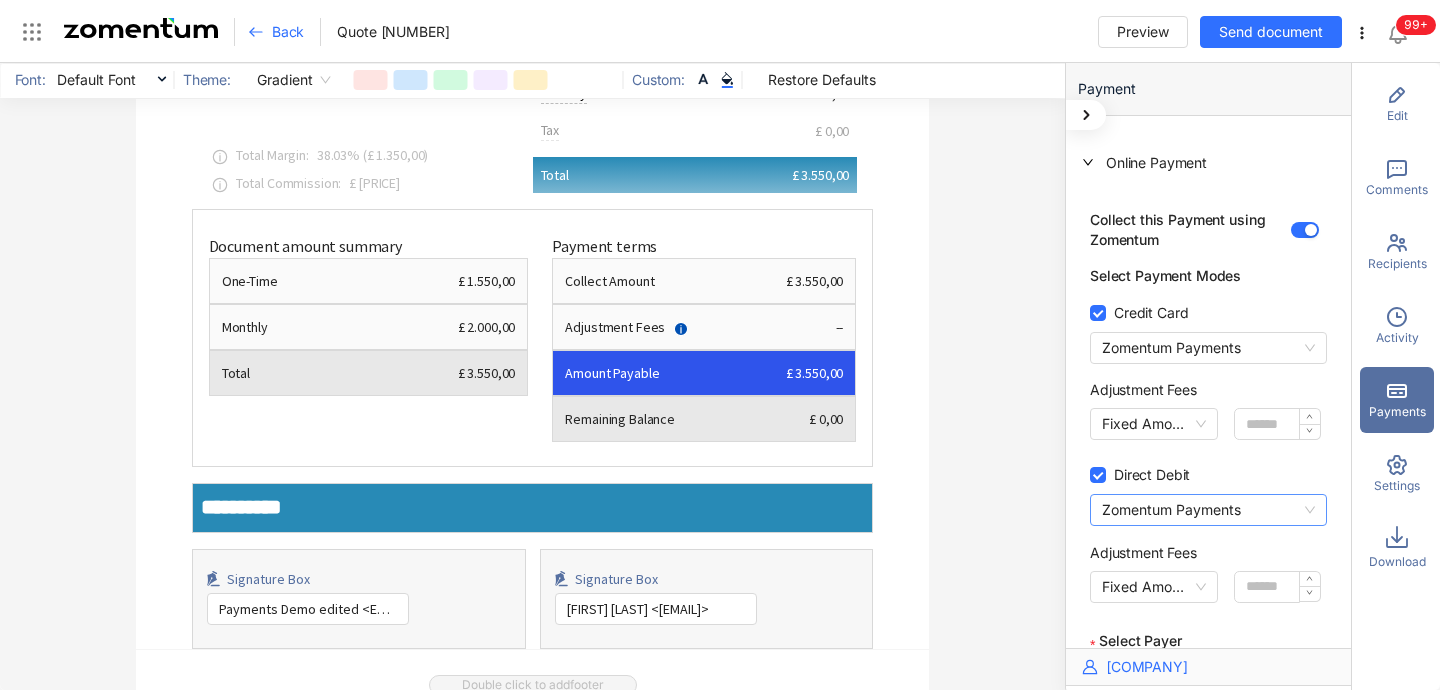 scroll, scrollTop: 59, scrollLeft: 0, axis: vertical 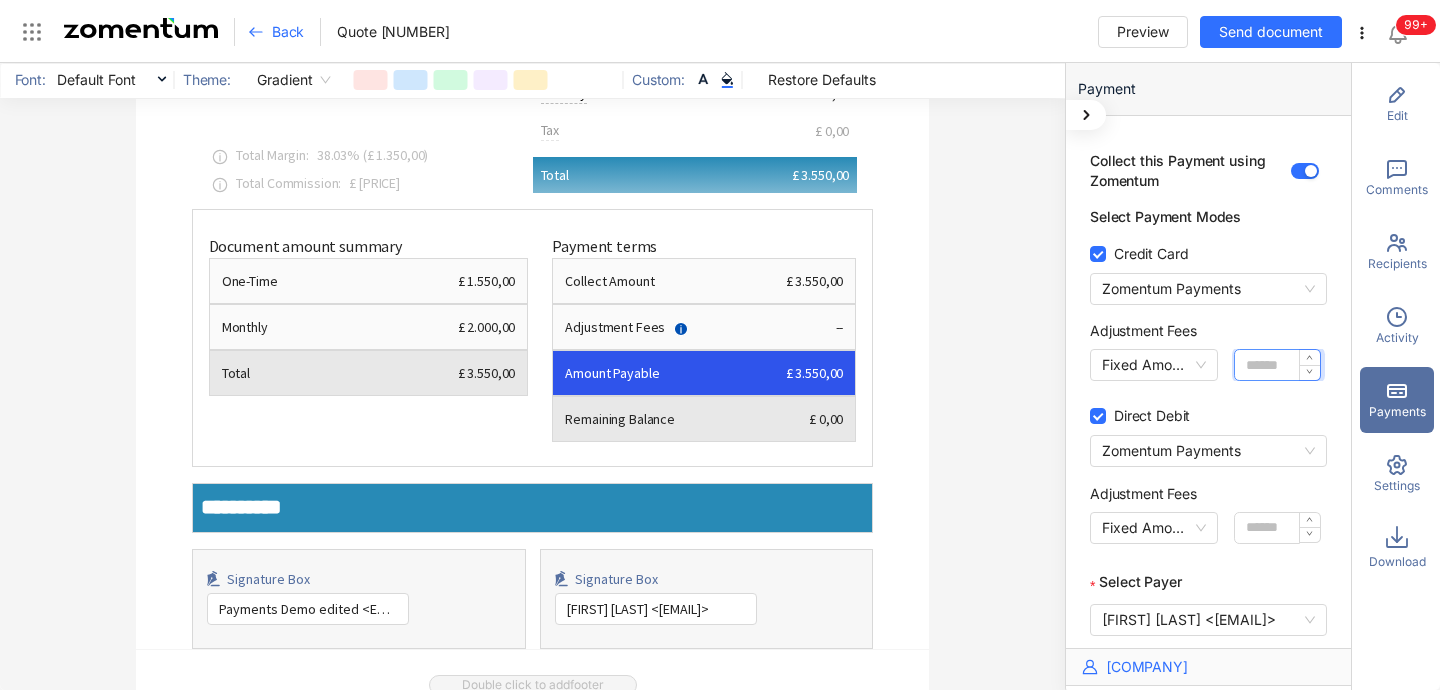 click on "****" at bounding box center (1266, 365) 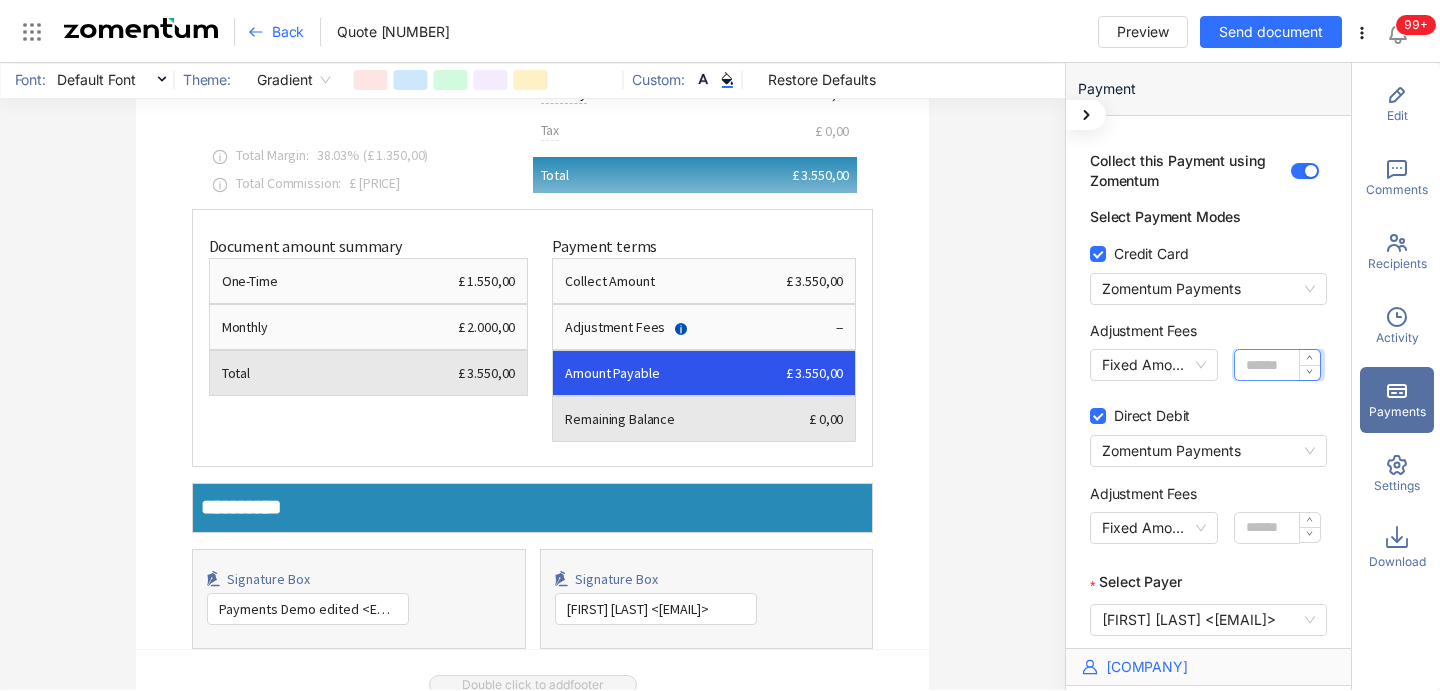 type on "****" 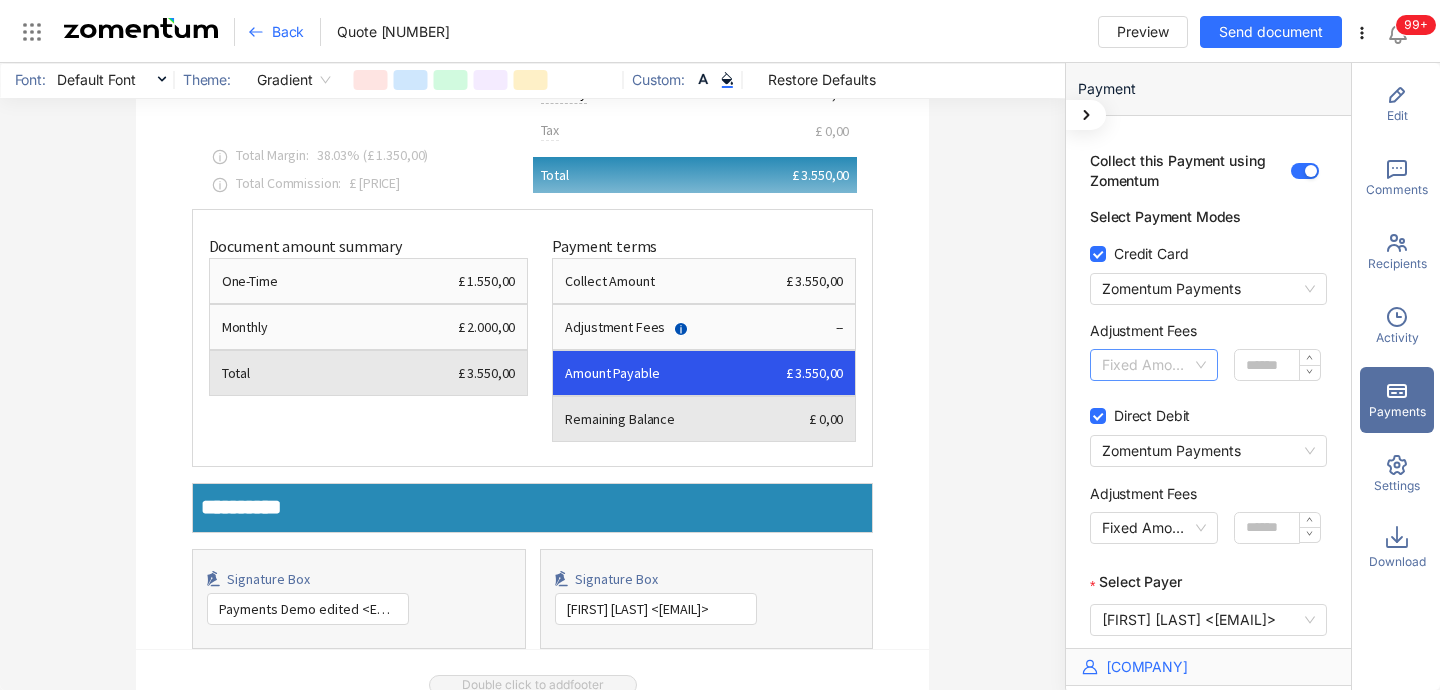 click on "Fixed Amount" at bounding box center (1154, 365) 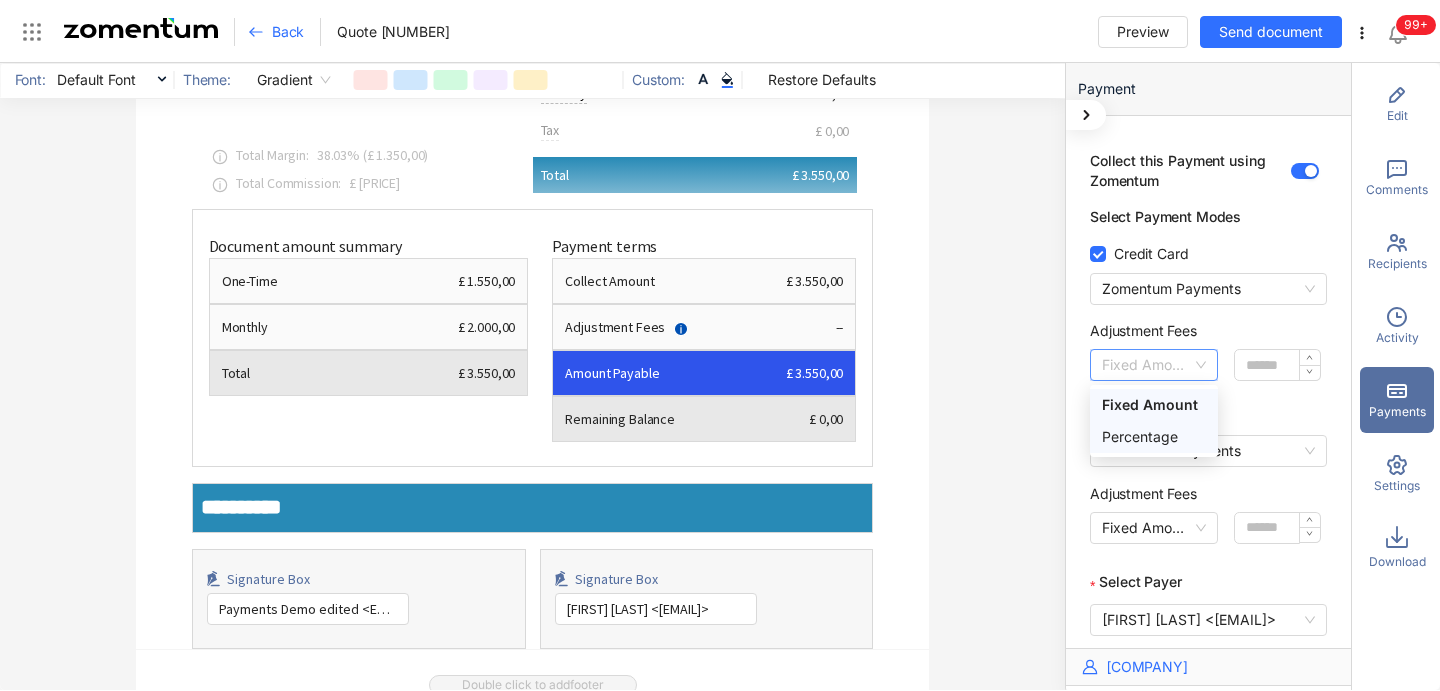click on "Percentage" at bounding box center [1154, 437] 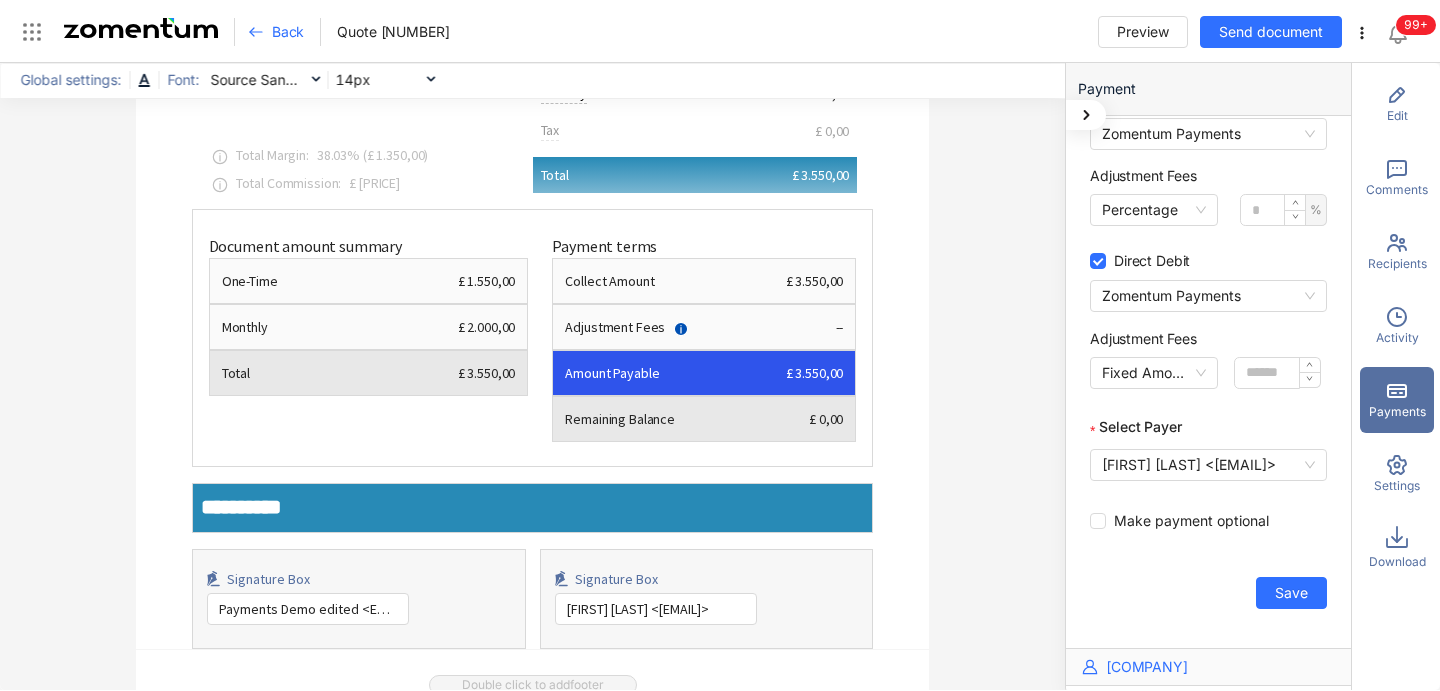scroll, scrollTop: 228, scrollLeft: 0, axis: vertical 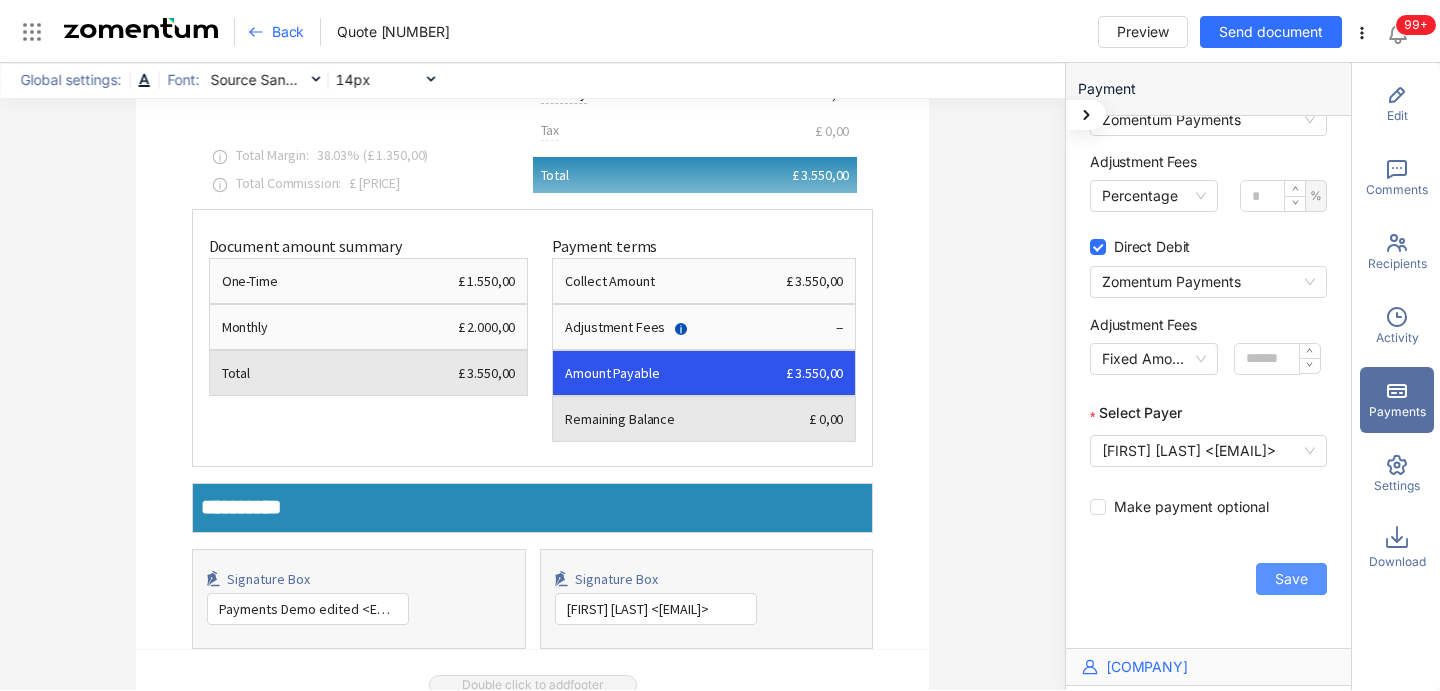 click on "Save" at bounding box center [1291, 579] 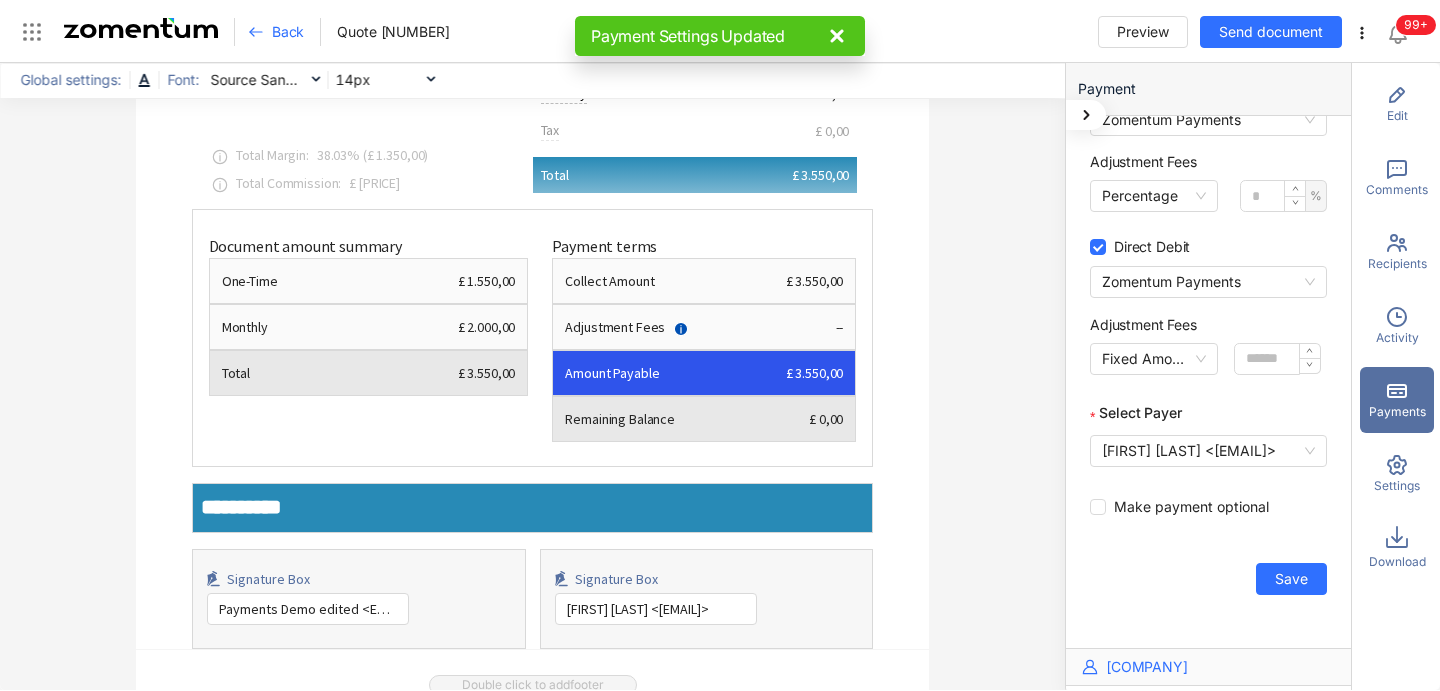 click on "Edit" at bounding box center (1397, 116) 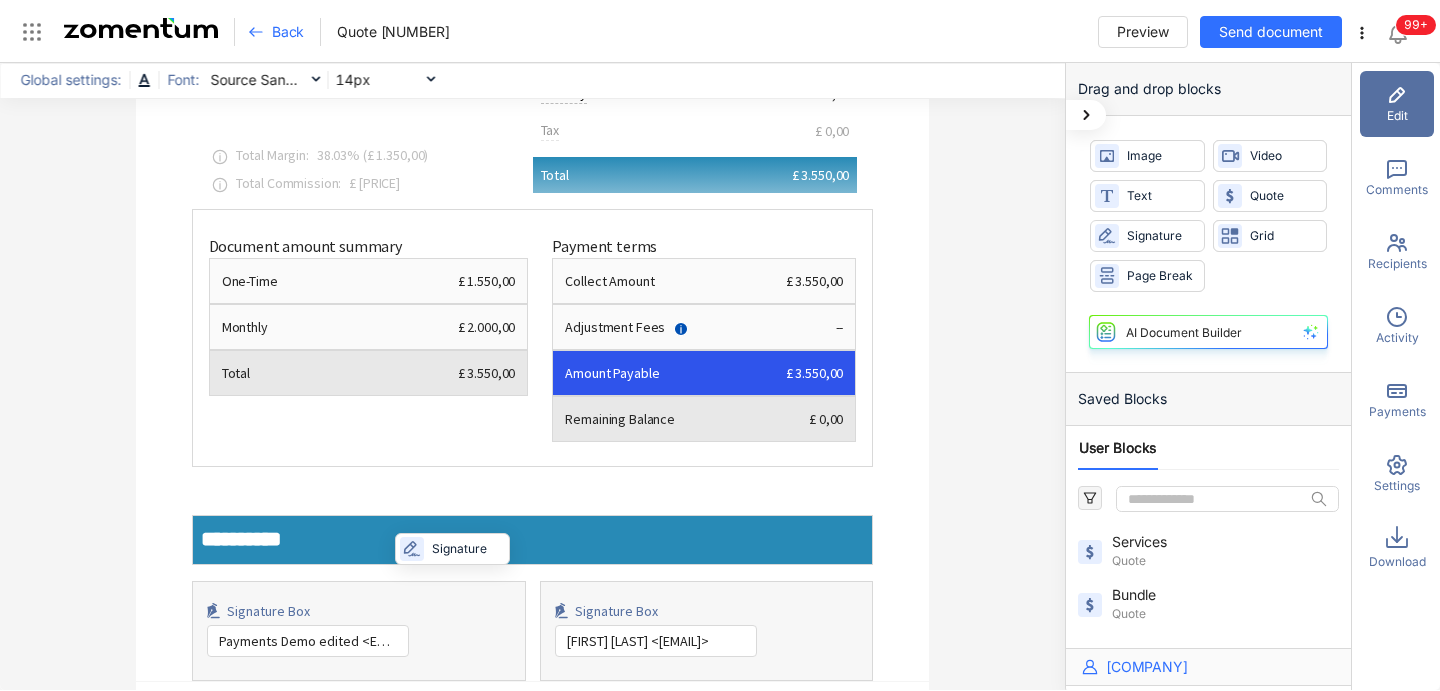 drag, startPoint x: 1151, startPoint y: 241, endPoint x: 438, endPoint y: 553, distance: 778.27563 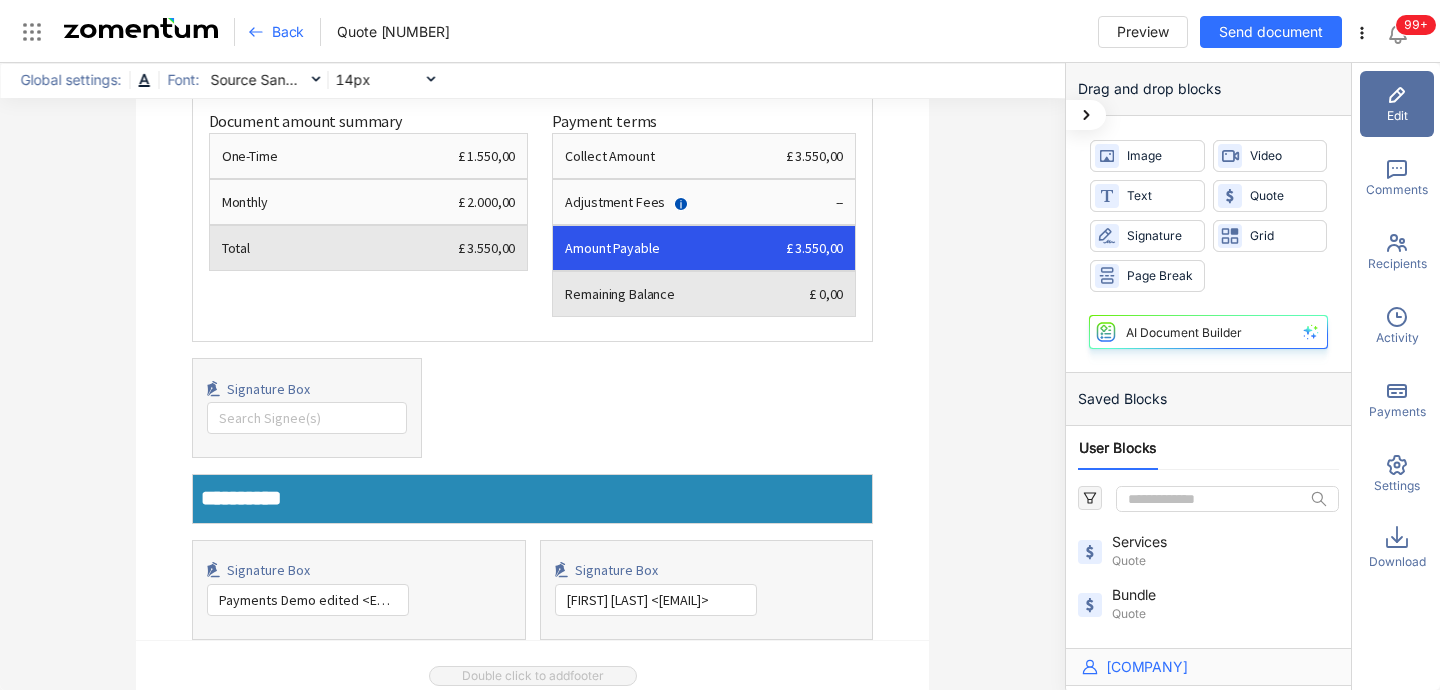 scroll, scrollTop: 4389, scrollLeft: 0, axis: vertical 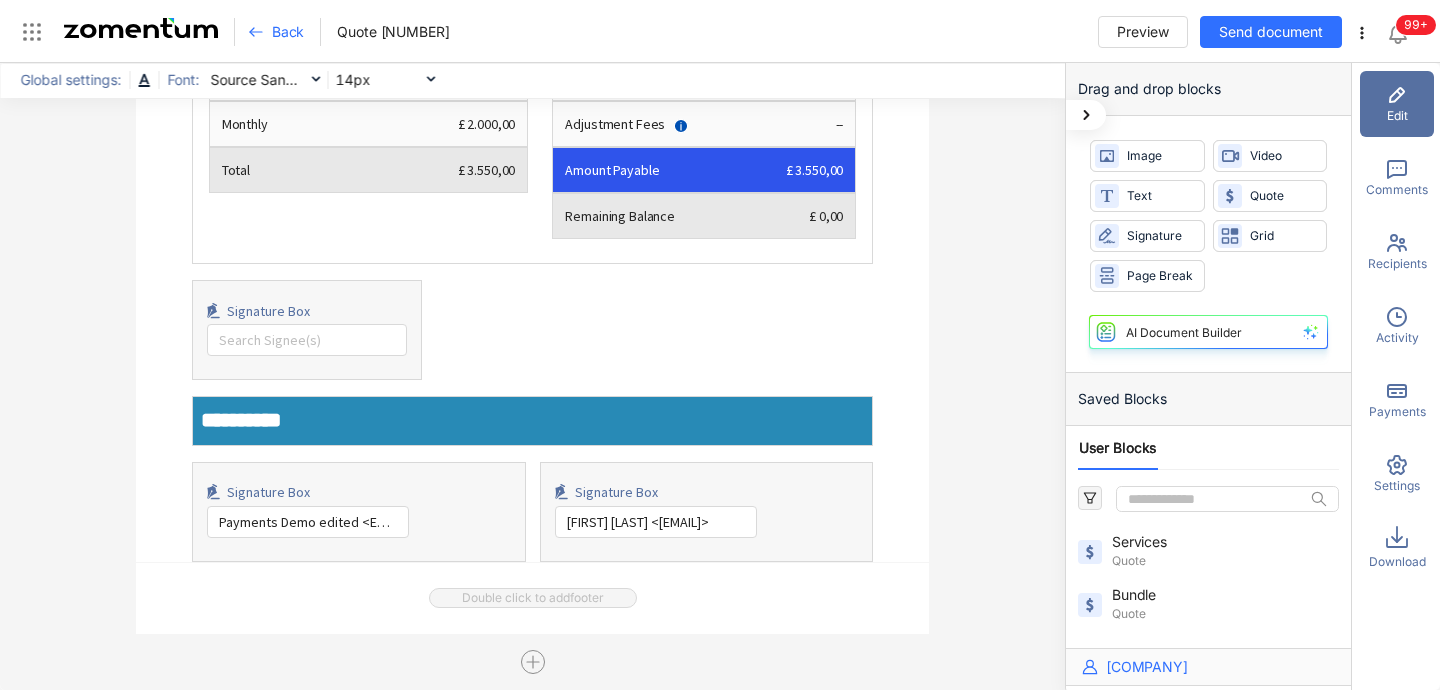click on "Signature Box" at bounding box center [317, 311] 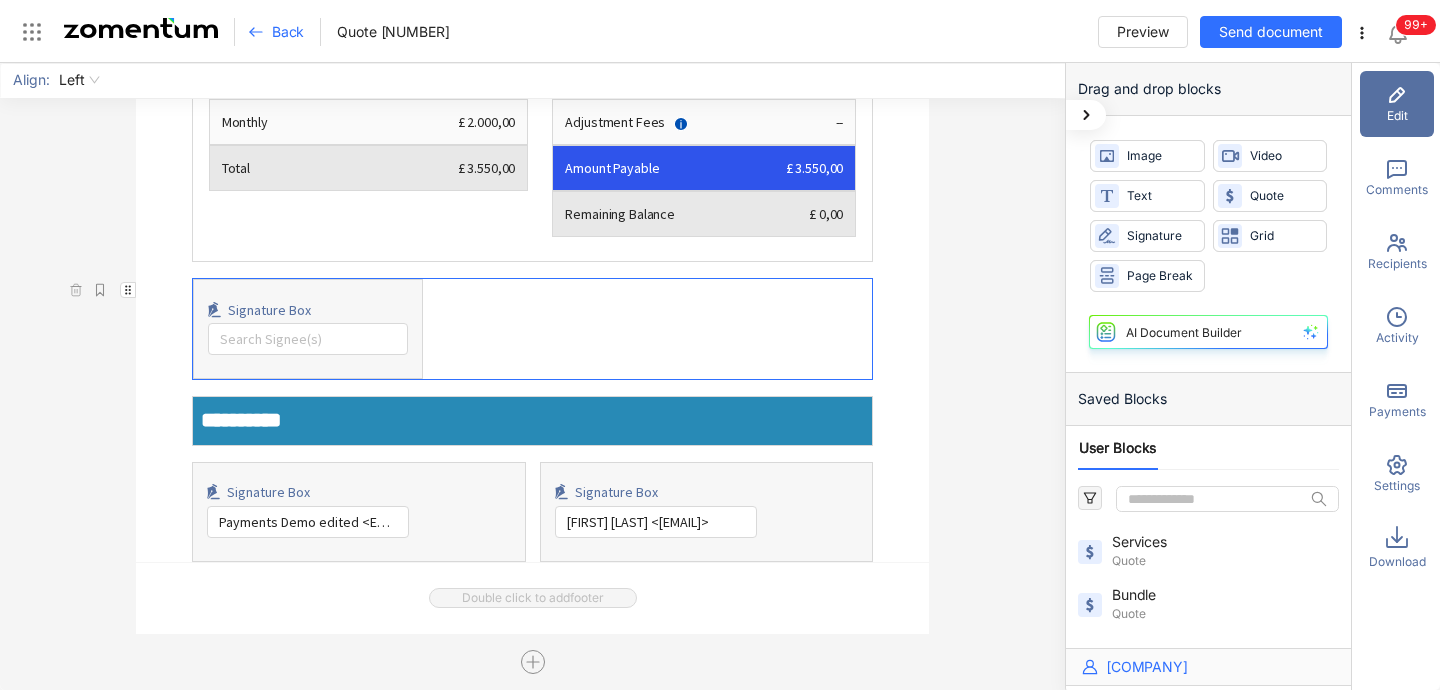 click on "**********" at bounding box center [532, 376] 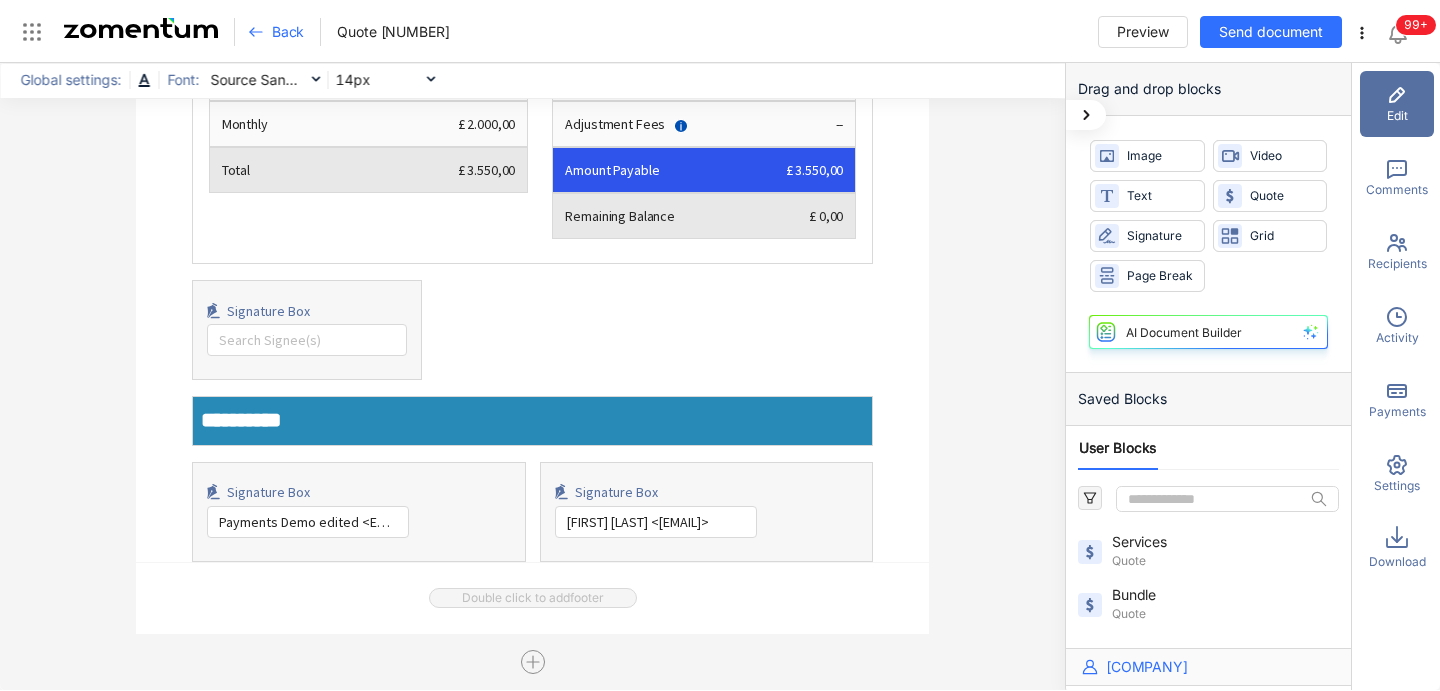 click on "**********" at bounding box center [532, 376] 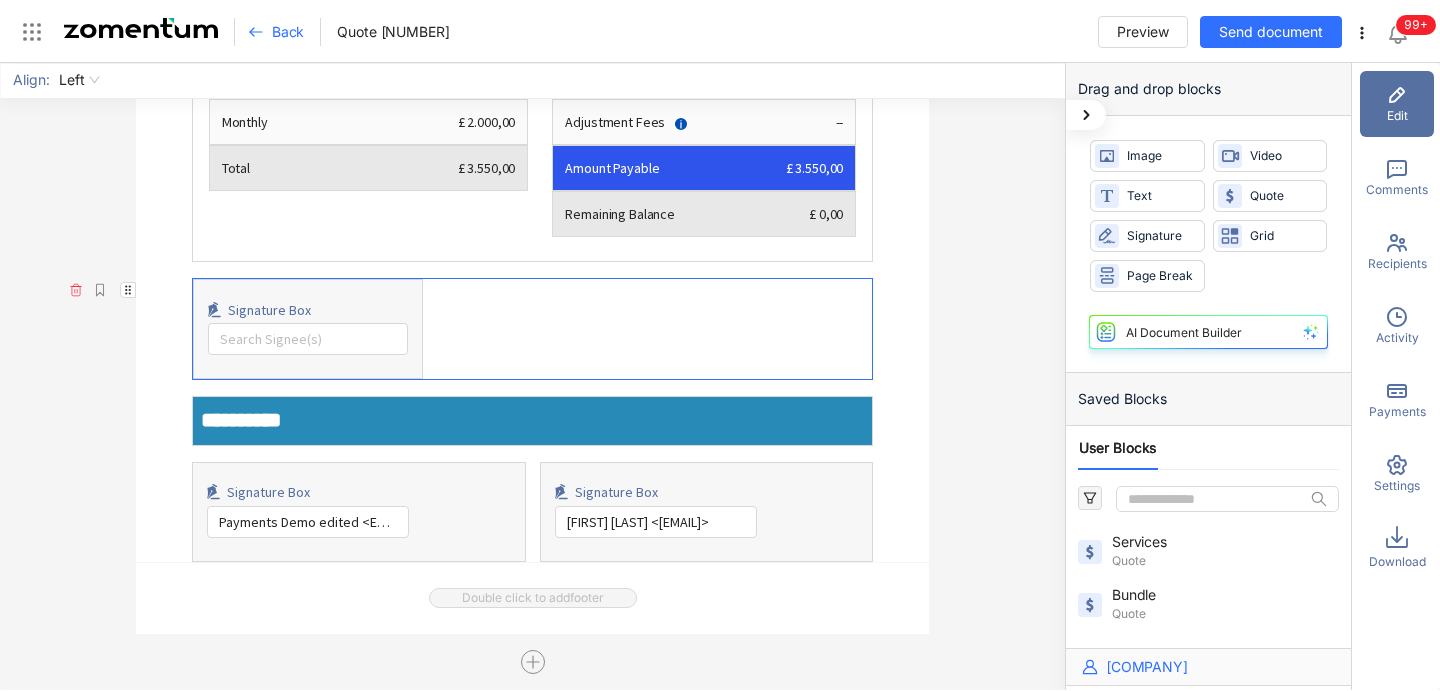 click 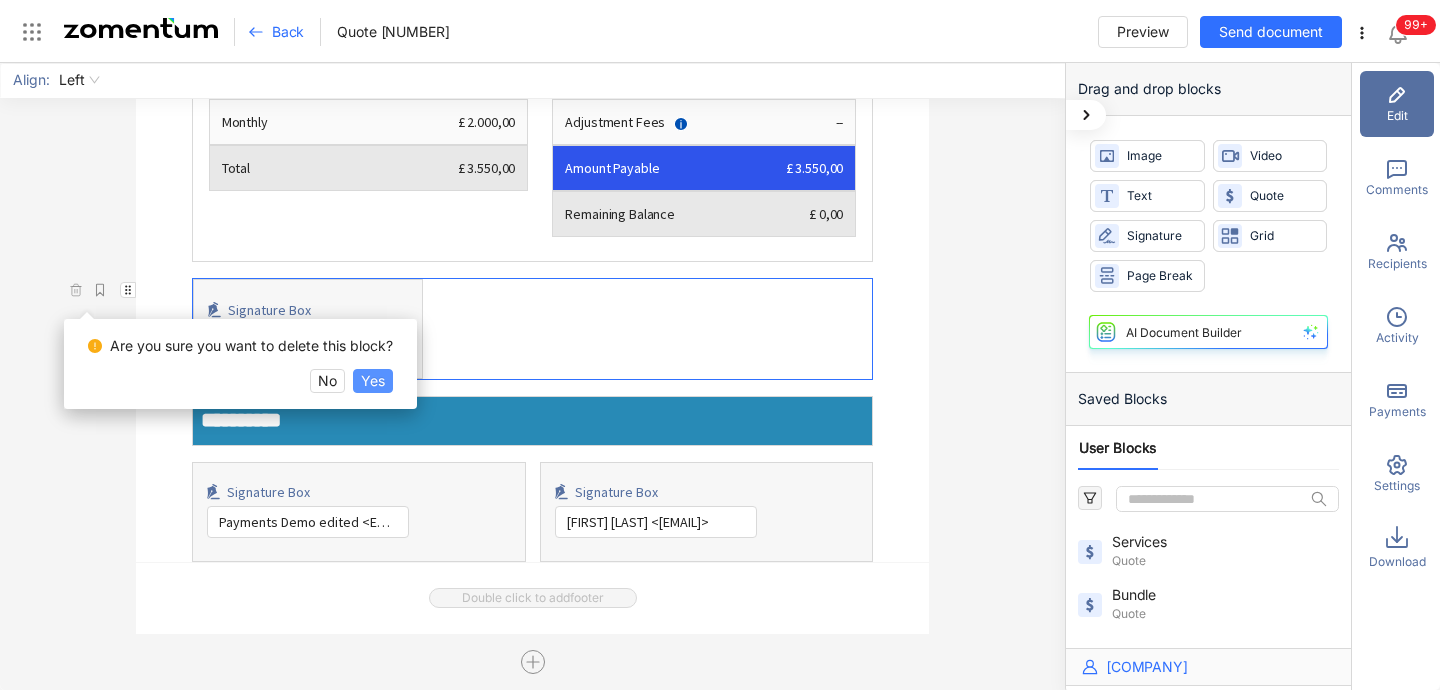 click on "Yes" at bounding box center (373, 381) 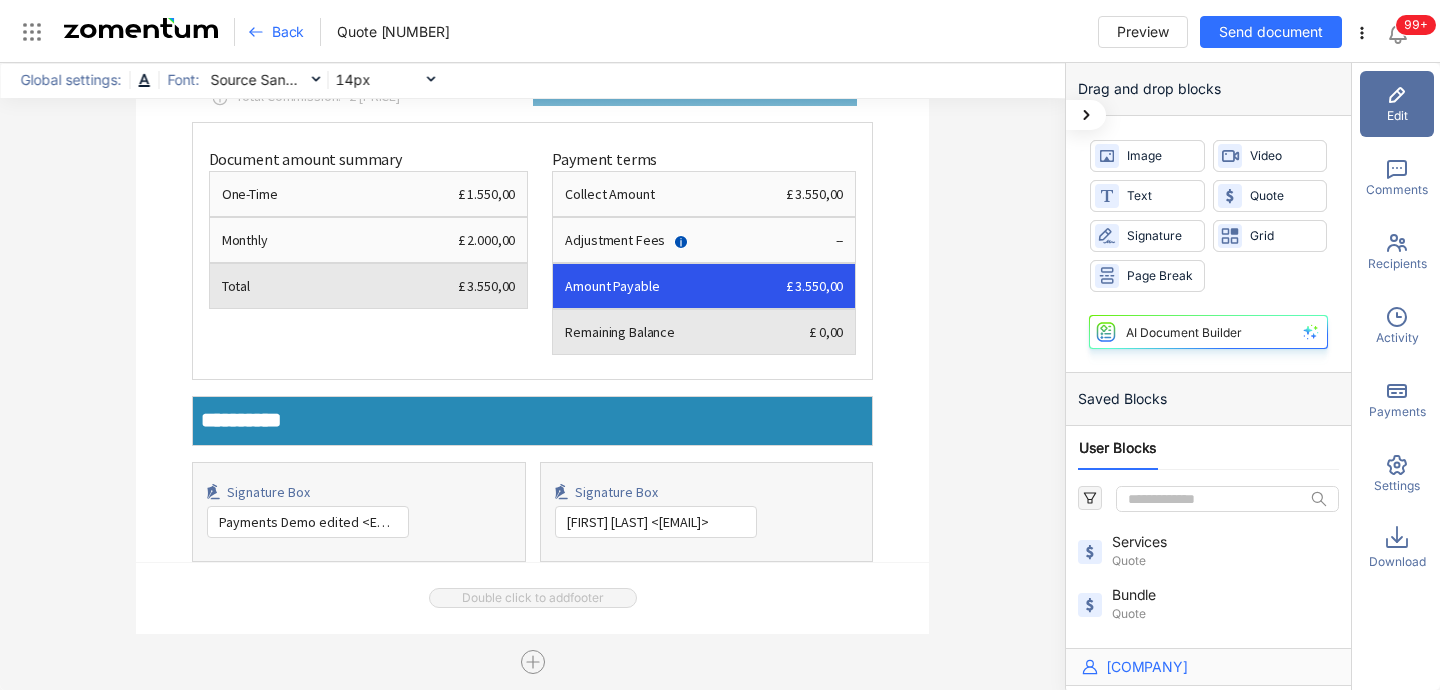 click 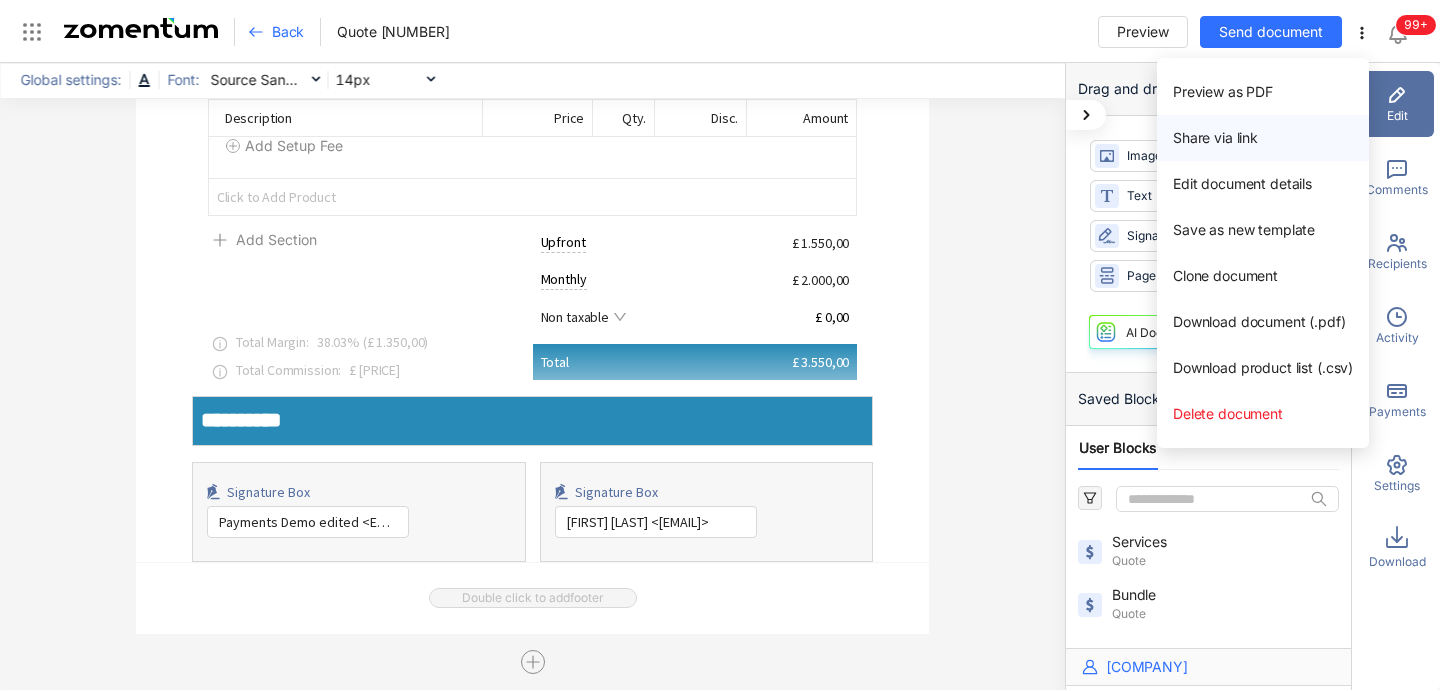 click on "Share via link" at bounding box center (1215, 137) 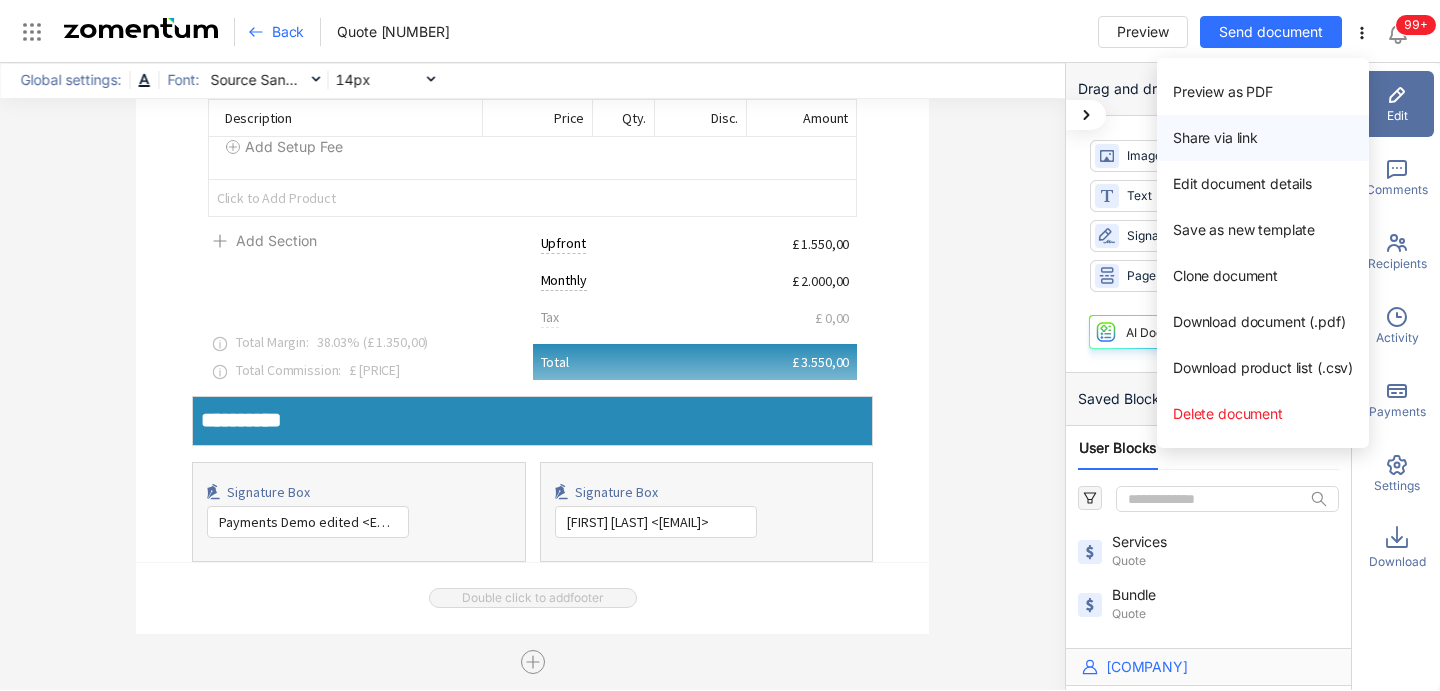 scroll, scrollTop: 3999, scrollLeft: 0, axis: vertical 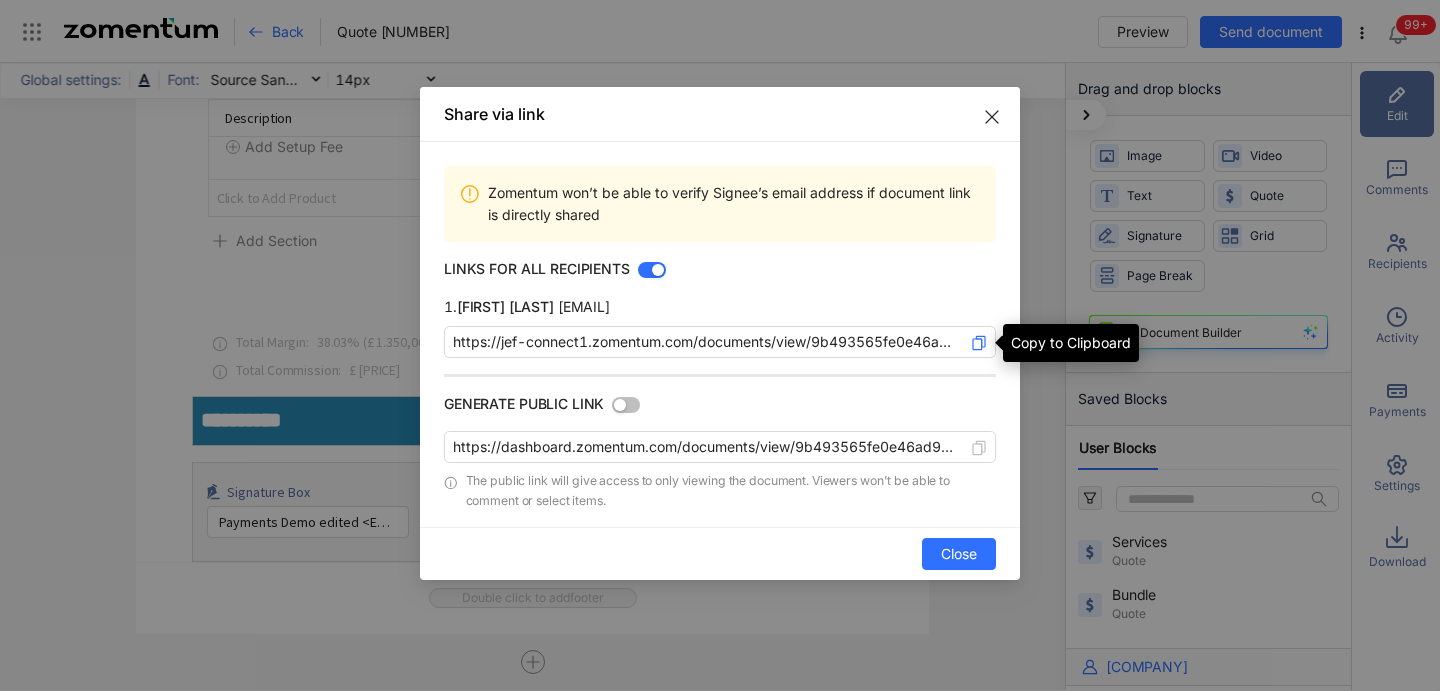 click 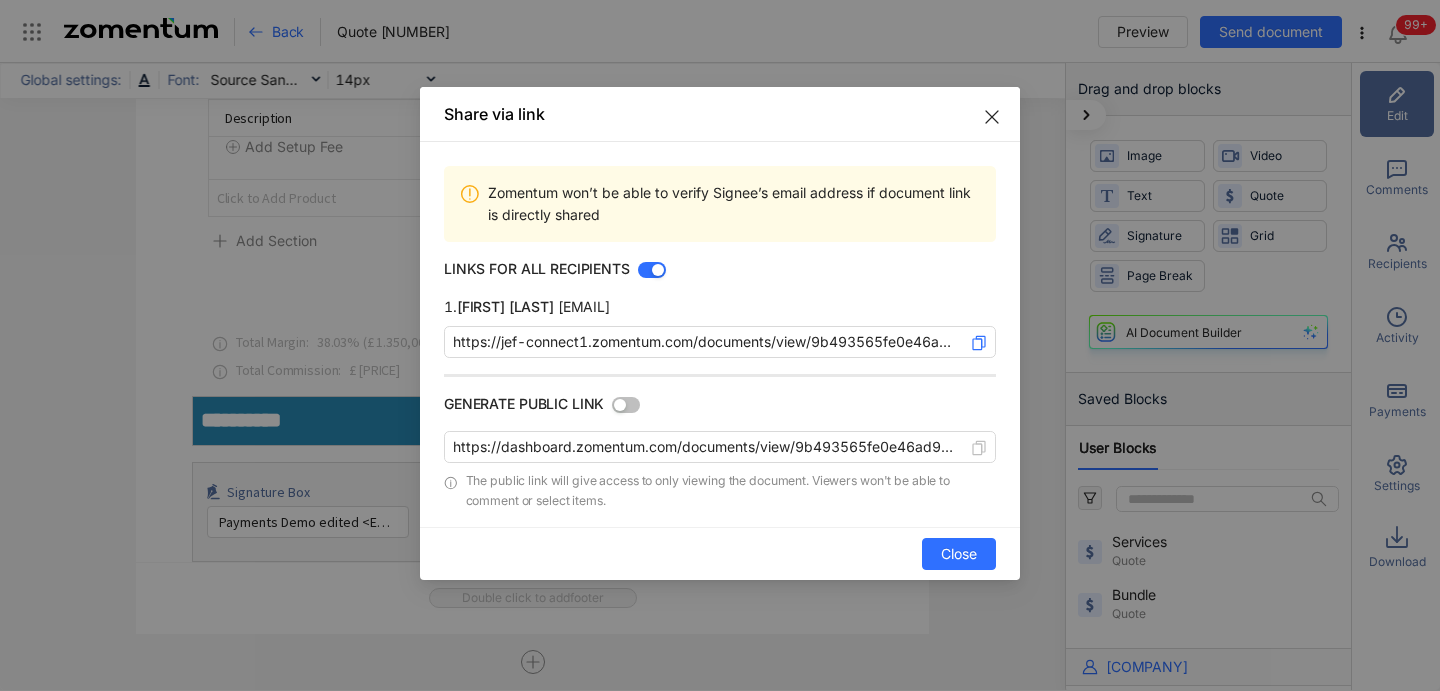 click 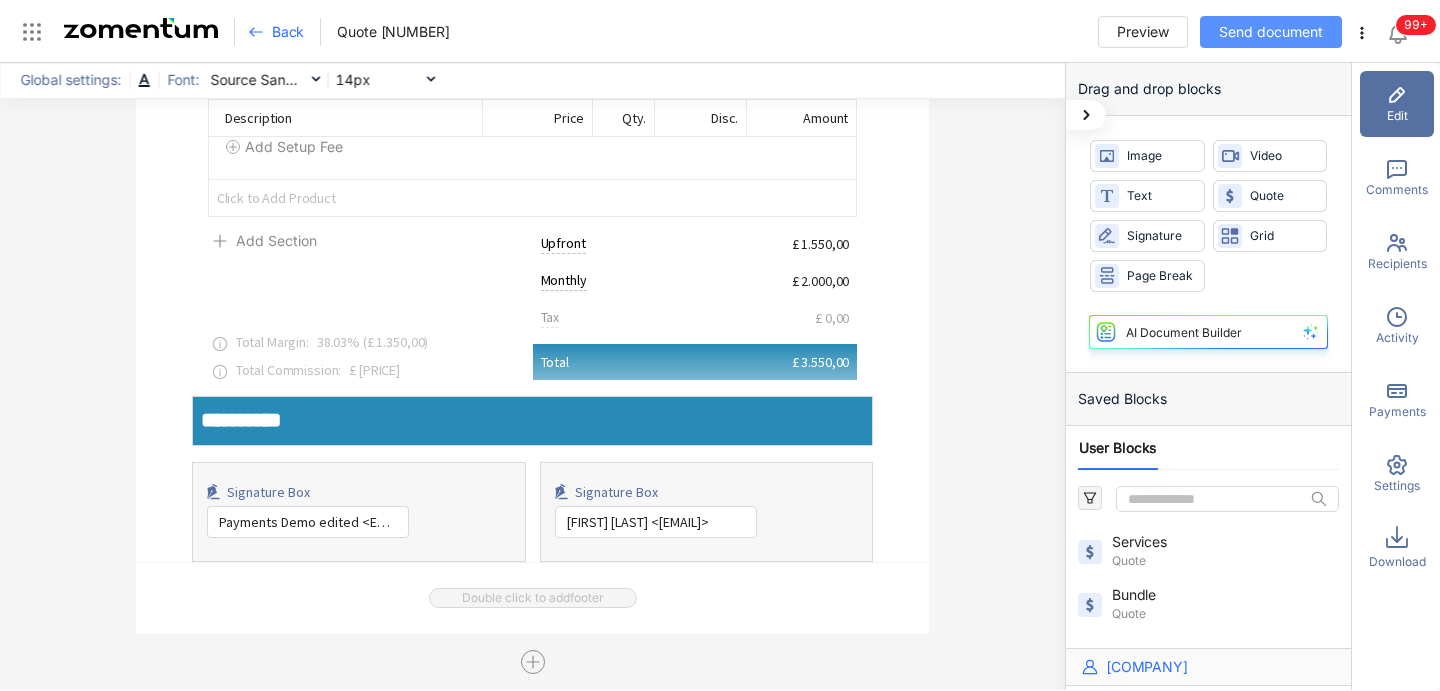 click on "Send document" at bounding box center (1271, 32) 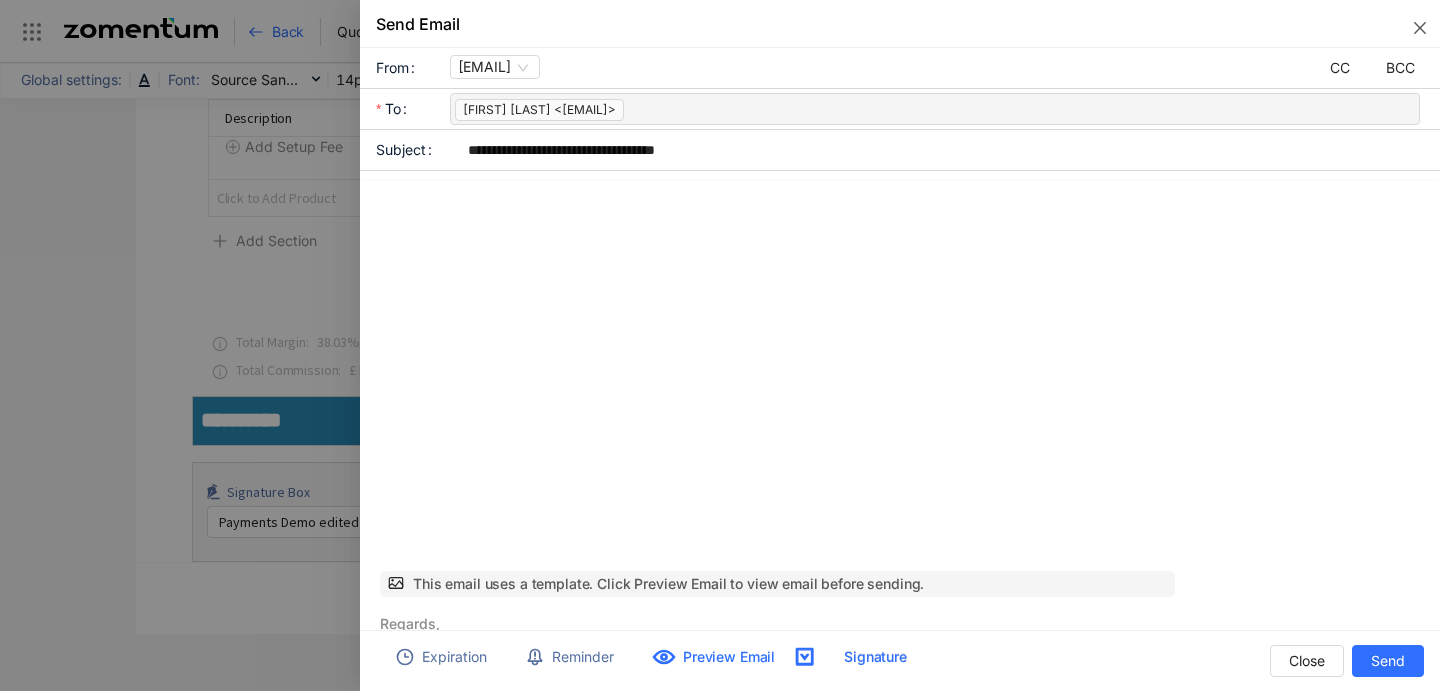 scroll, scrollTop: 0, scrollLeft: 0, axis: both 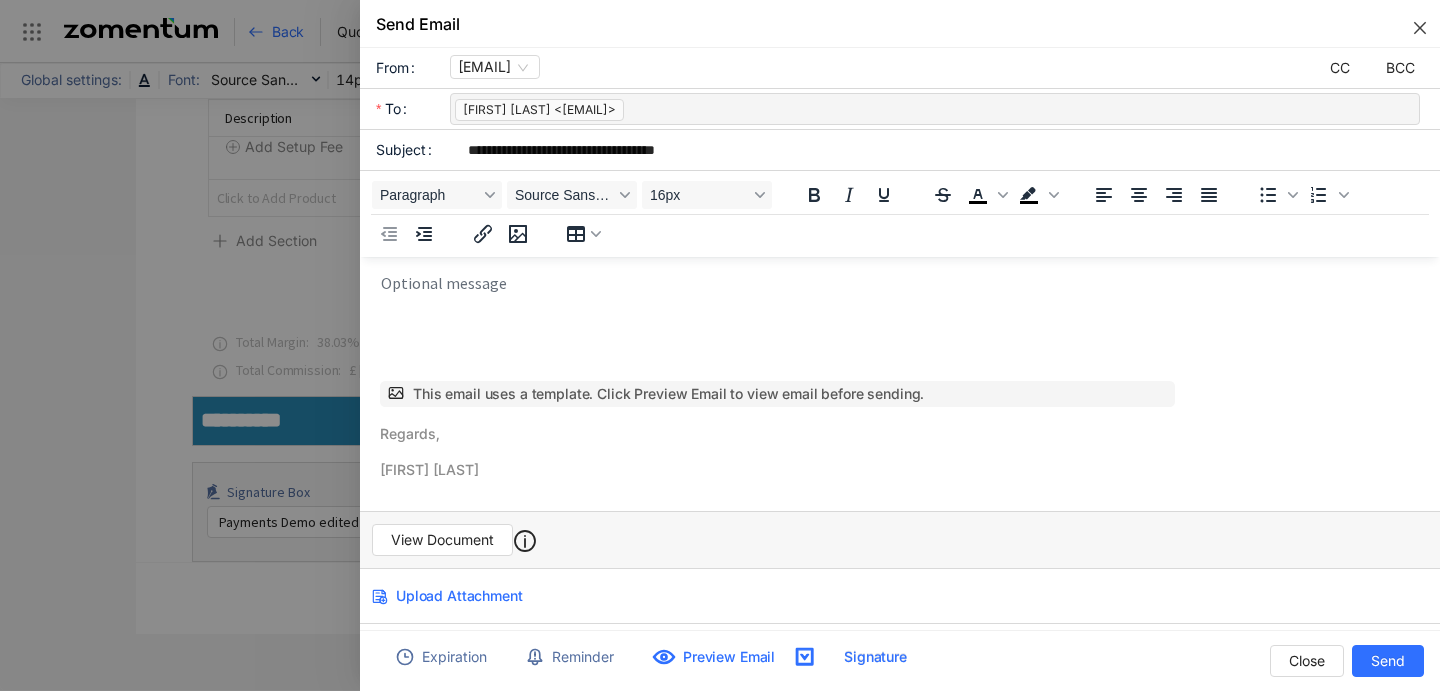 click 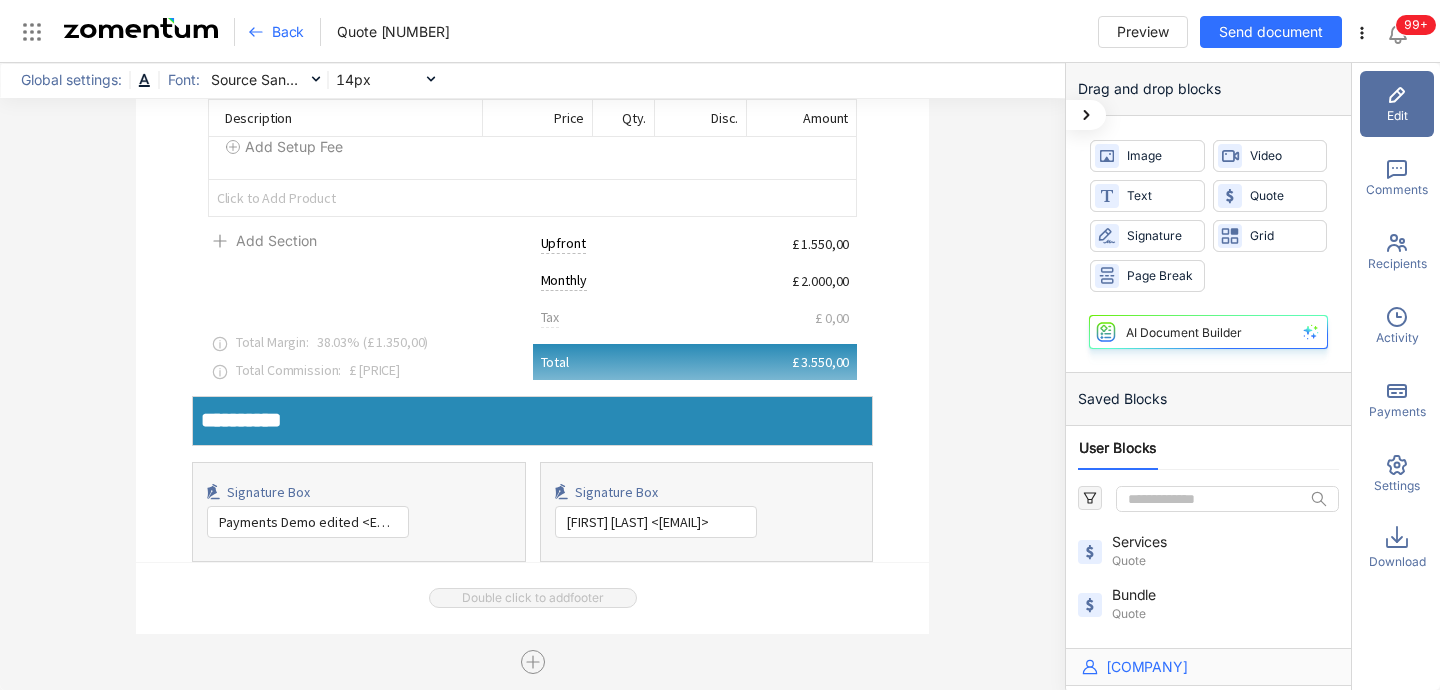 click 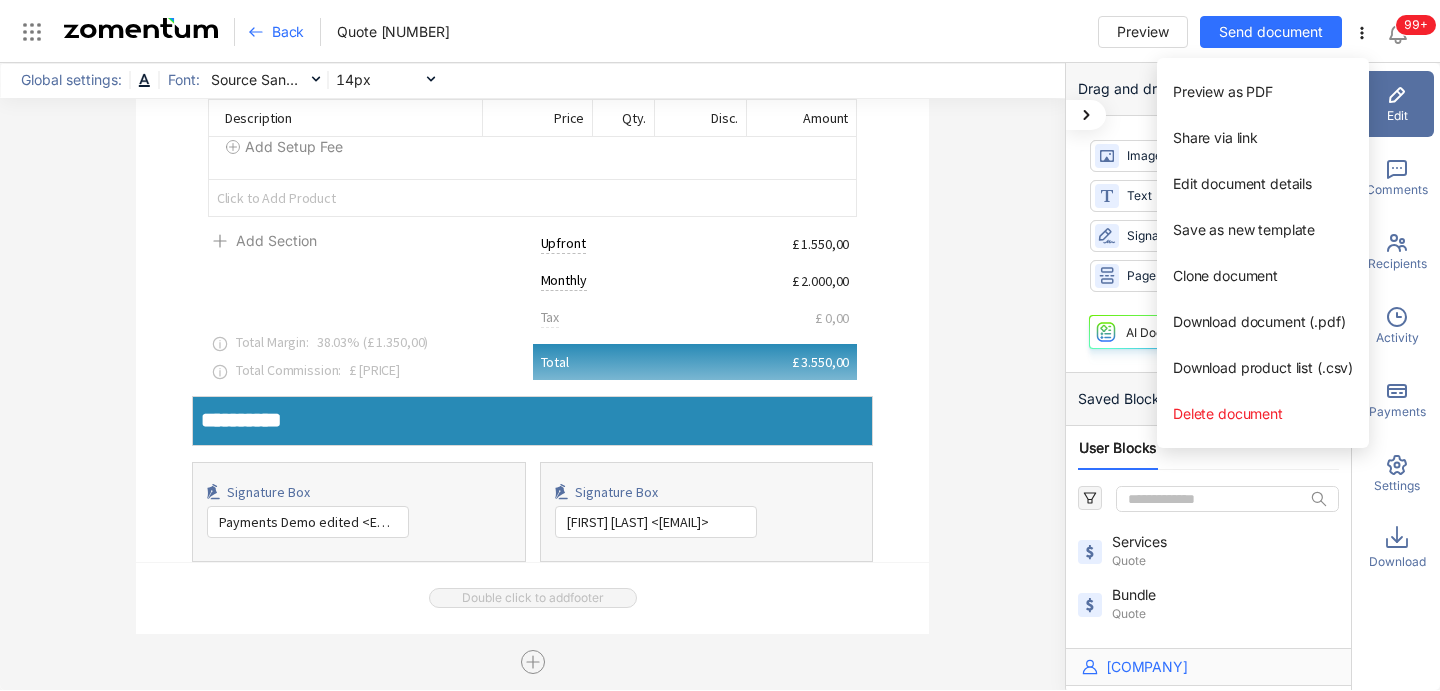 click on "**********" at bounding box center (532, 376) 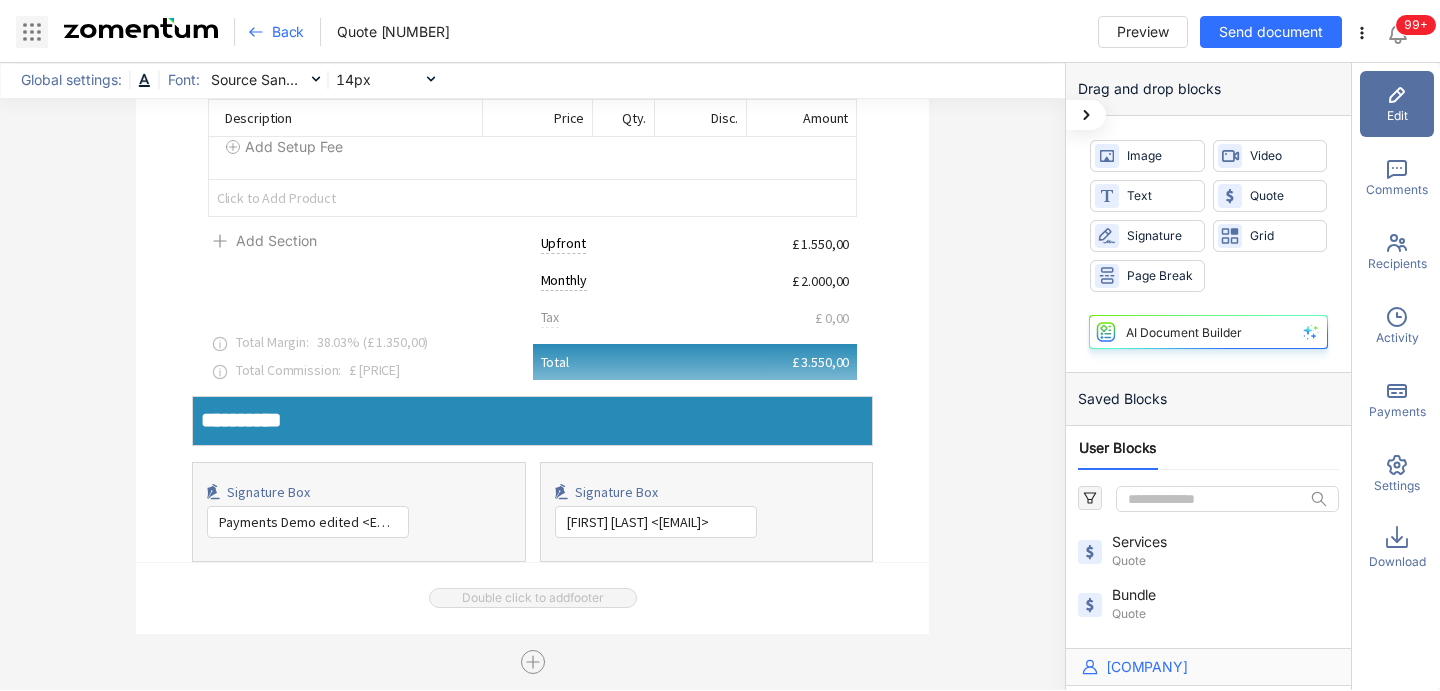 click at bounding box center [32, 32] 